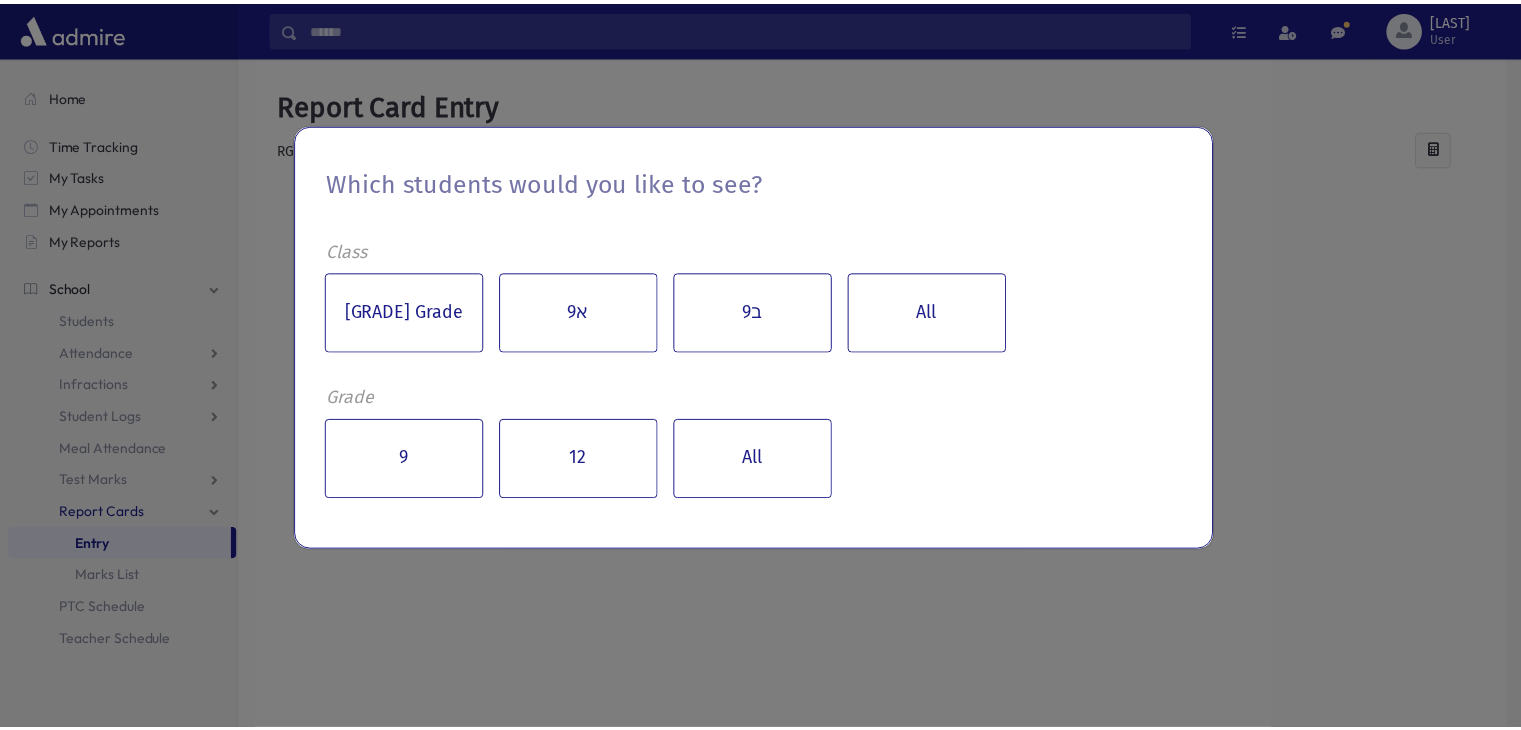 scroll, scrollTop: 0, scrollLeft: 0, axis: both 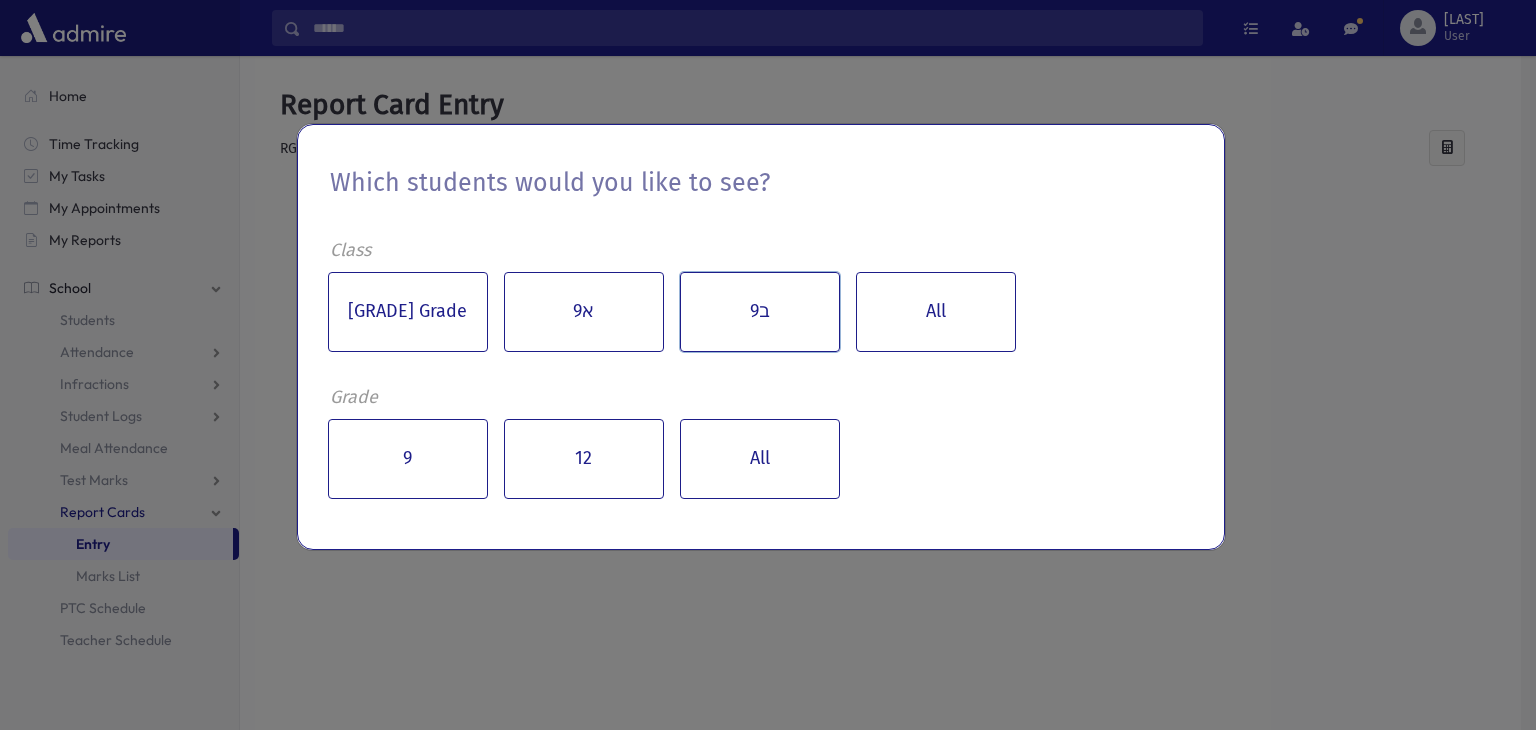 click on "ב9" at bounding box center [760, 312] 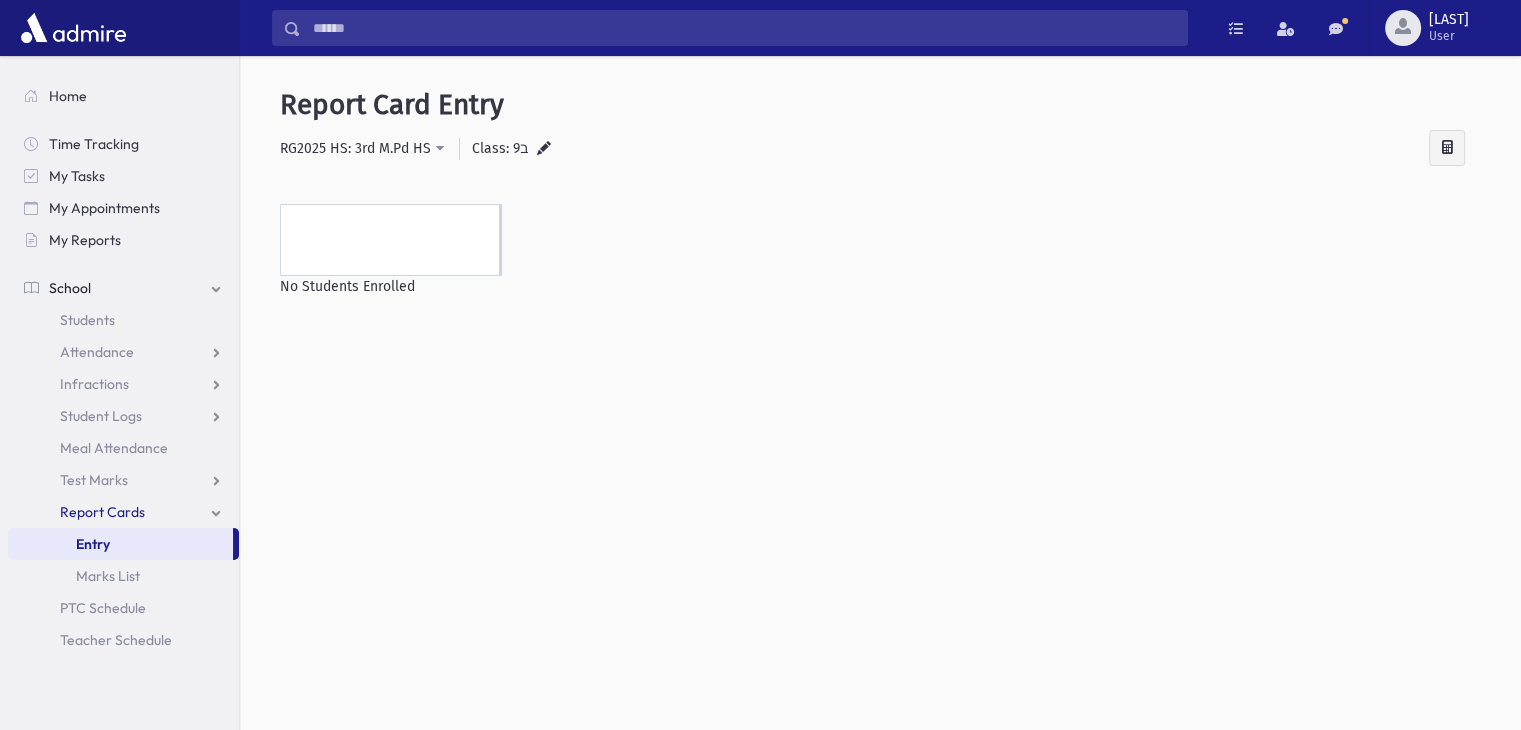click at bounding box center (391, 240) 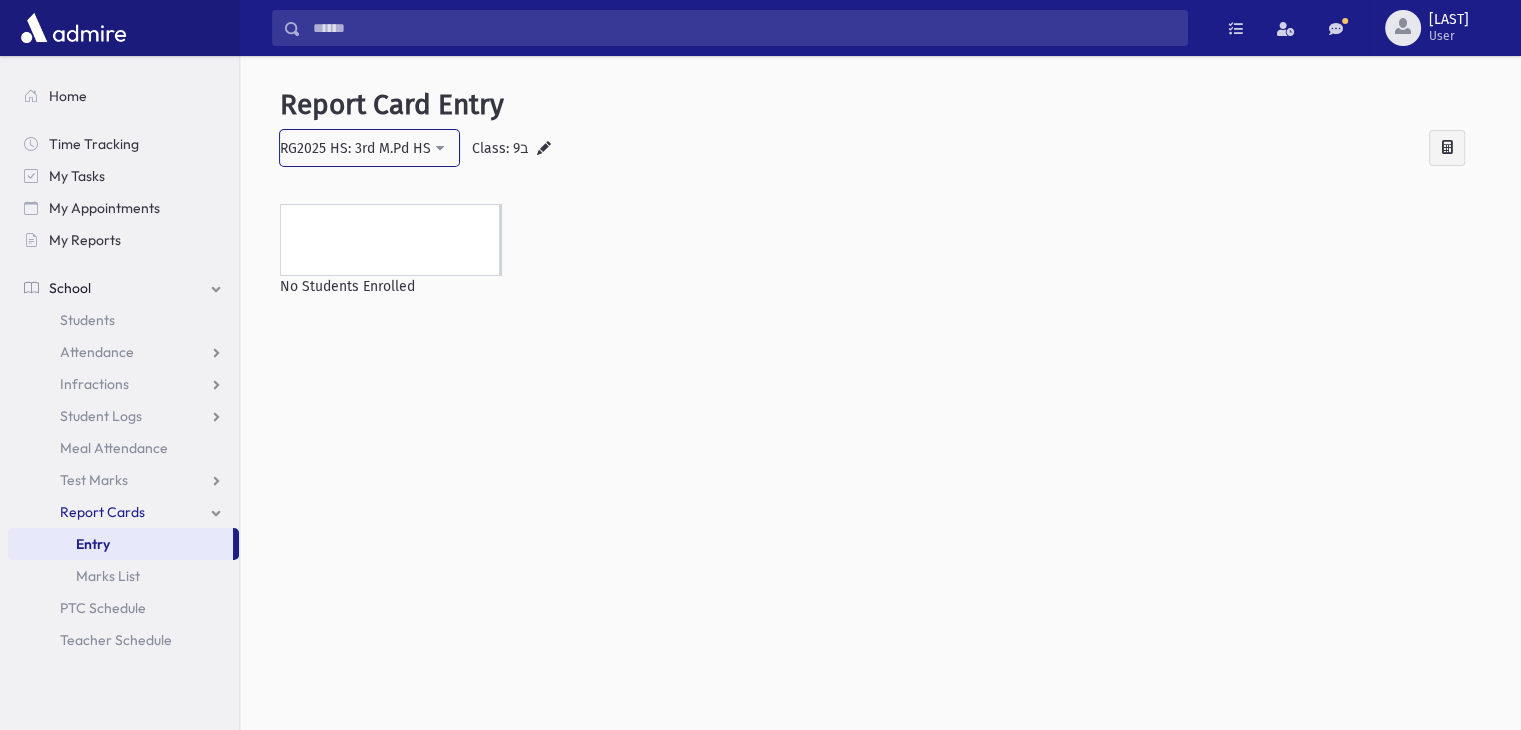 click on "RG2025 HS: 3rd M.Pd HS" at bounding box center [355, 148] 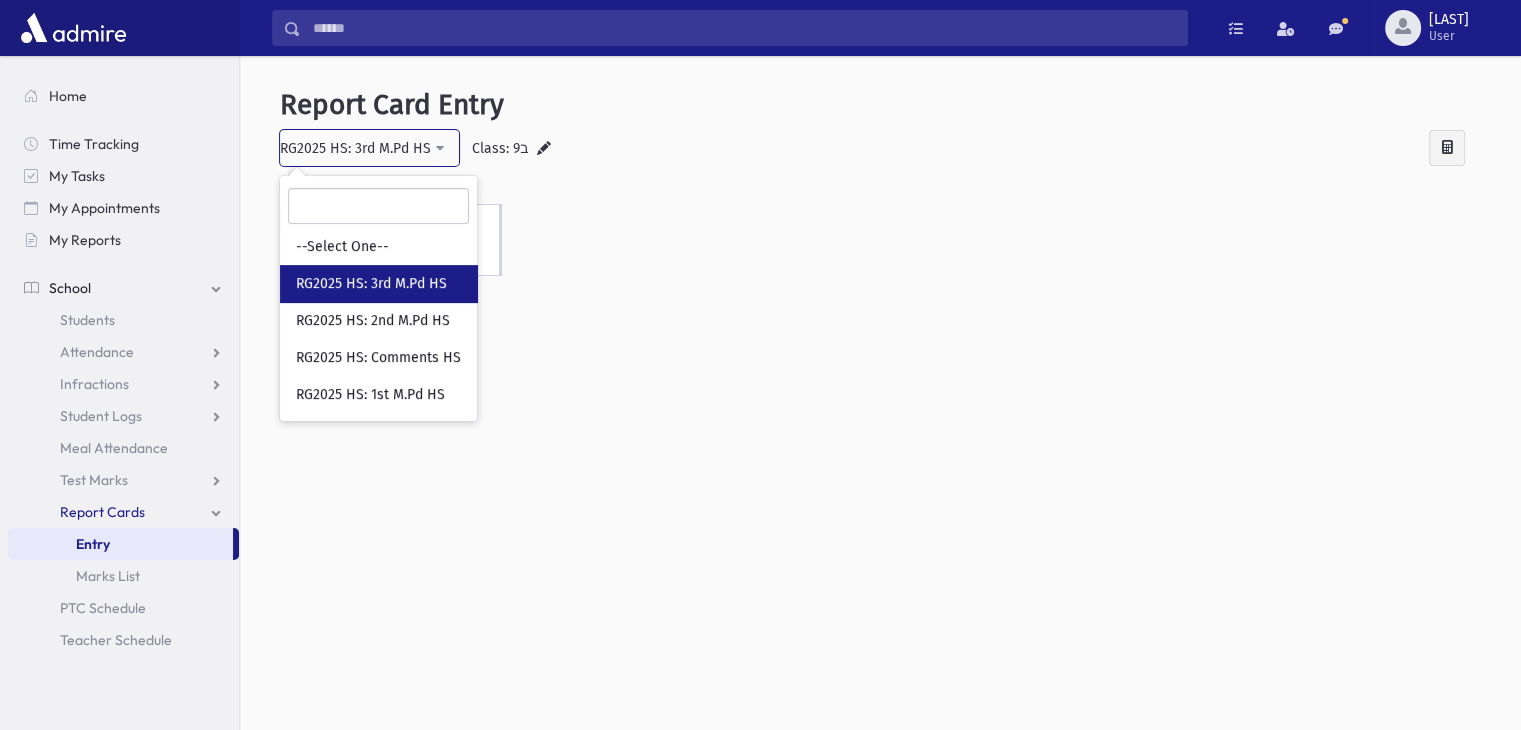 click on "RG2025 HS: 3rd M.Pd HS" at bounding box center (369, 148) 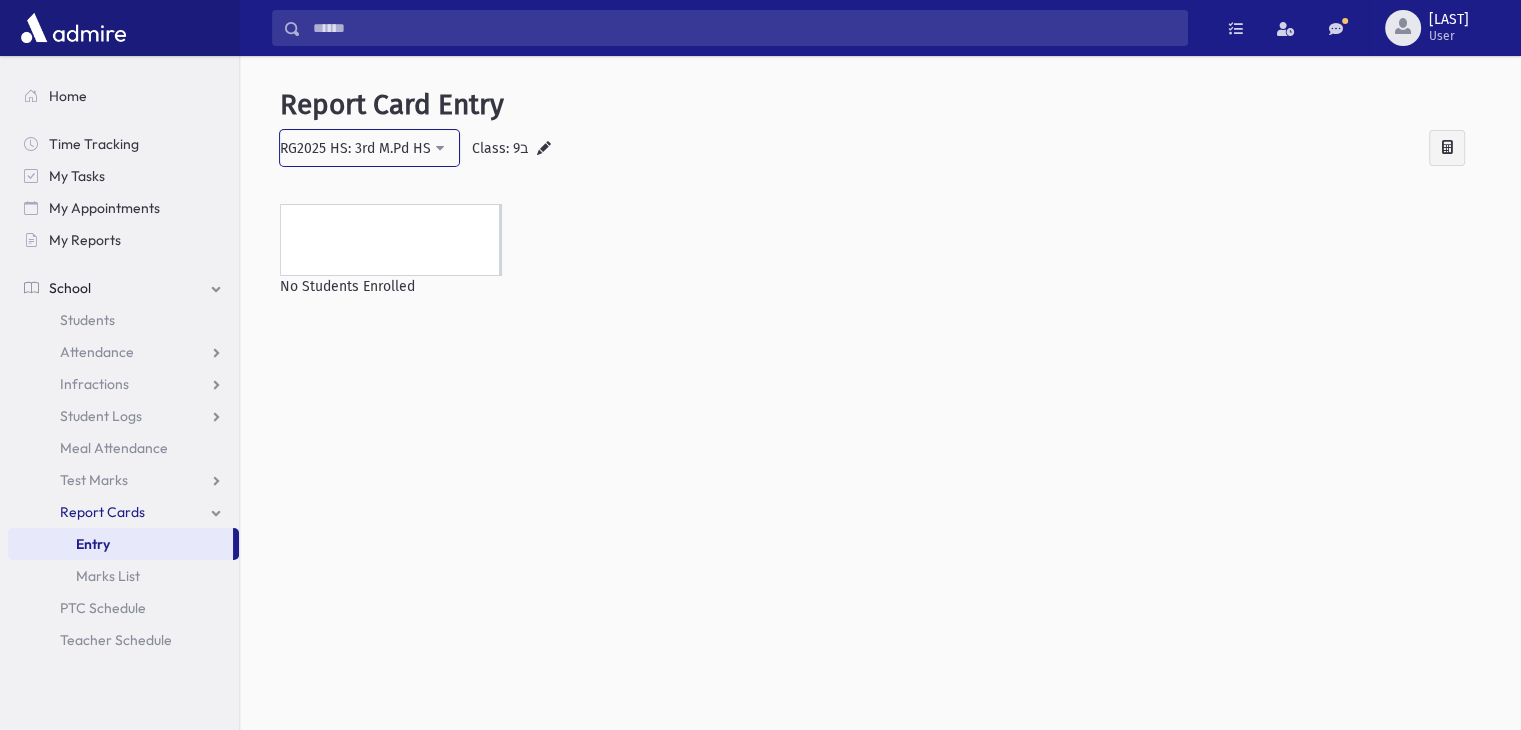 click on "RG2025 HS: 3rd M.Pd HS" at bounding box center [369, 148] 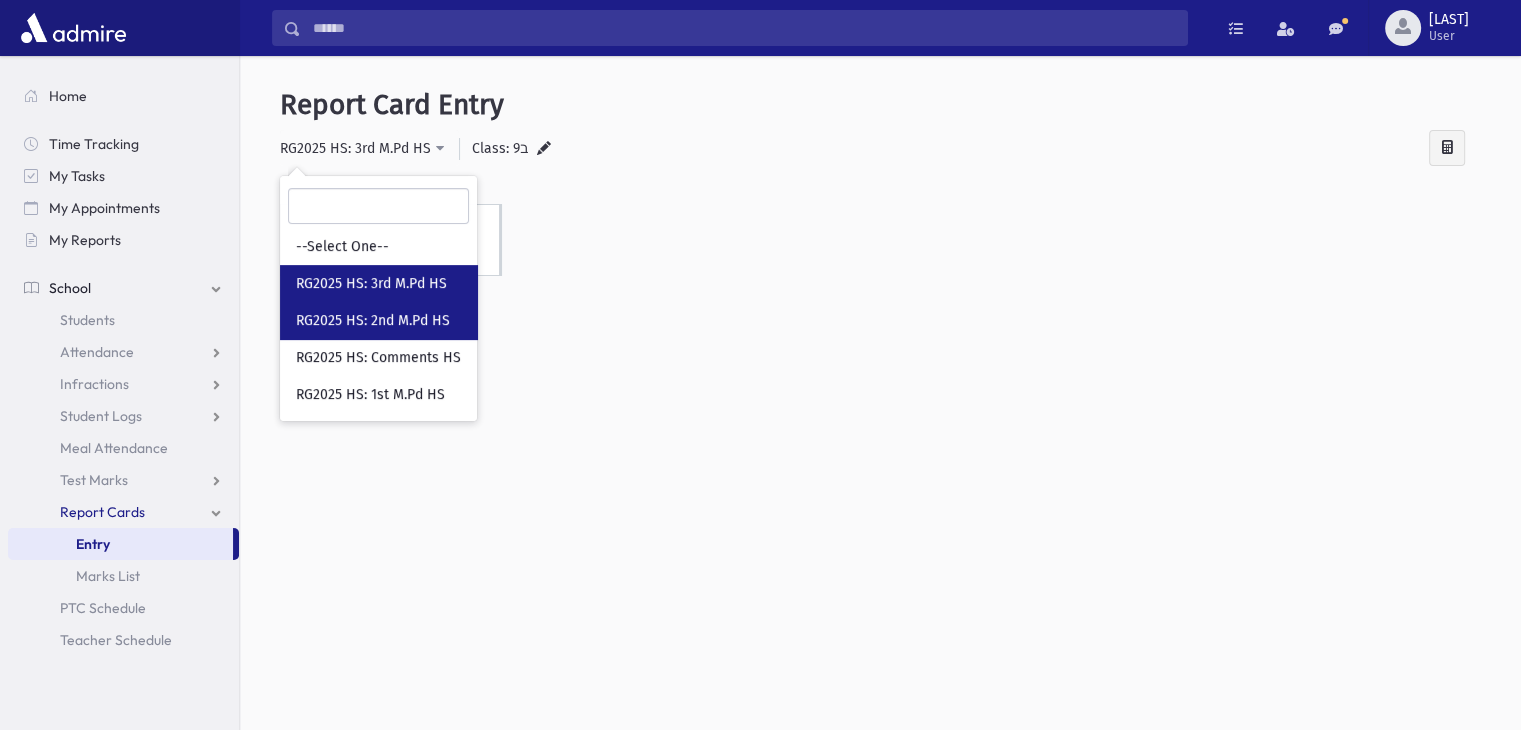 click on "RG2025 HS: 2nd M.Pd HS" at bounding box center [373, 321] 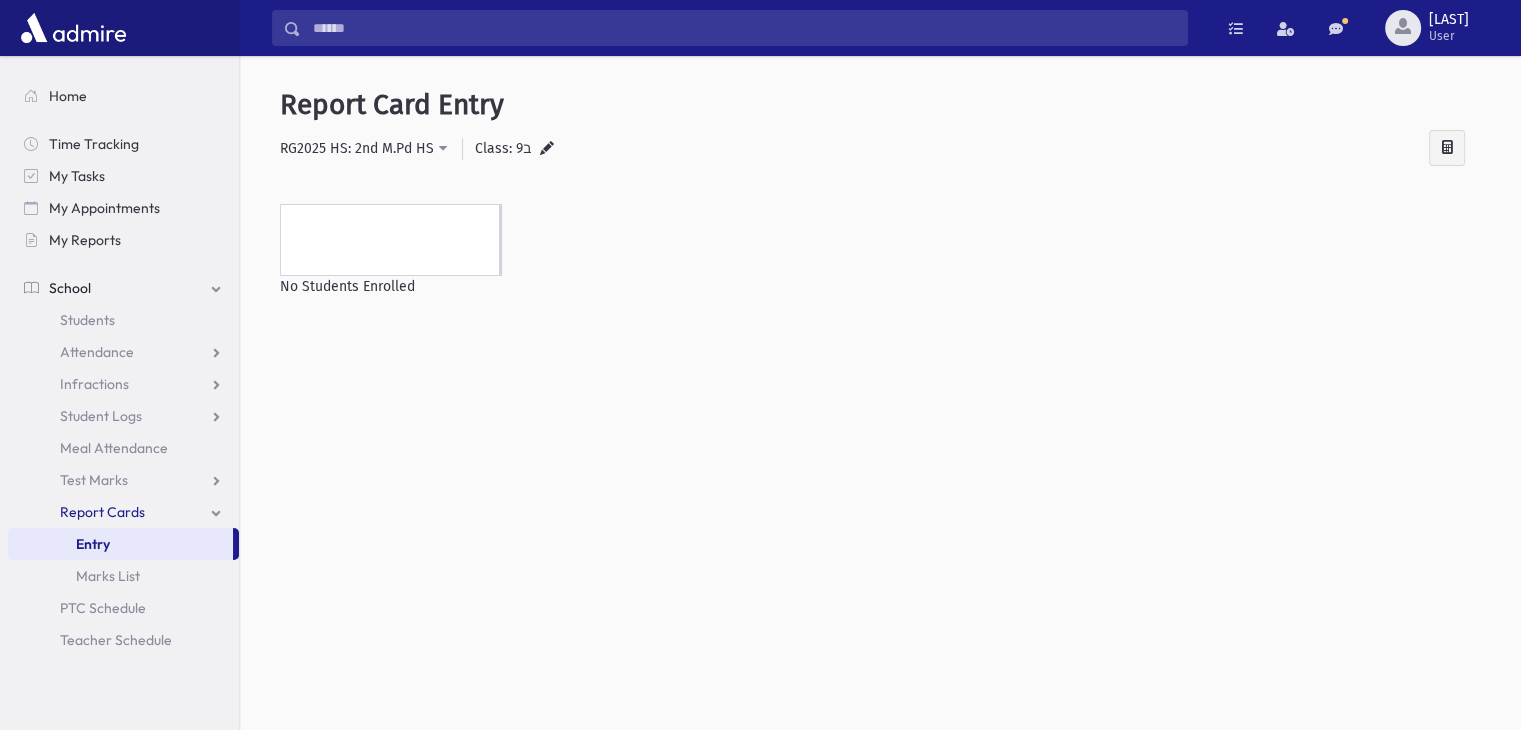 click at bounding box center [391, 240] 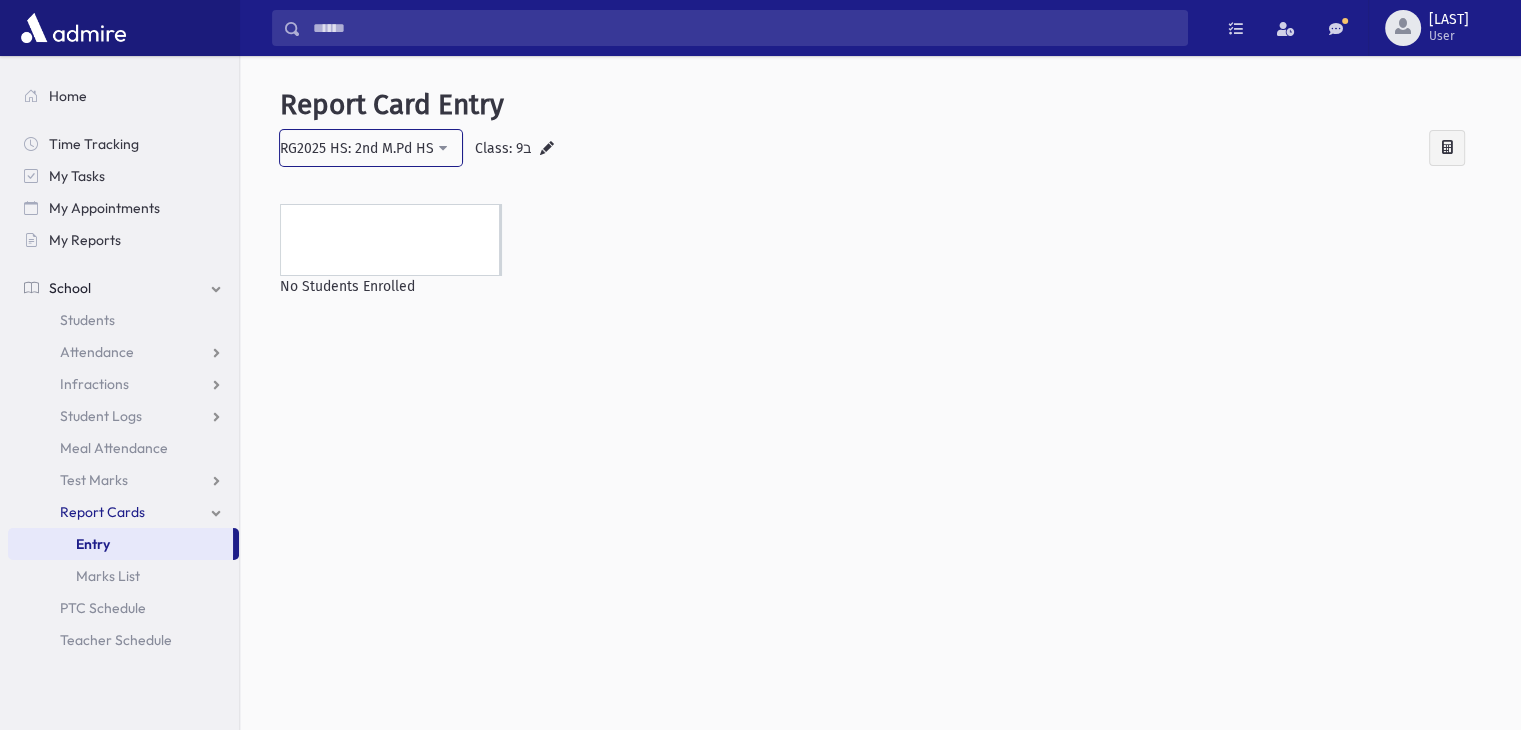 click on "RG2025 HS: 2nd M.Pd HS" at bounding box center (357, 148) 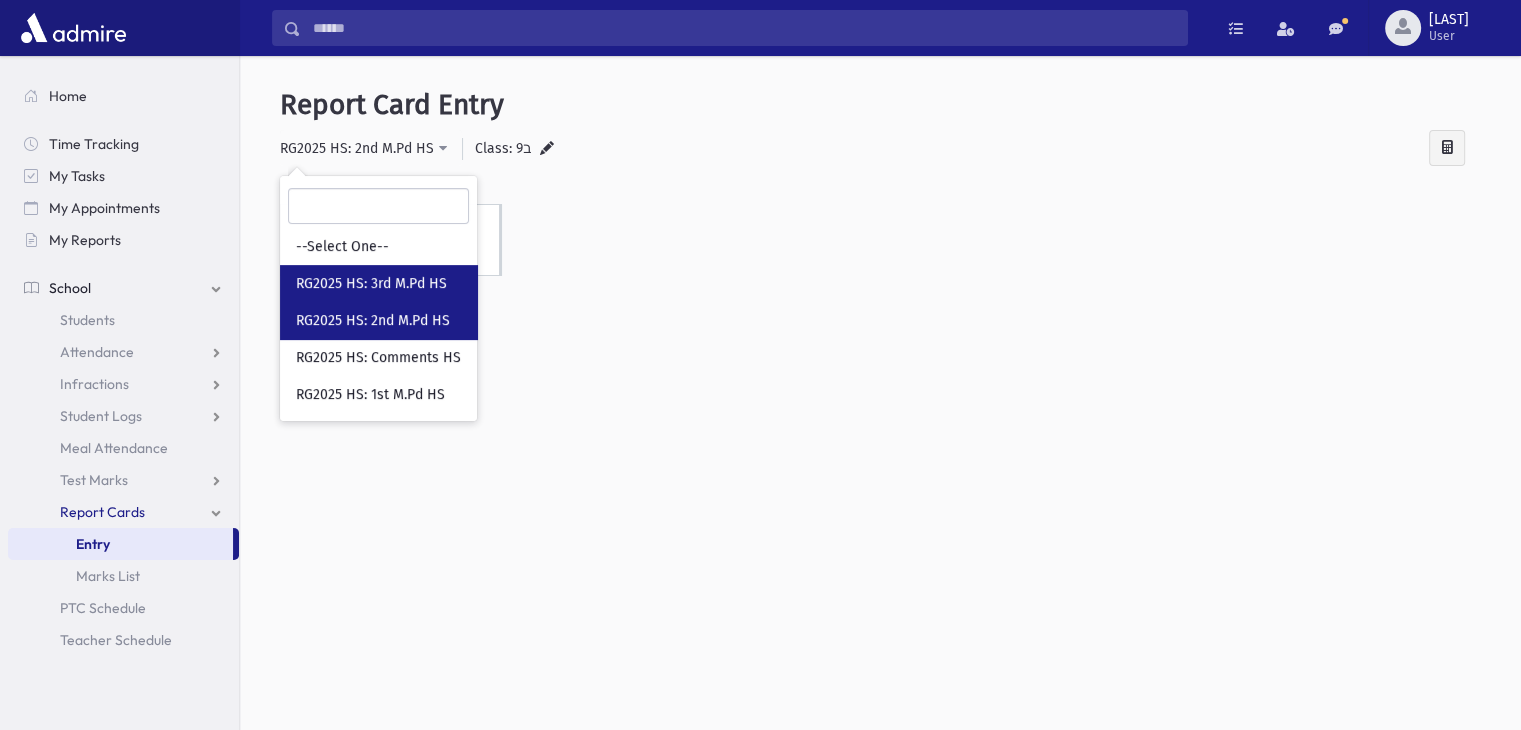 click on "RG2025 HS: 3rd M.Pd HS" at bounding box center [371, 284] 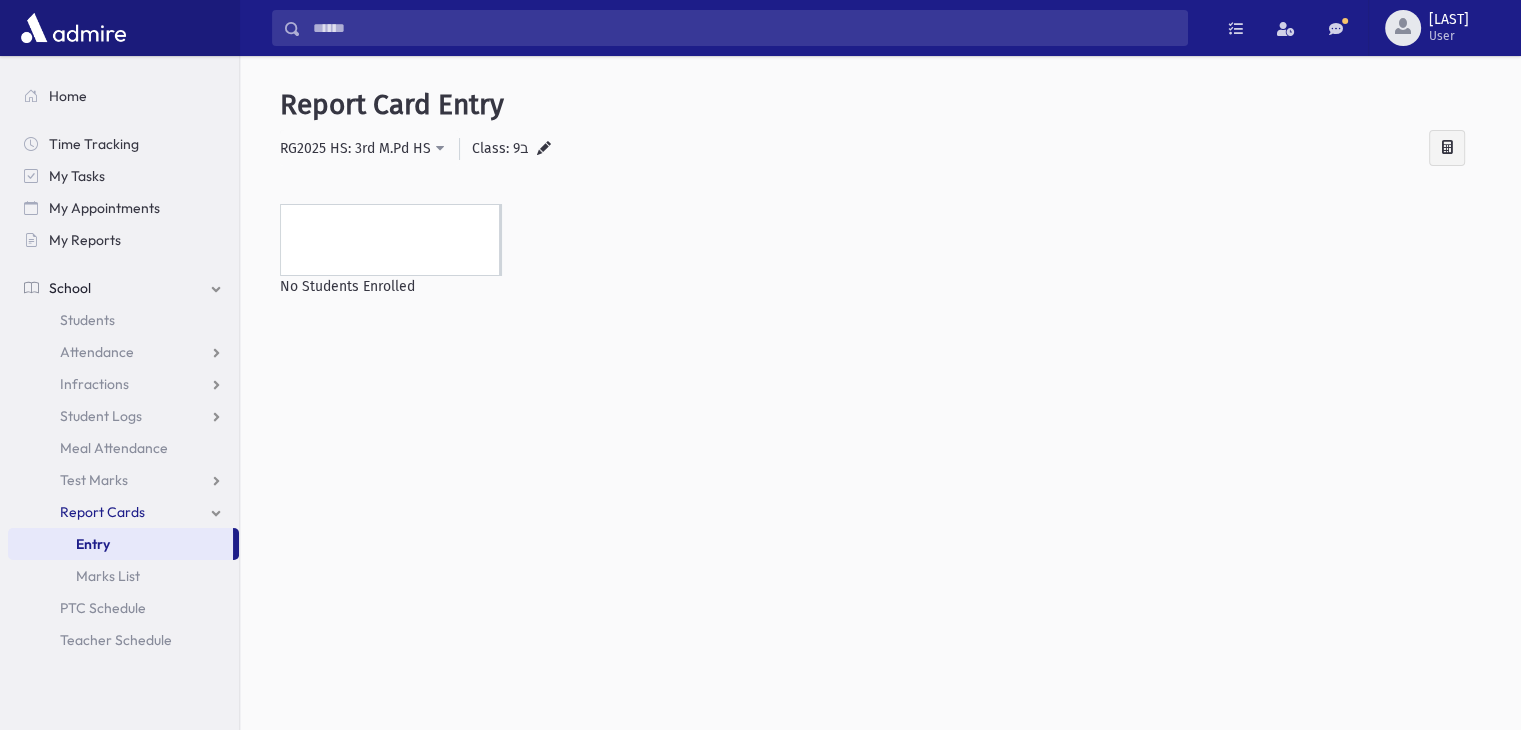 click on "No Students Enrolled" at bounding box center (880, 488) 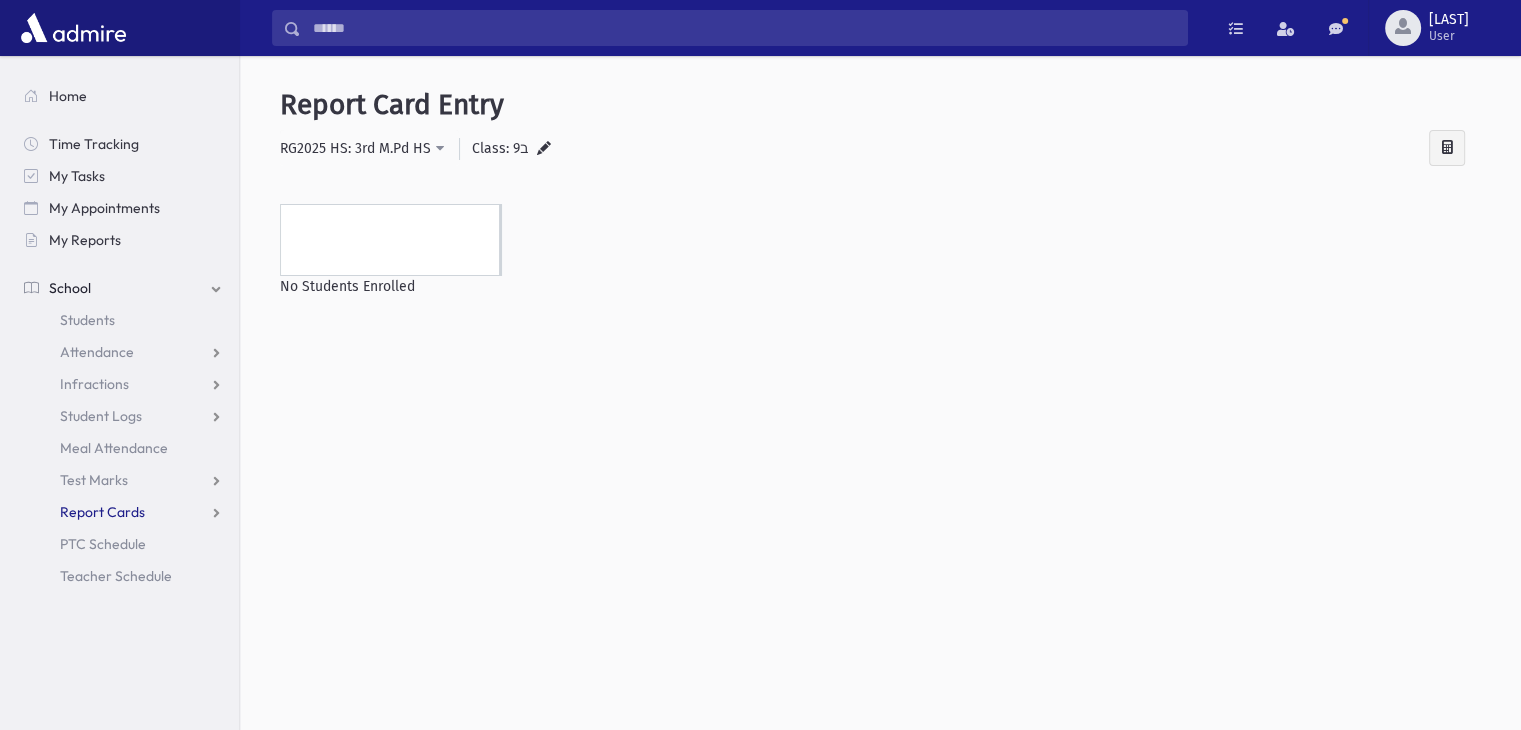 click on "Report Cards" at bounding box center (123, 352) 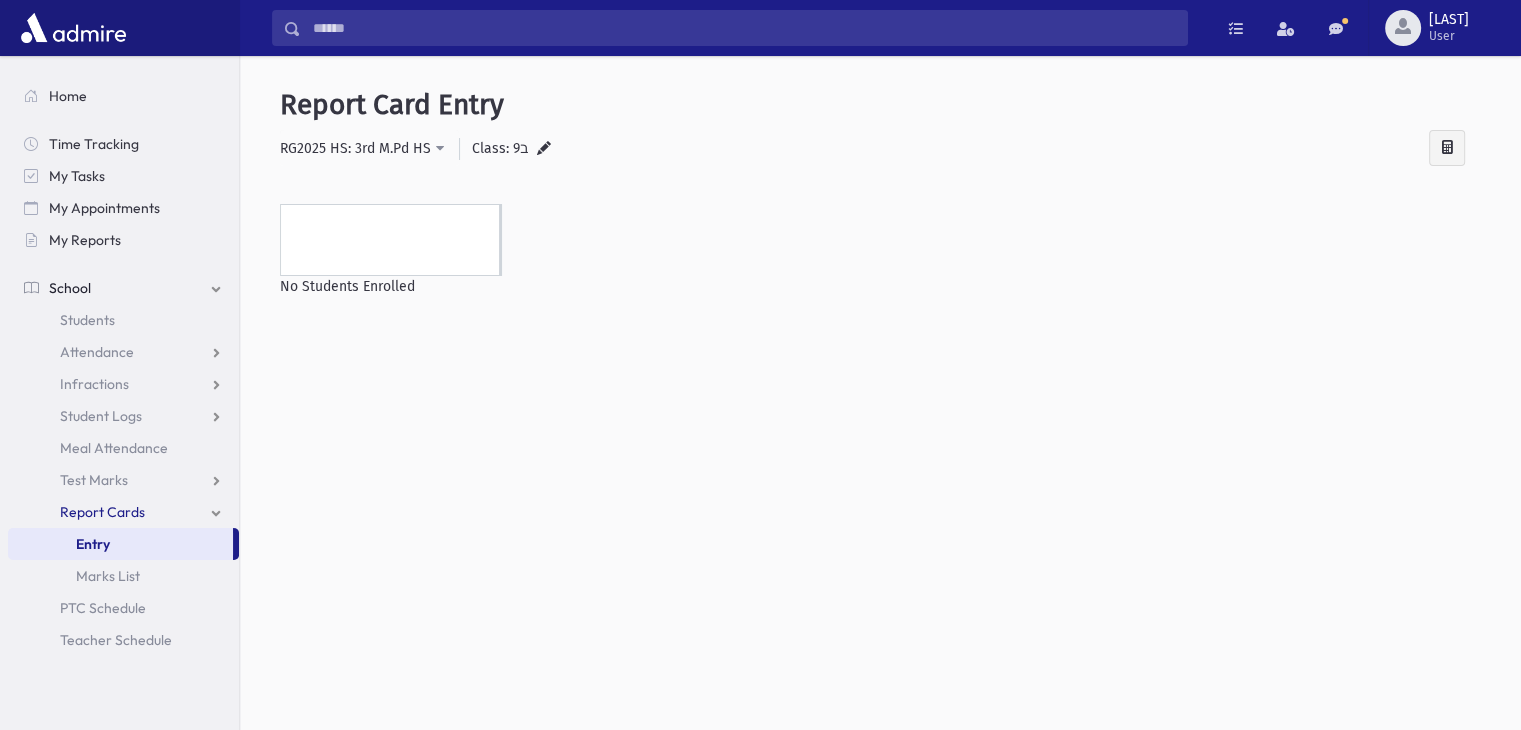 click on "Entry" at bounding box center (93, 544) 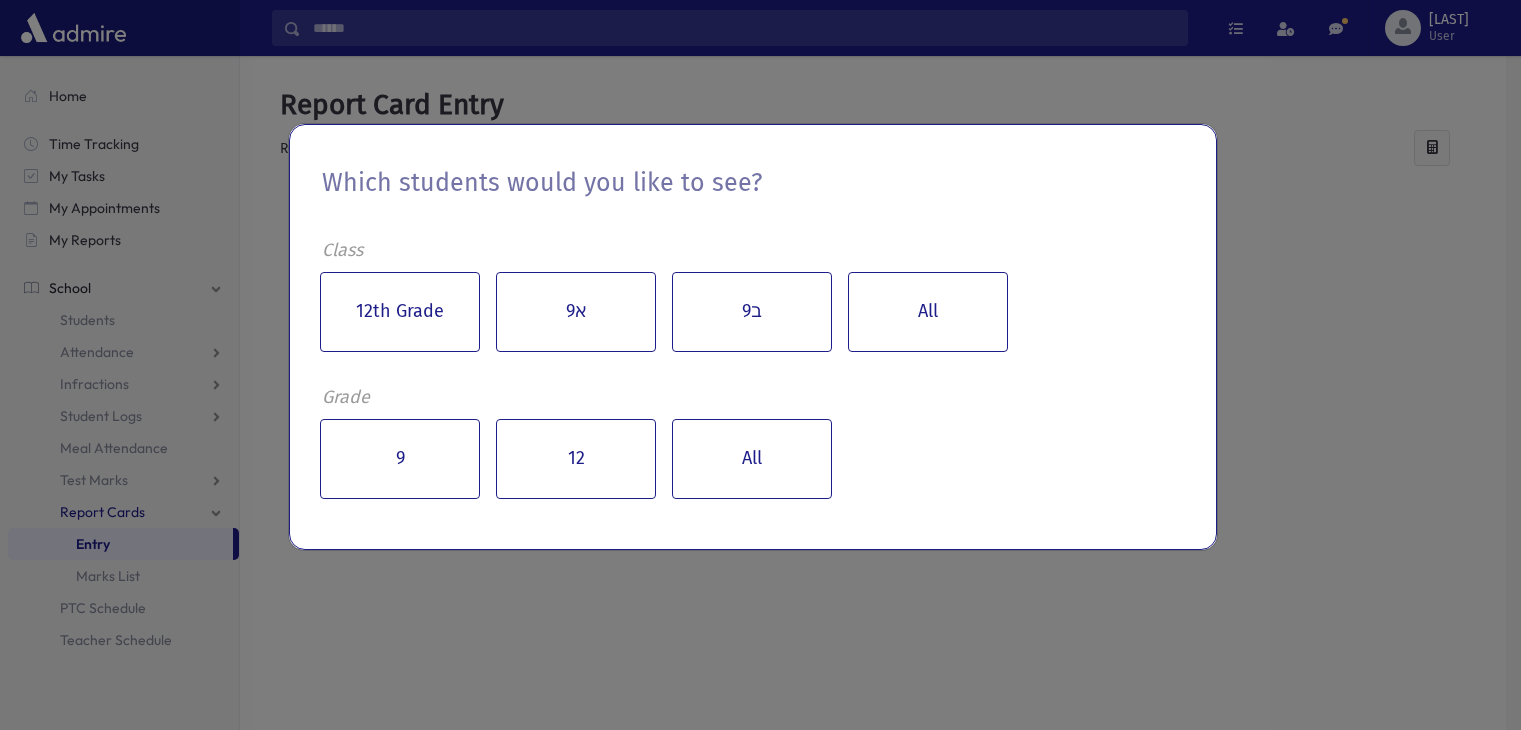 scroll, scrollTop: 0, scrollLeft: 0, axis: both 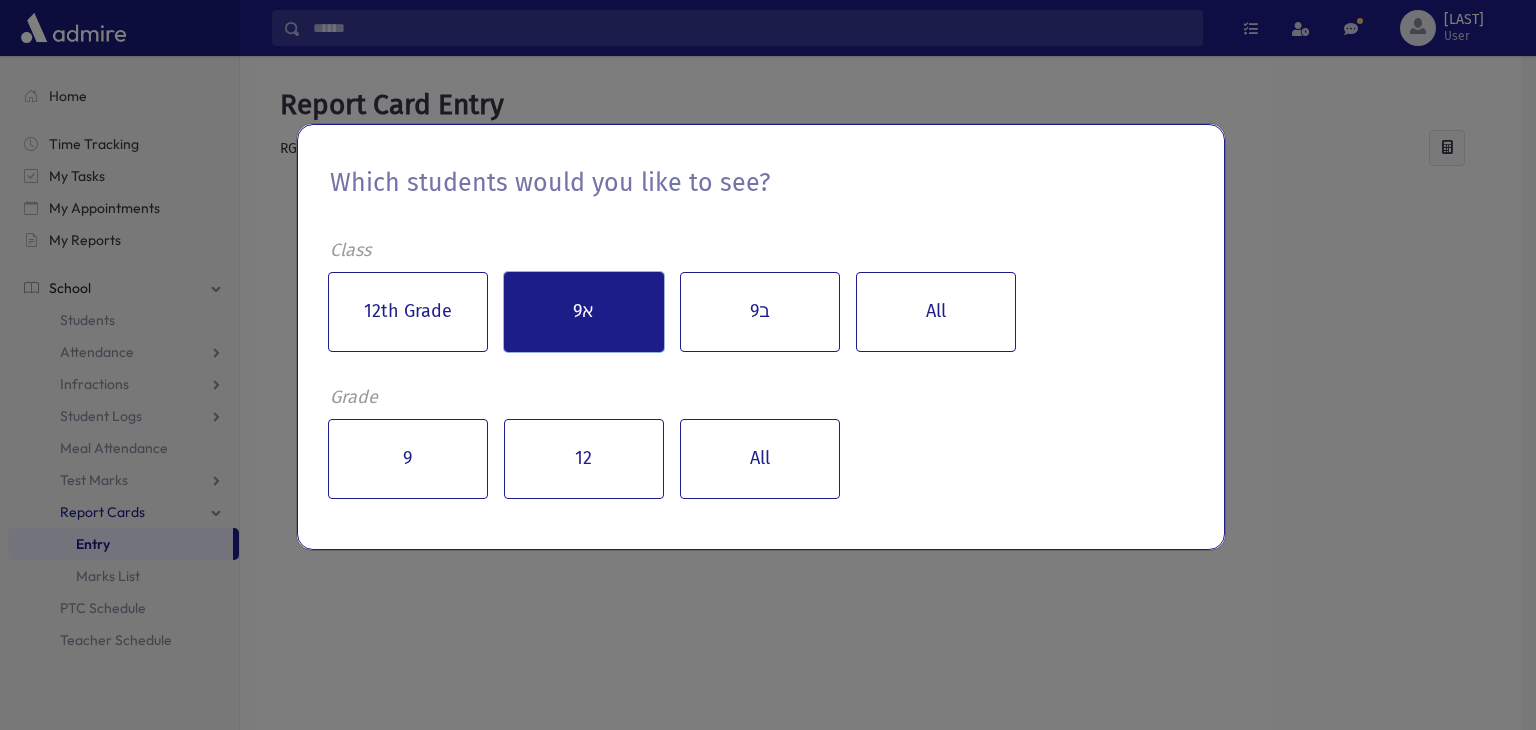click on "א9" at bounding box center (584, 312) 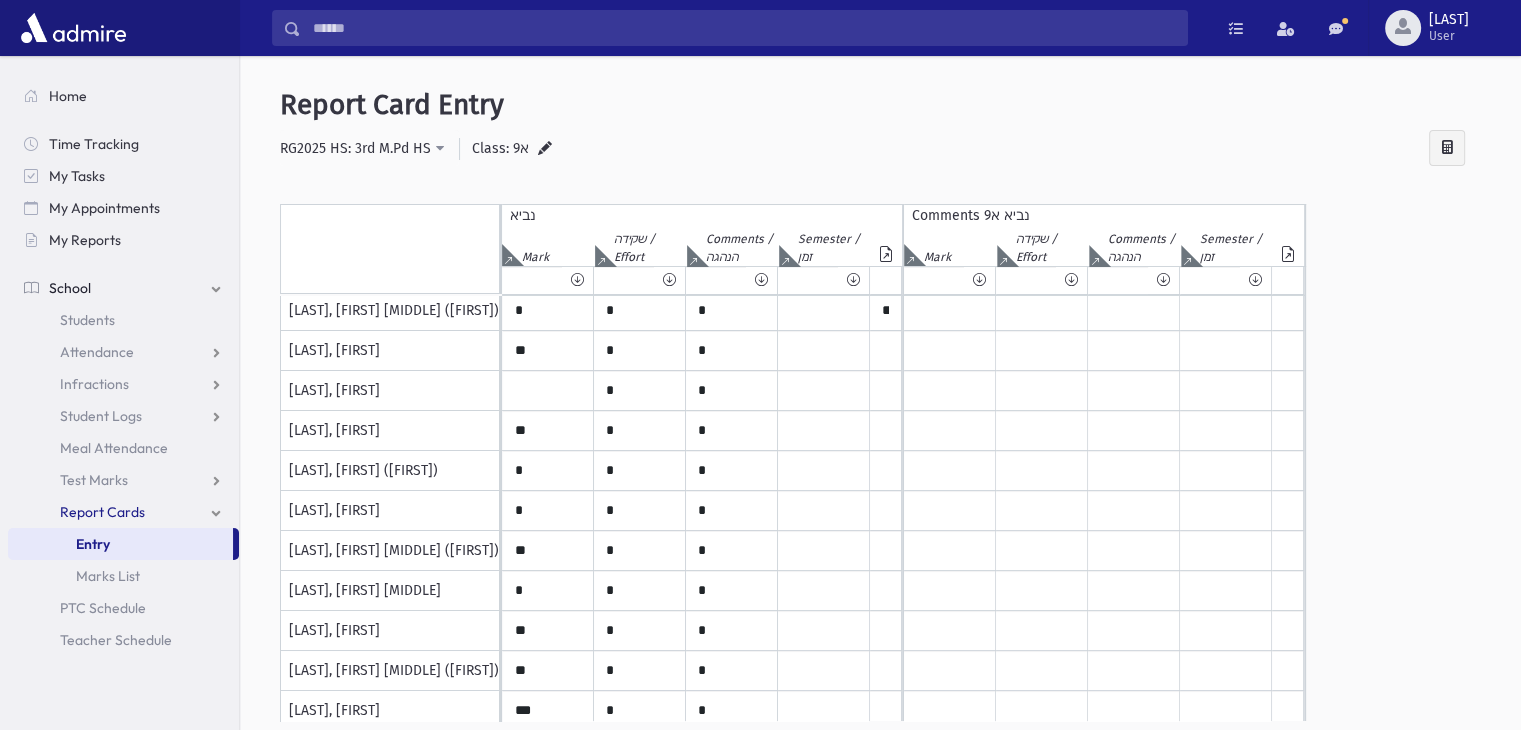 scroll, scrollTop: 135, scrollLeft: 0, axis: vertical 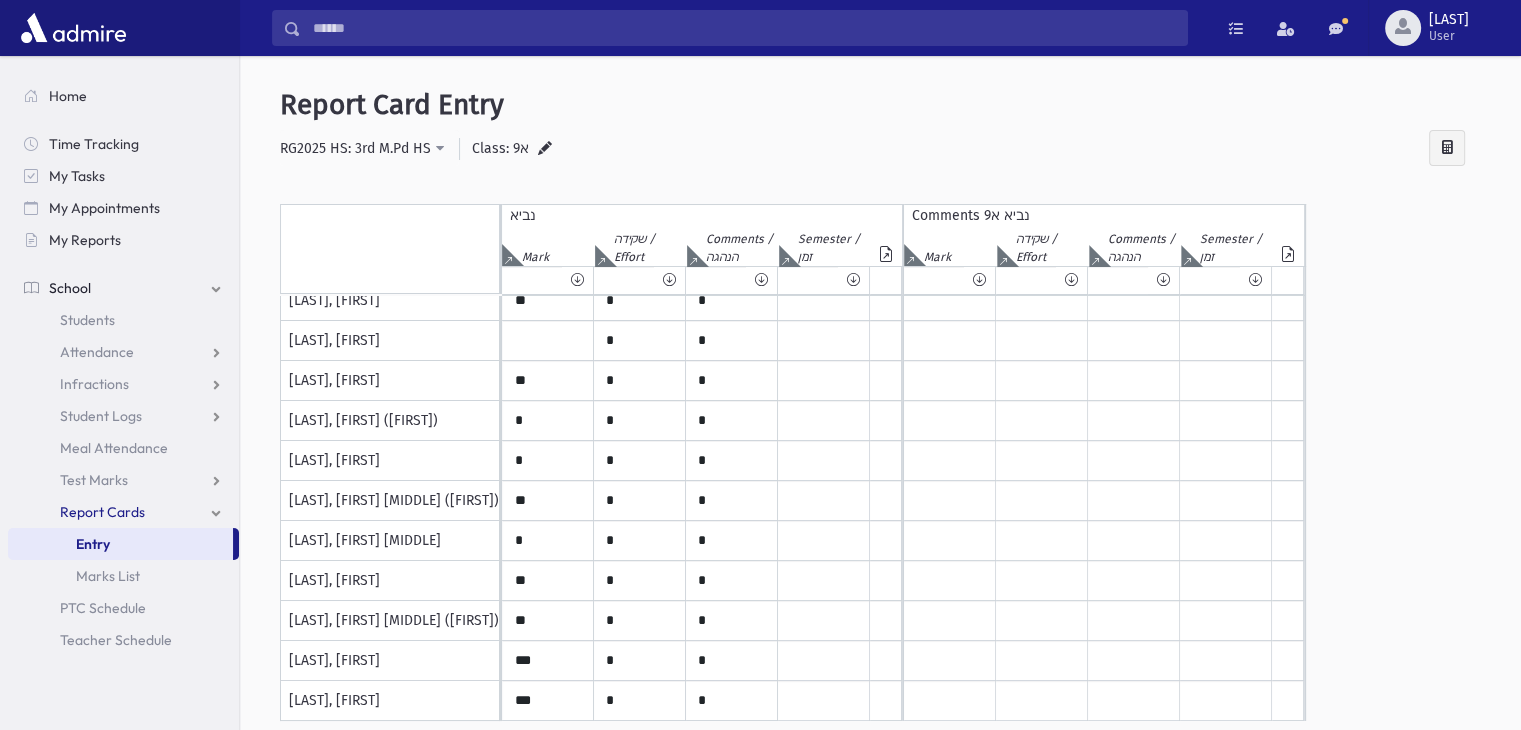 click on "Entry" at bounding box center [120, 544] 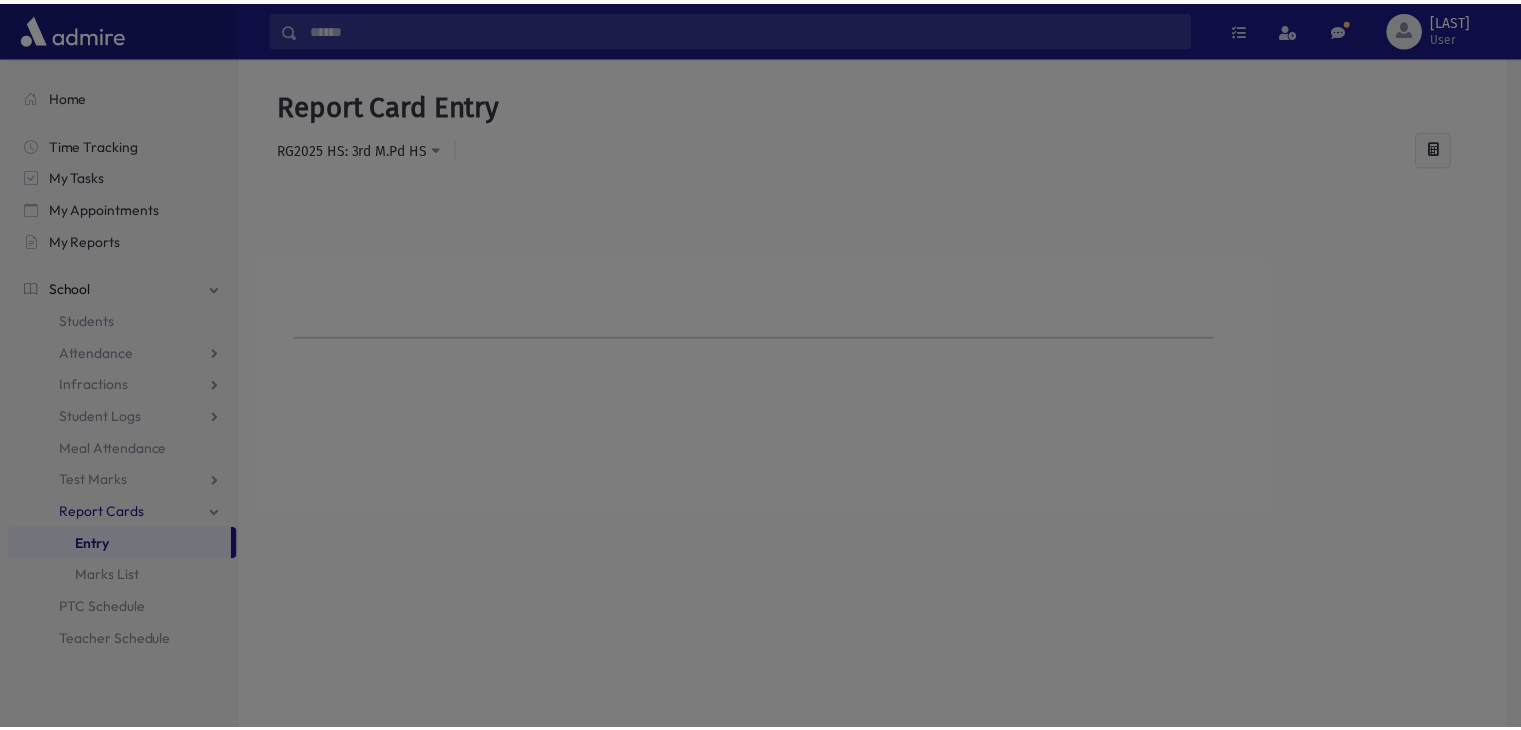 scroll, scrollTop: 0, scrollLeft: 0, axis: both 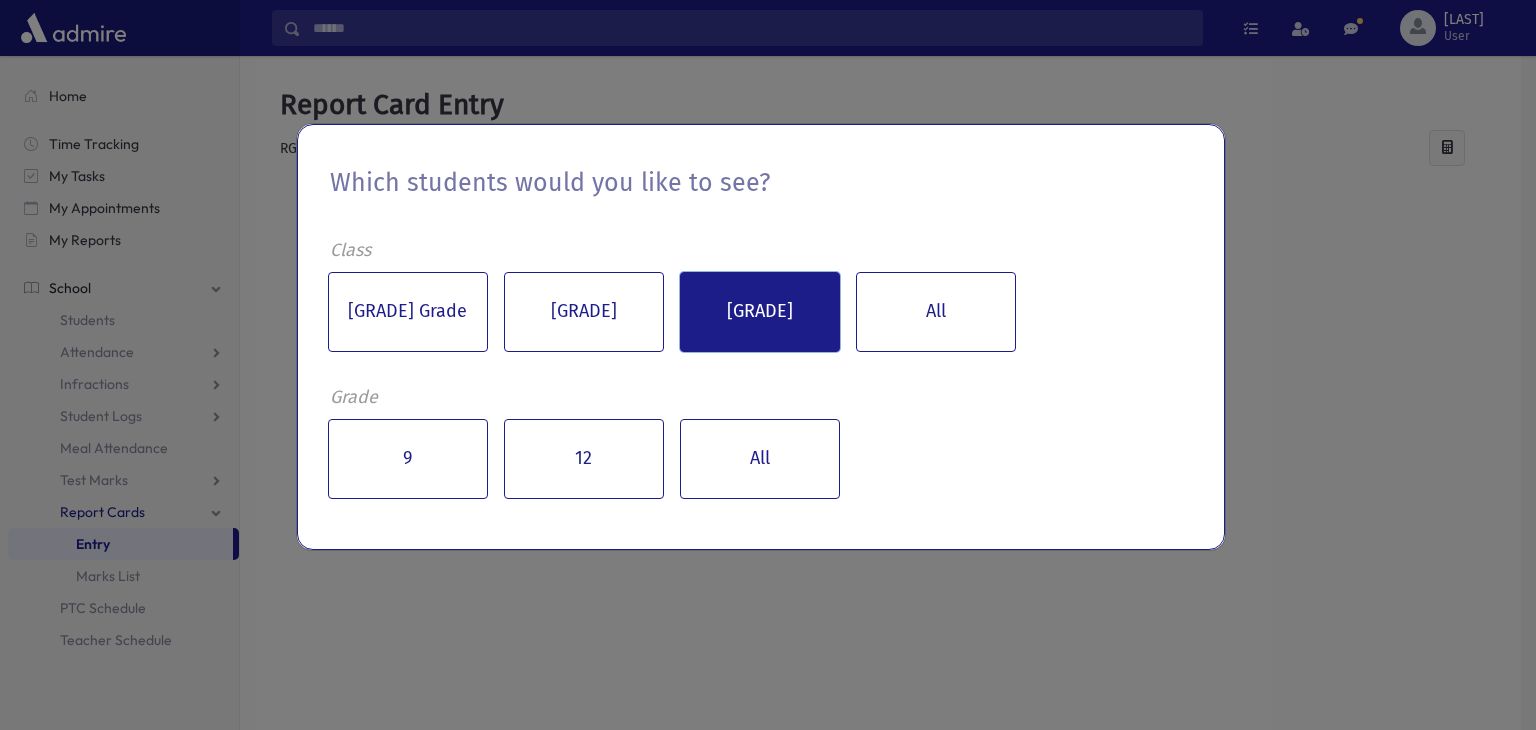 click on "ב9" at bounding box center [760, 312] 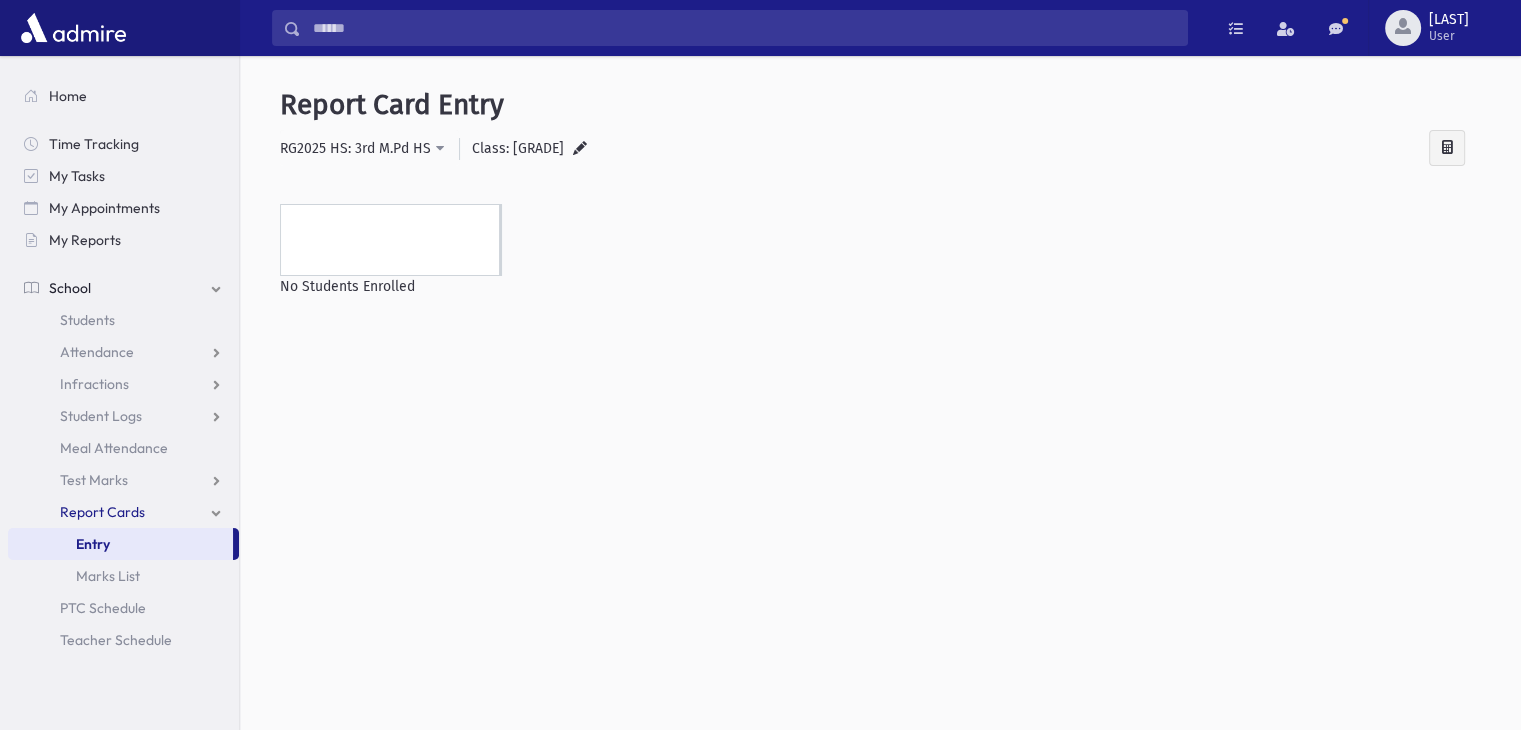 click on "Report Cards" at bounding box center [102, 512] 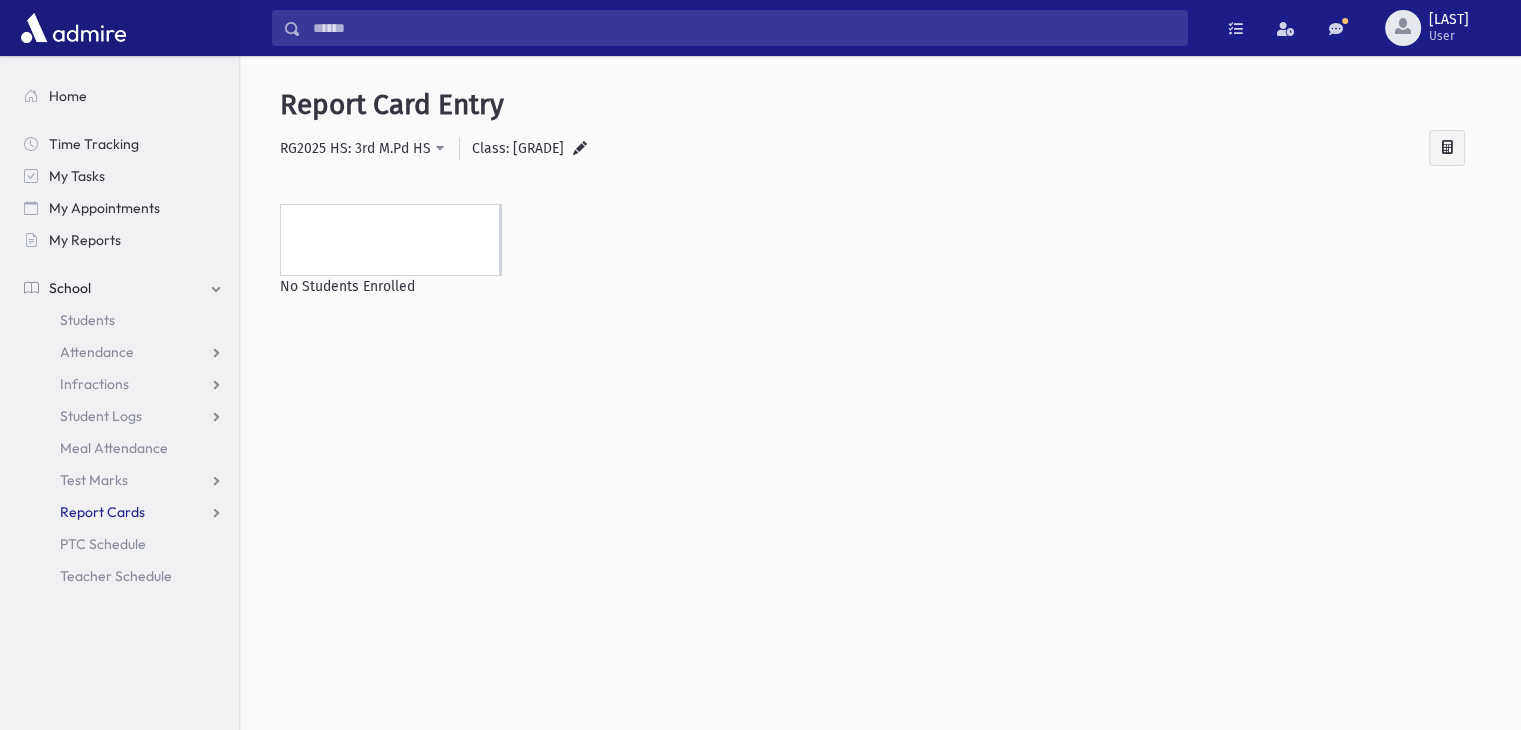 click on "Report Cards" at bounding box center [97, 352] 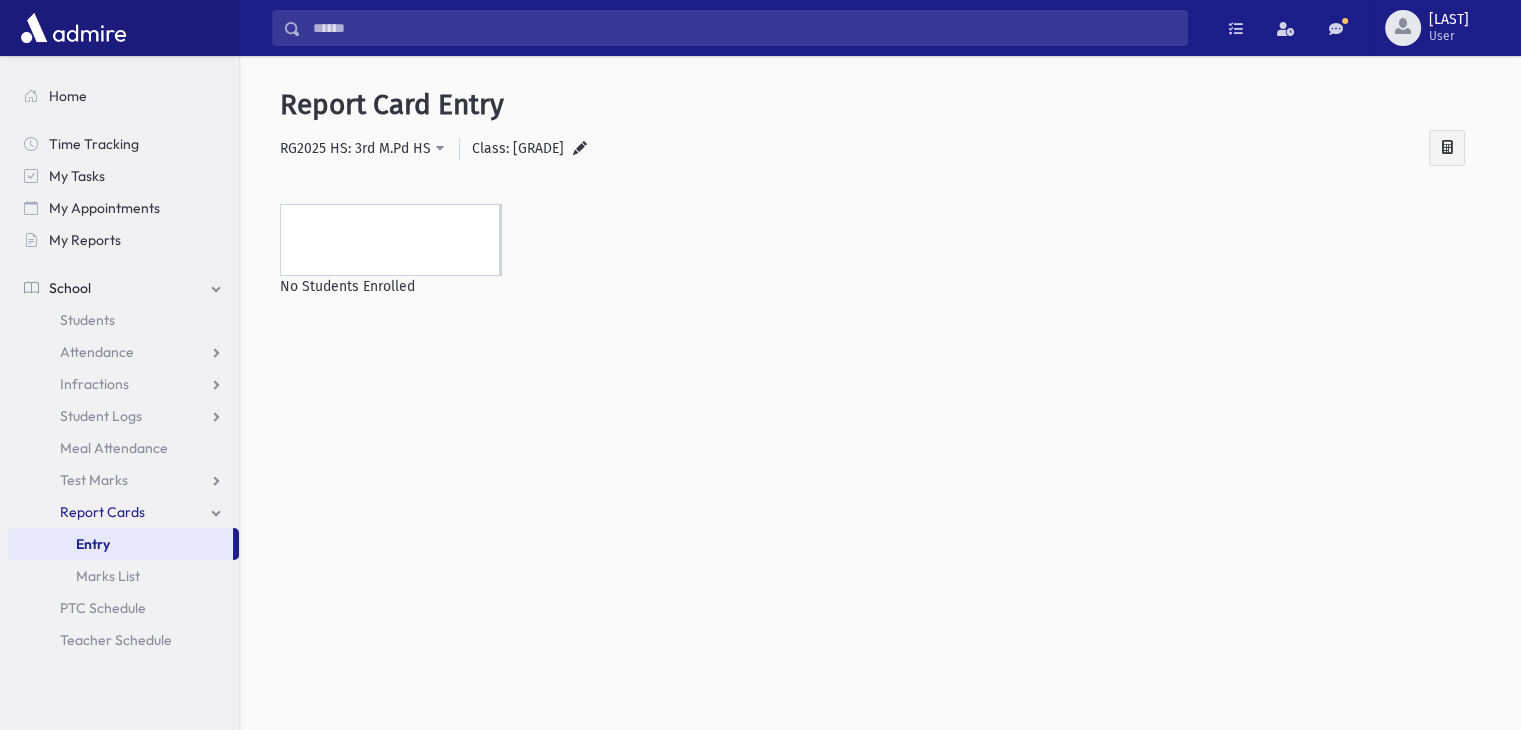 click on "Report Cards" at bounding box center (123, 512) 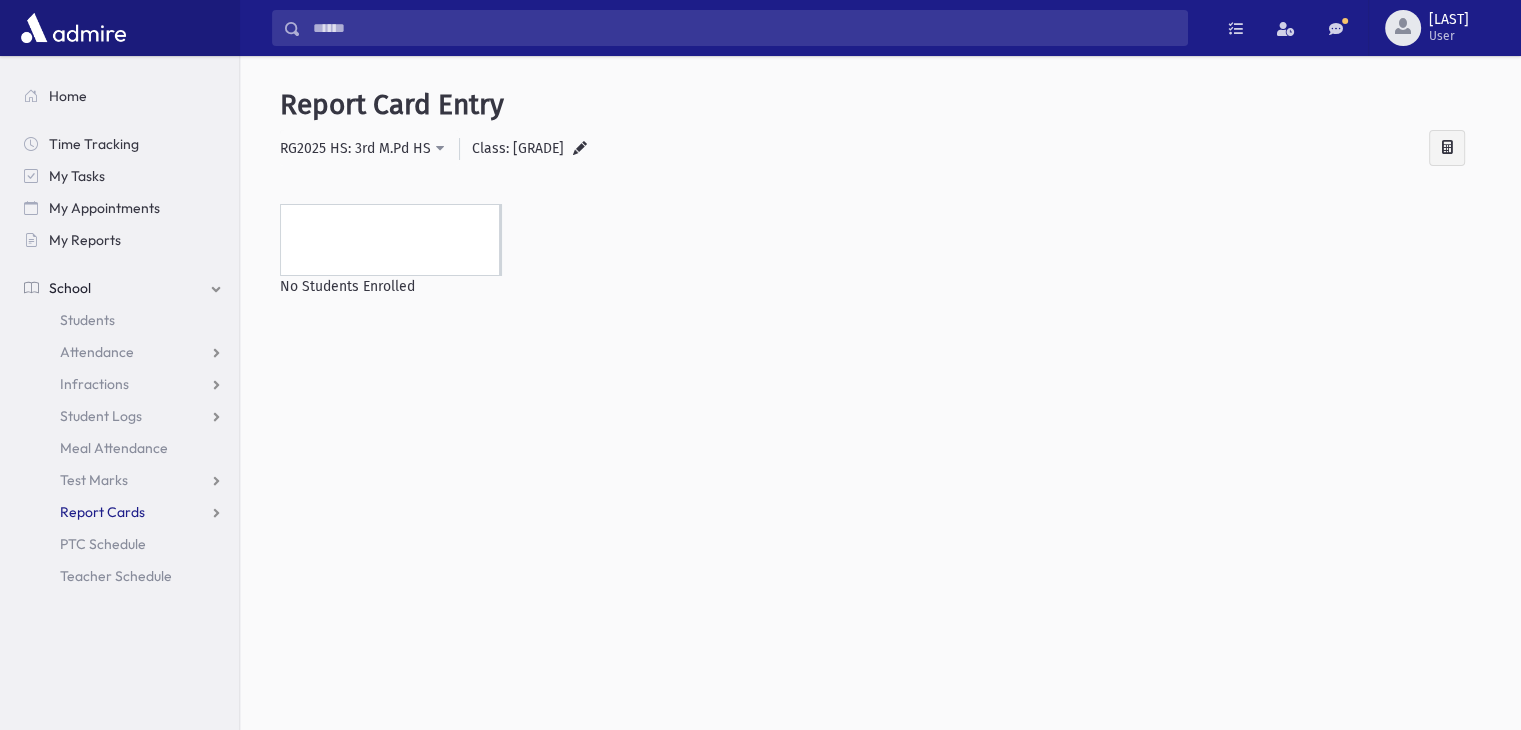 click on "Report Cards" at bounding box center [123, 352] 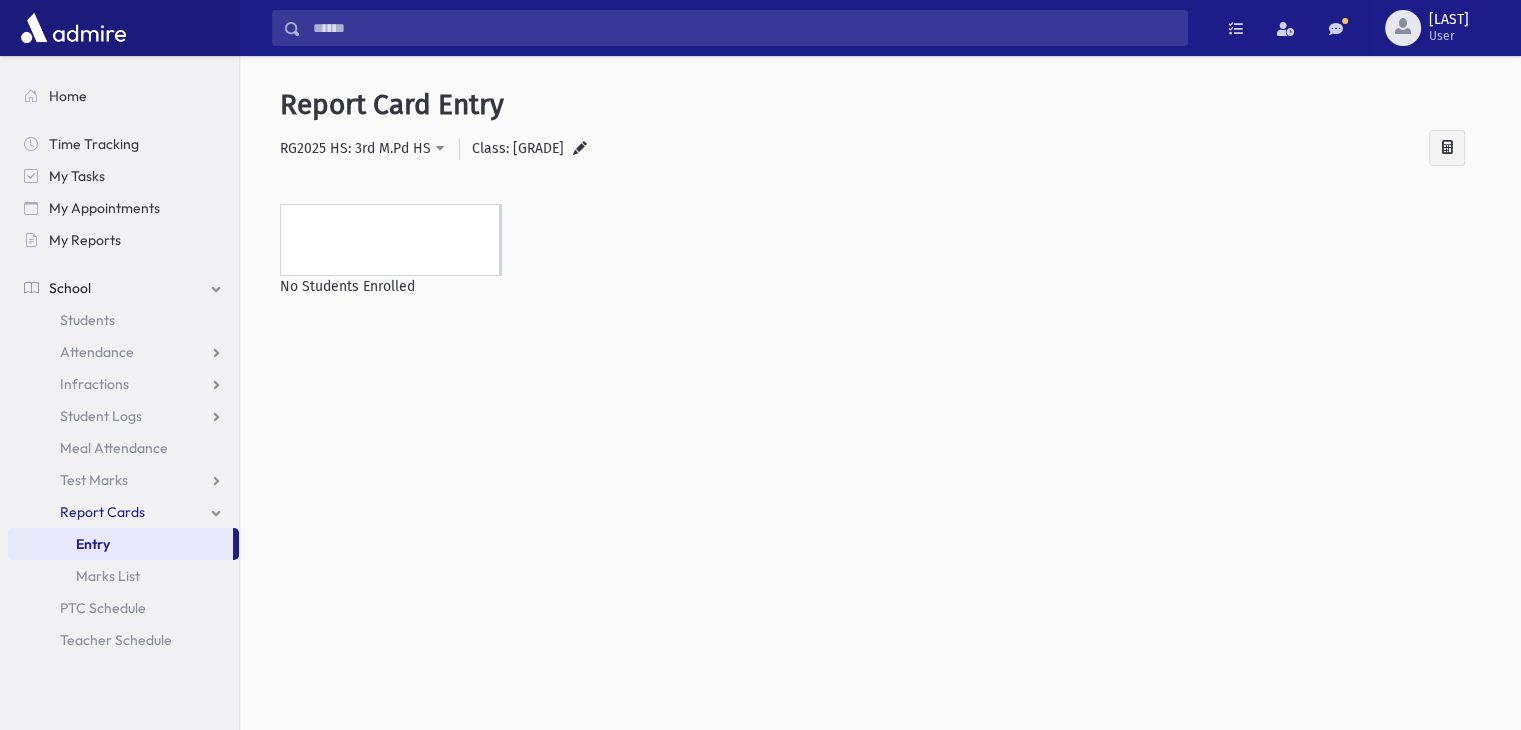 click on "Entry" at bounding box center (120, 544) 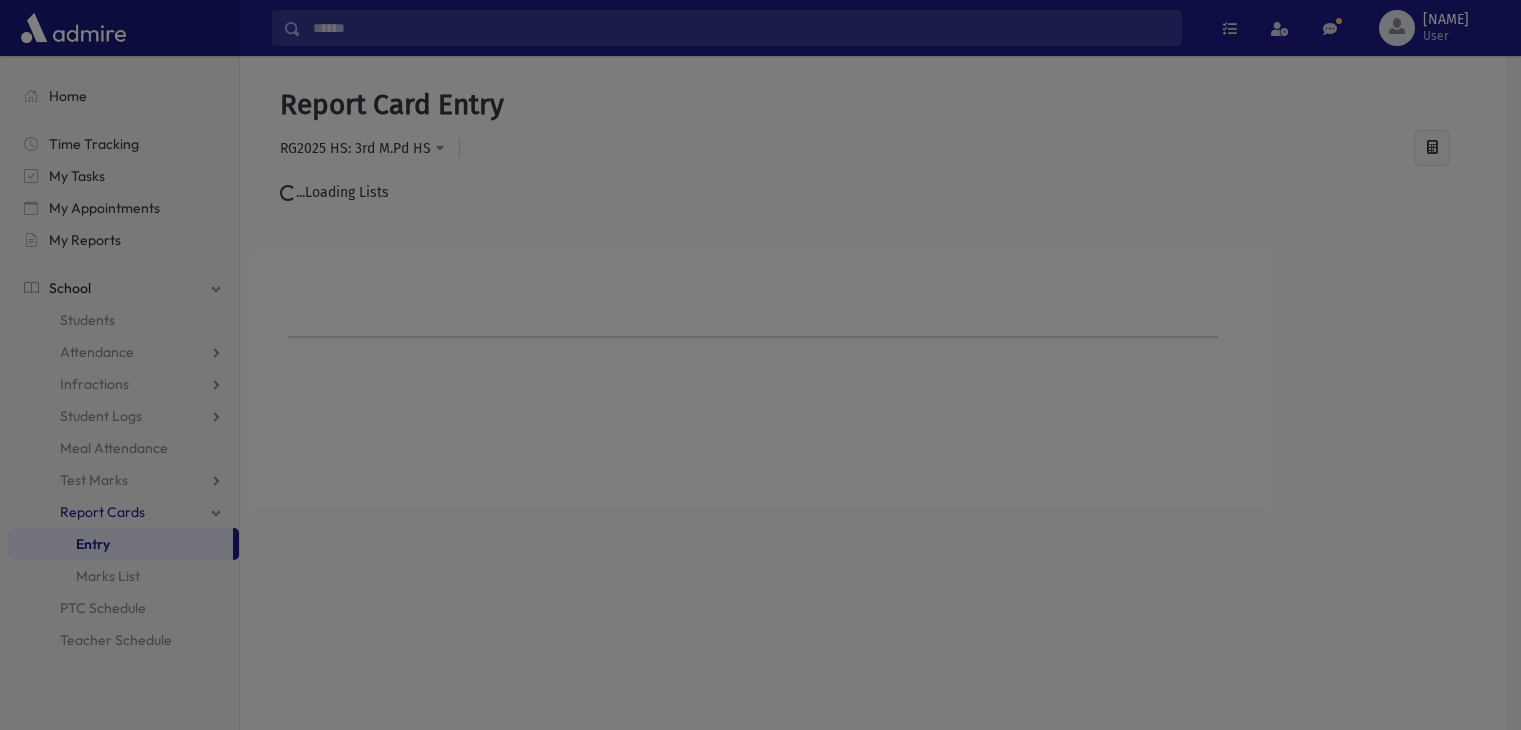 scroll, scrollTop: 0, scrollLeft: 0, axis: both 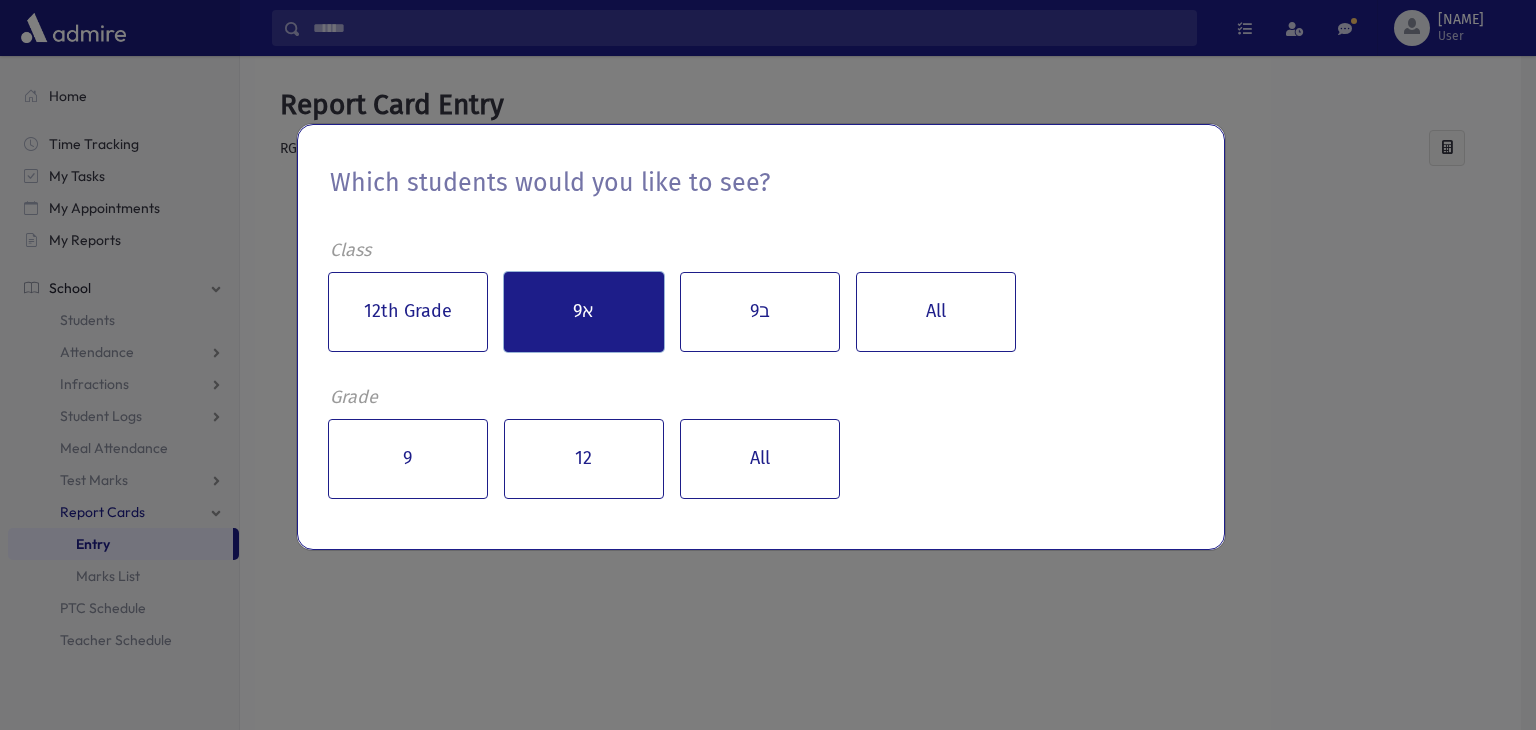 click on "א9" at bounding box center [584, 312] 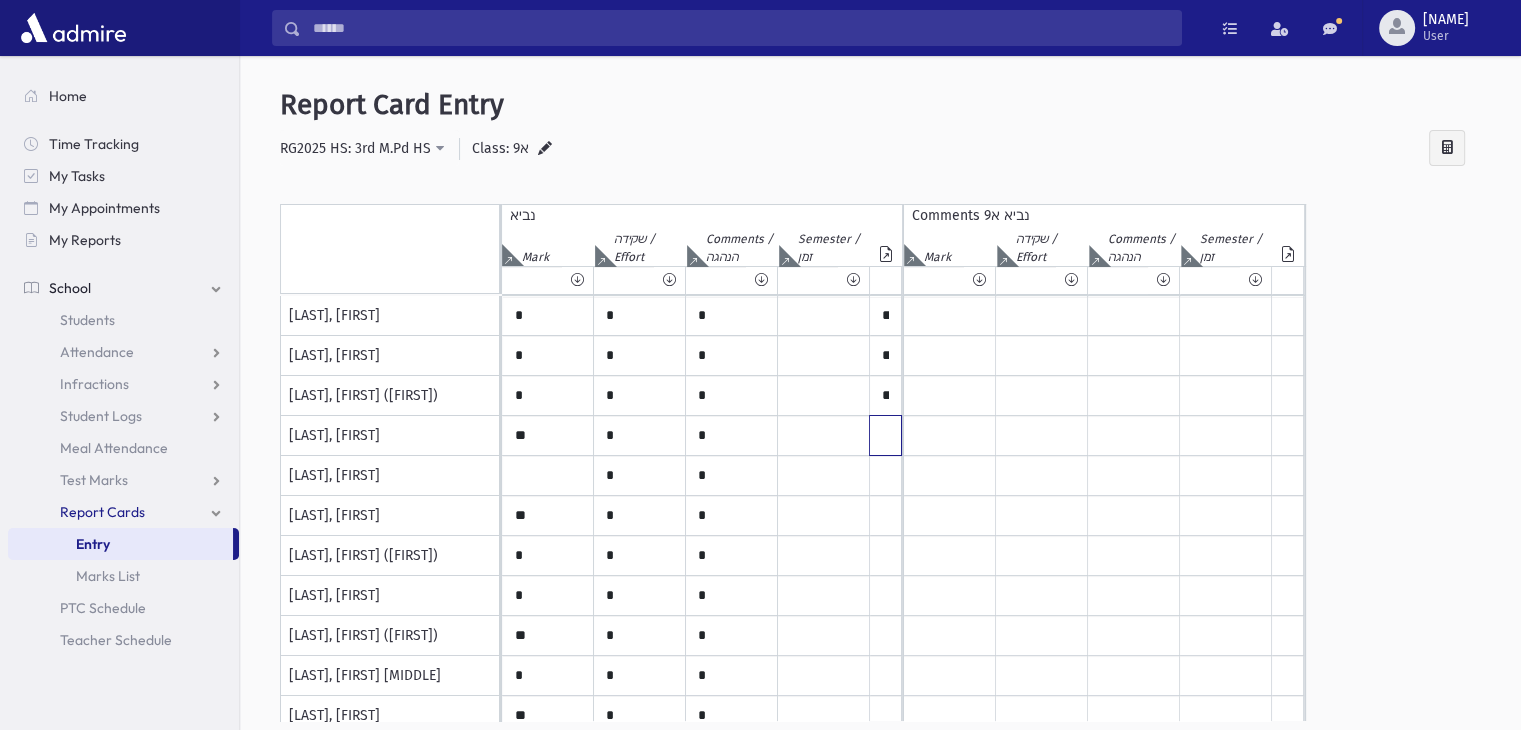 click at bounding box center [885, 316] 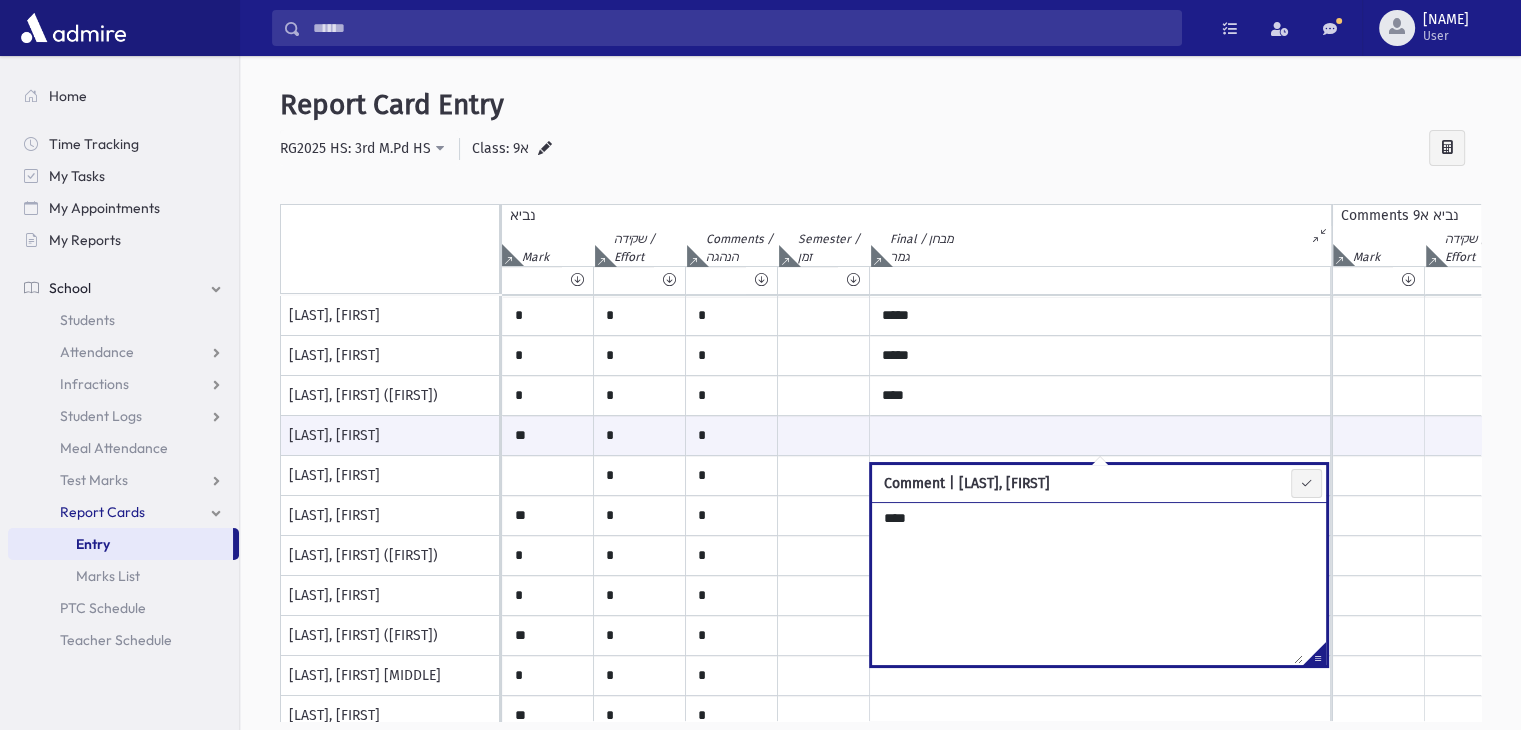 type on "****" 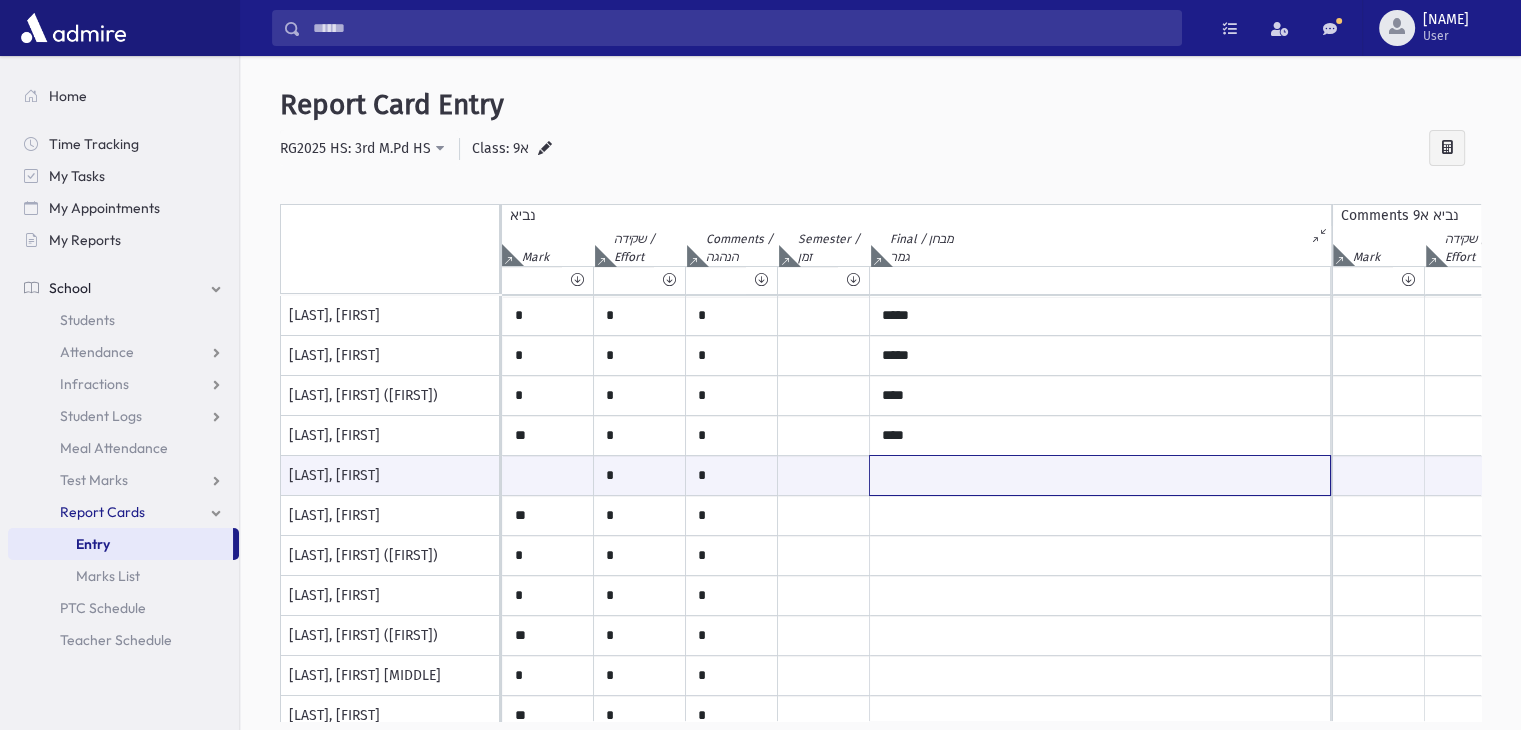 click at bounding box center (1100, 475) 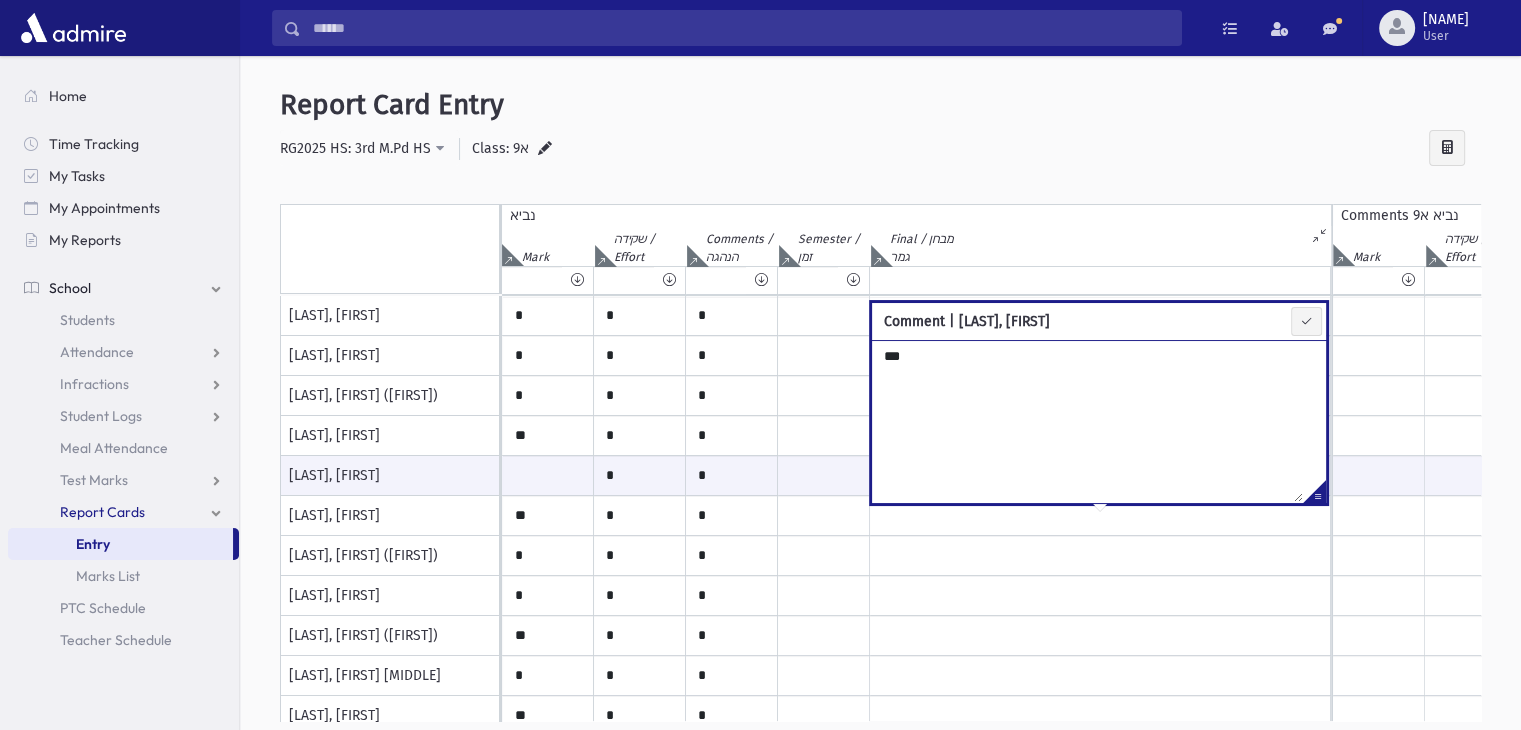type on "***" 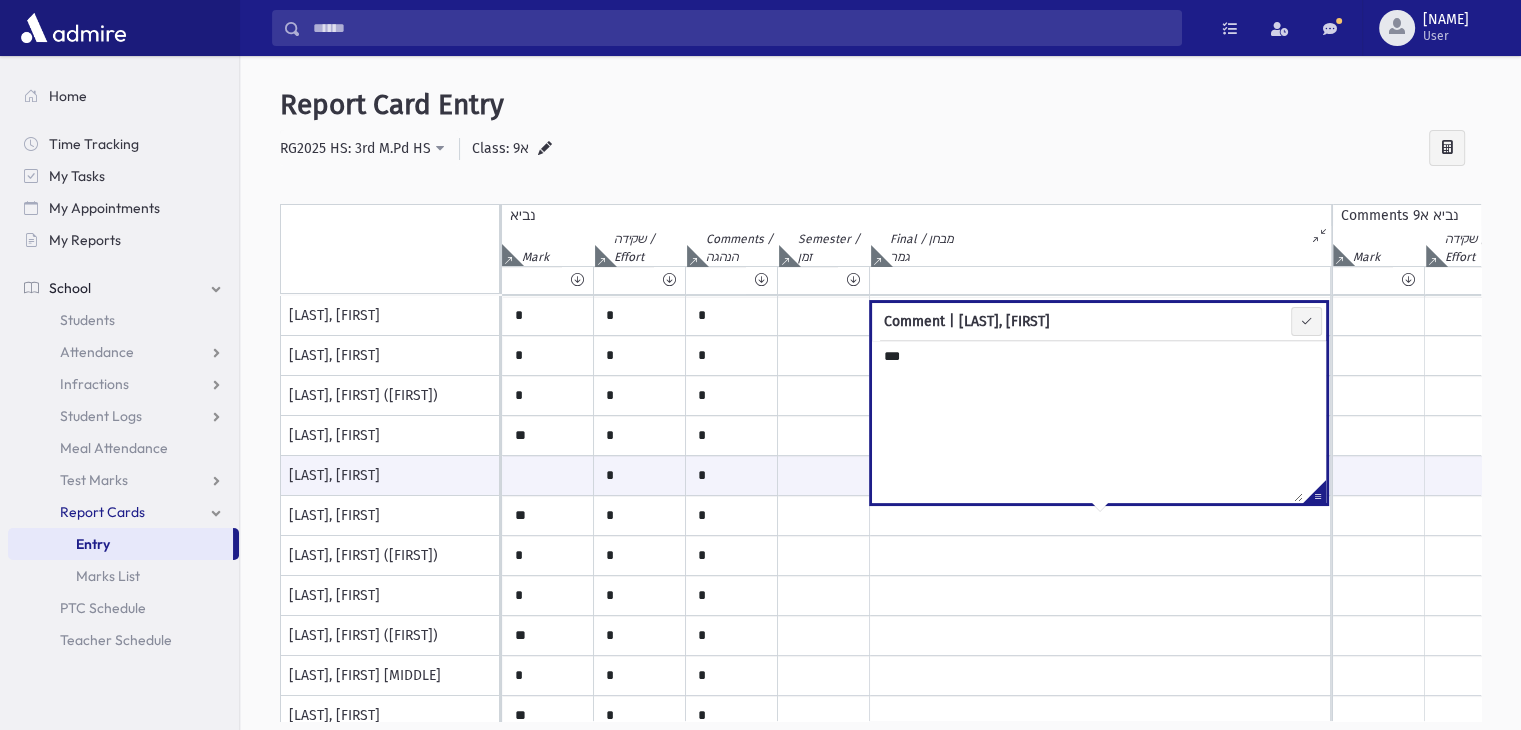 click on "Gardner, Yehudis" at bounding box center [390, 316] 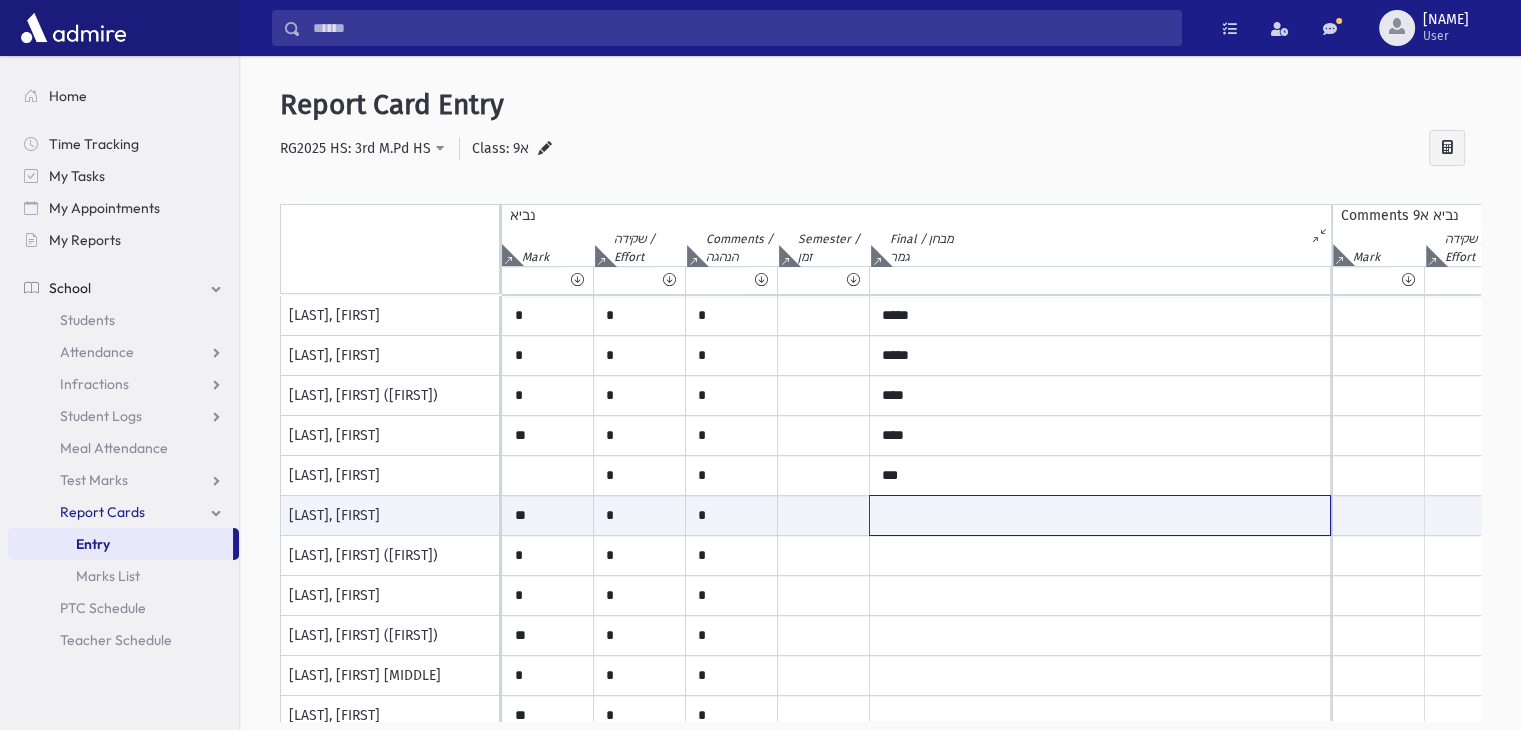 click at bounding box center (1100, 515) 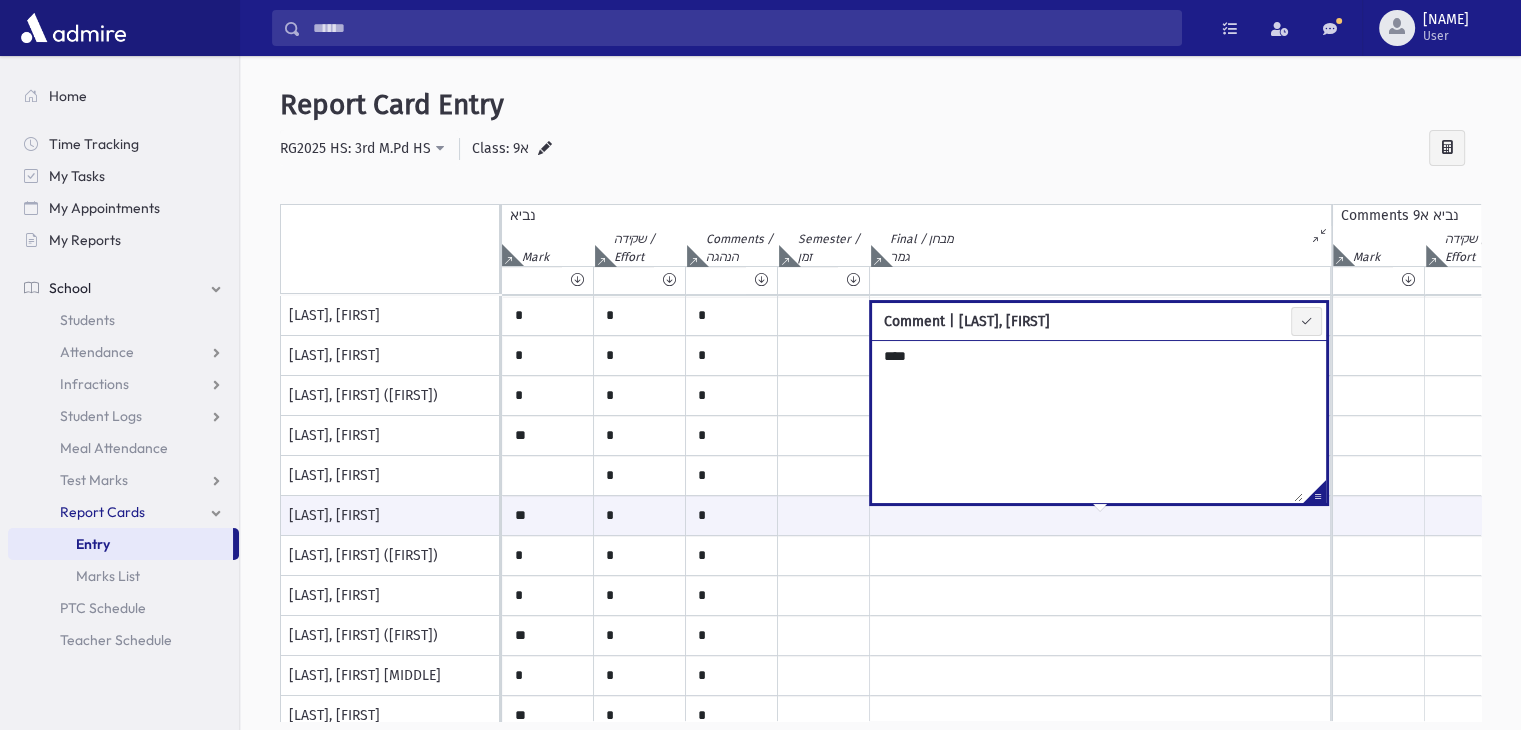 type on "****" 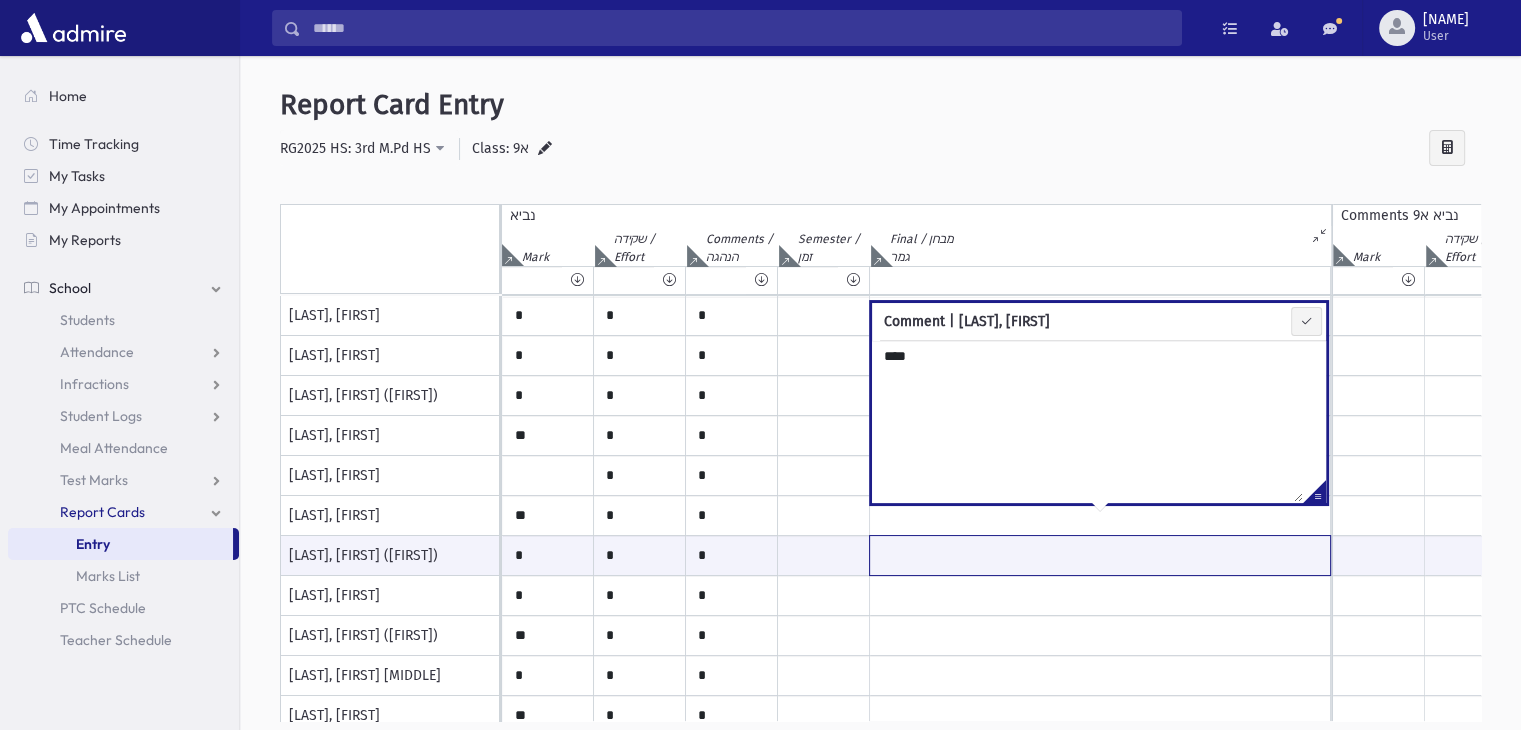 click at bounding box center [1100, 555] 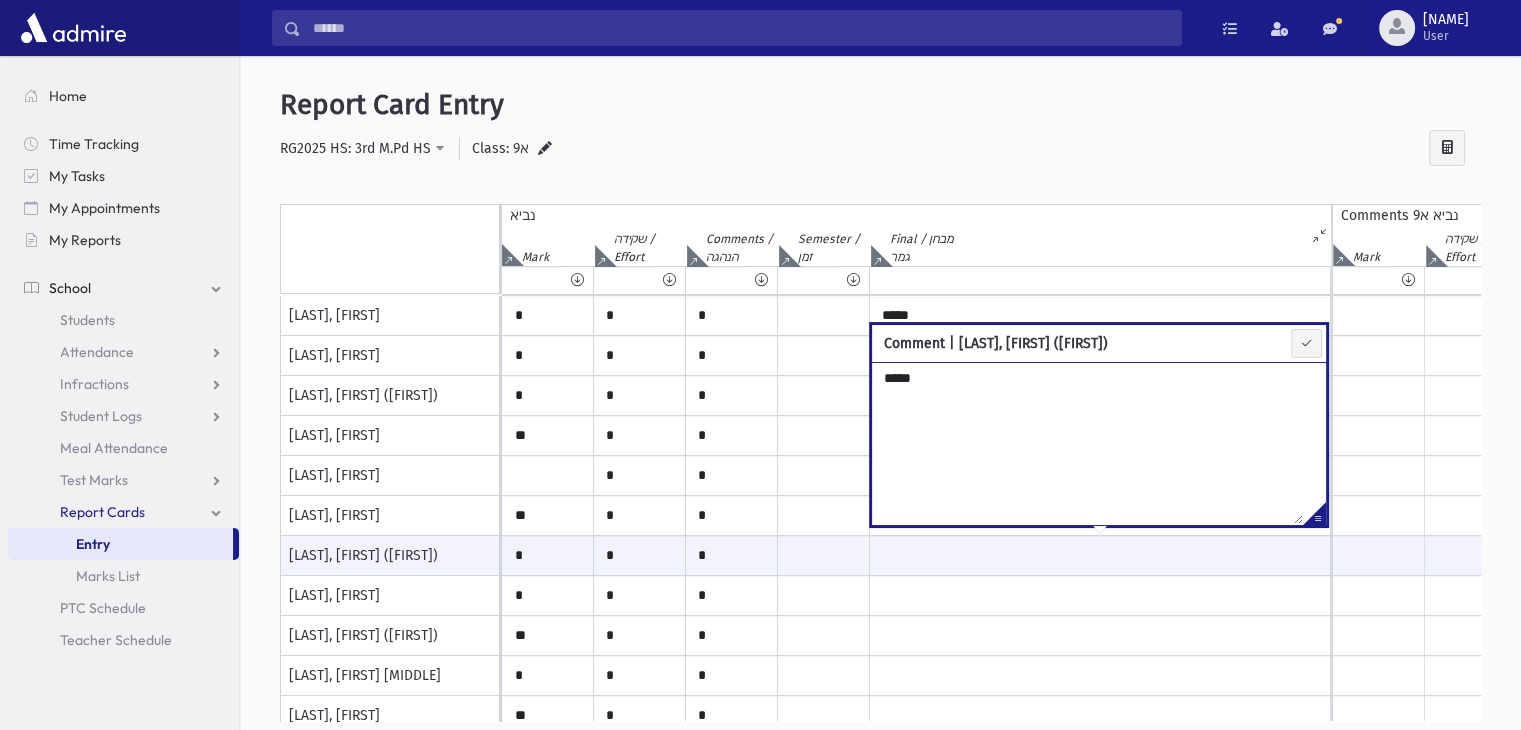 type on "*****" 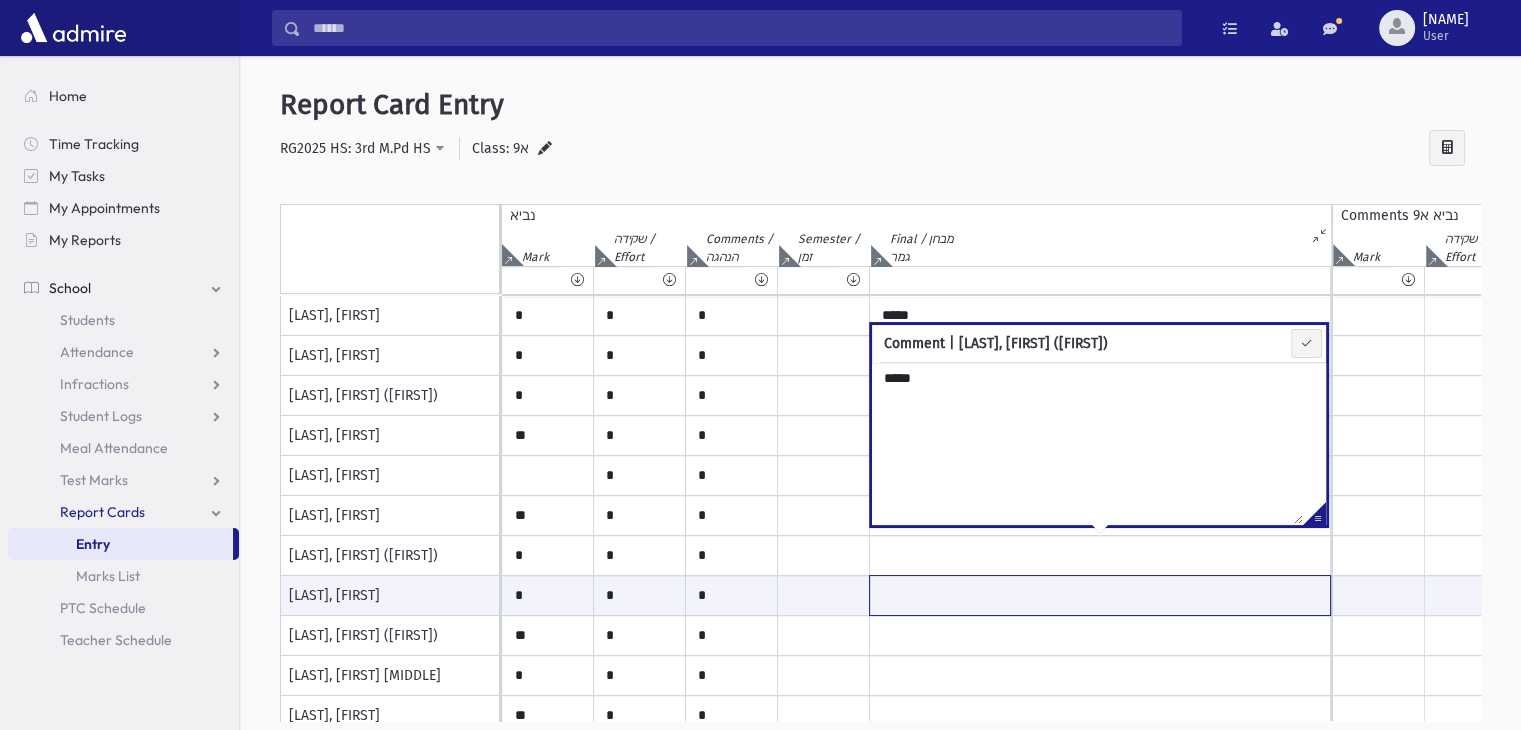 click at bounding box center (1100, 595) 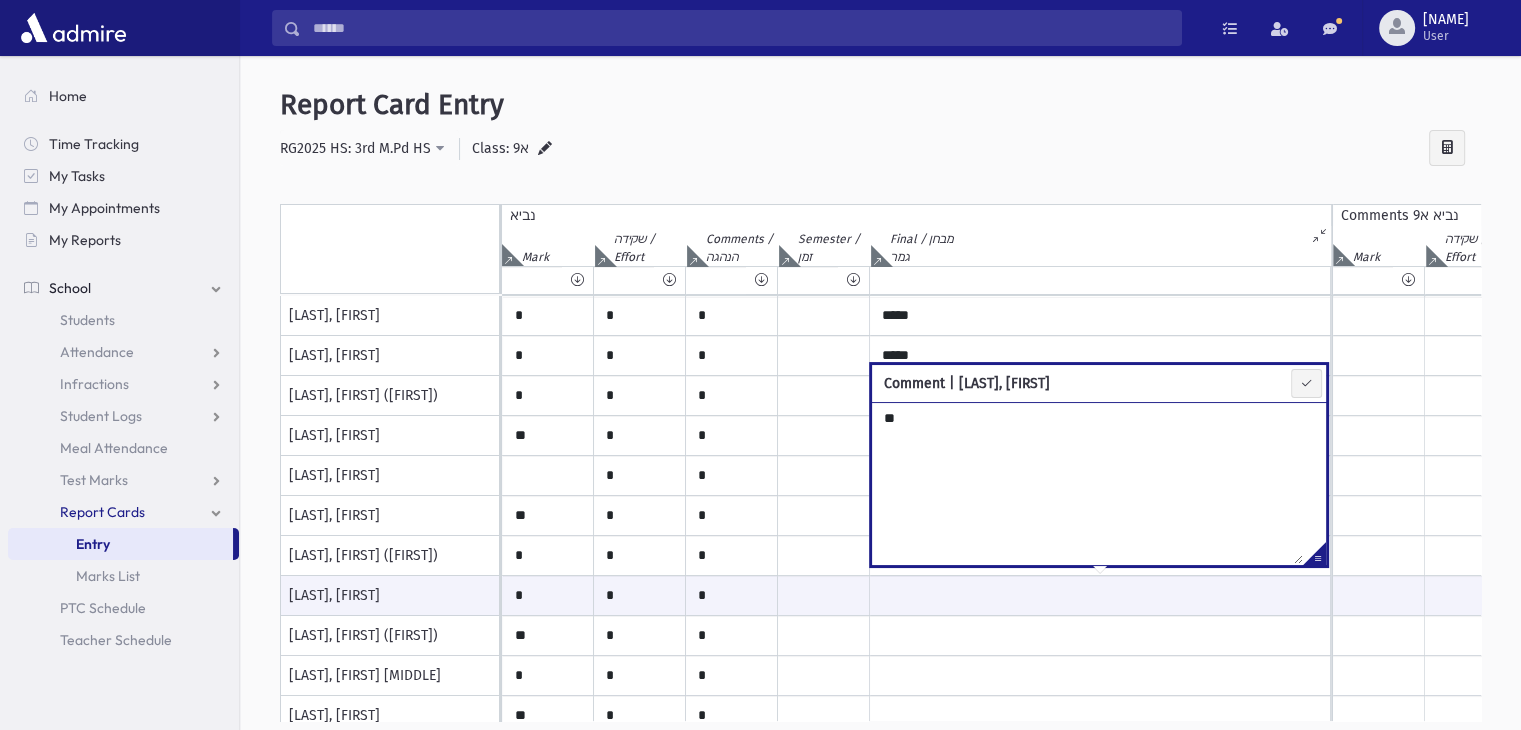 type on "**" 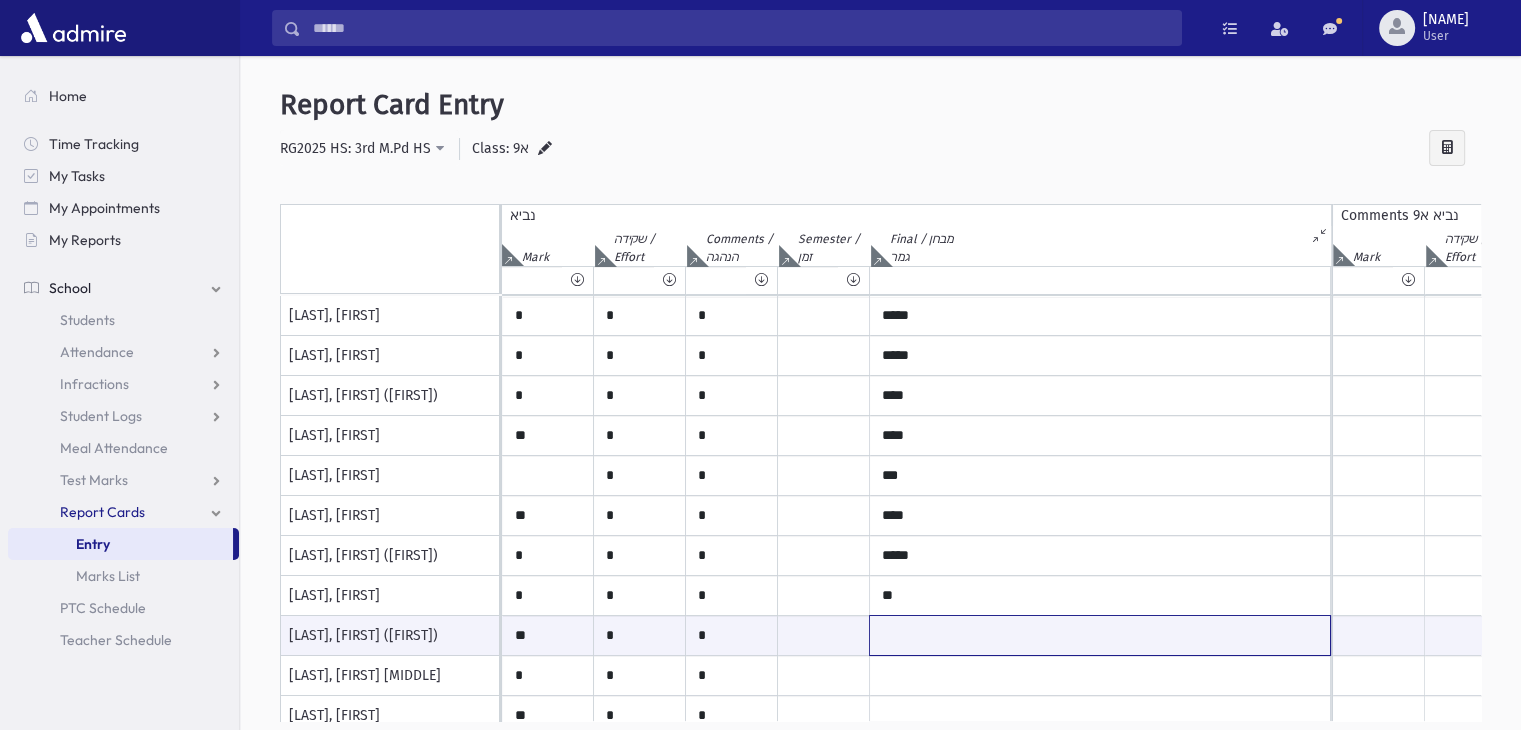 click at bounding box center [1100, 635] 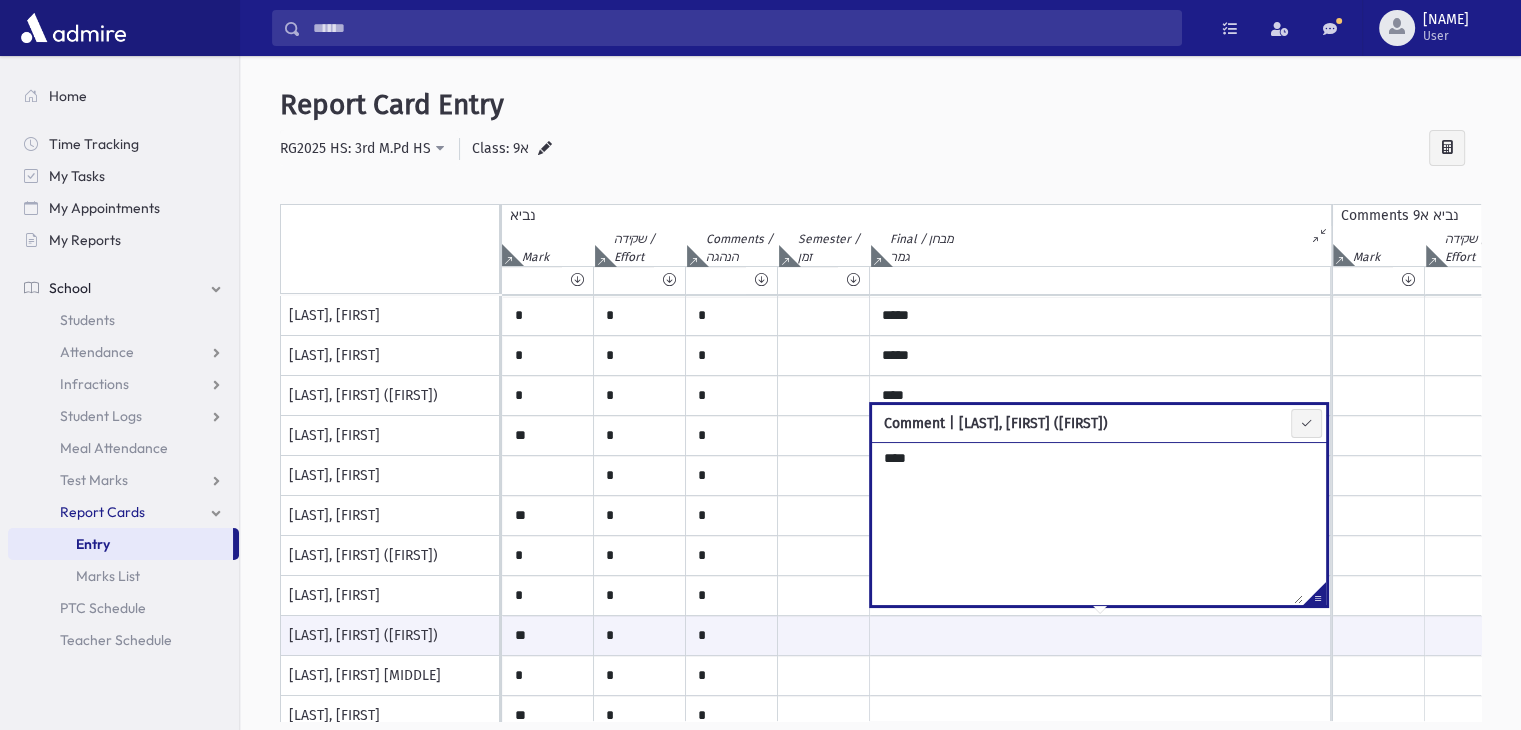 type on "****" 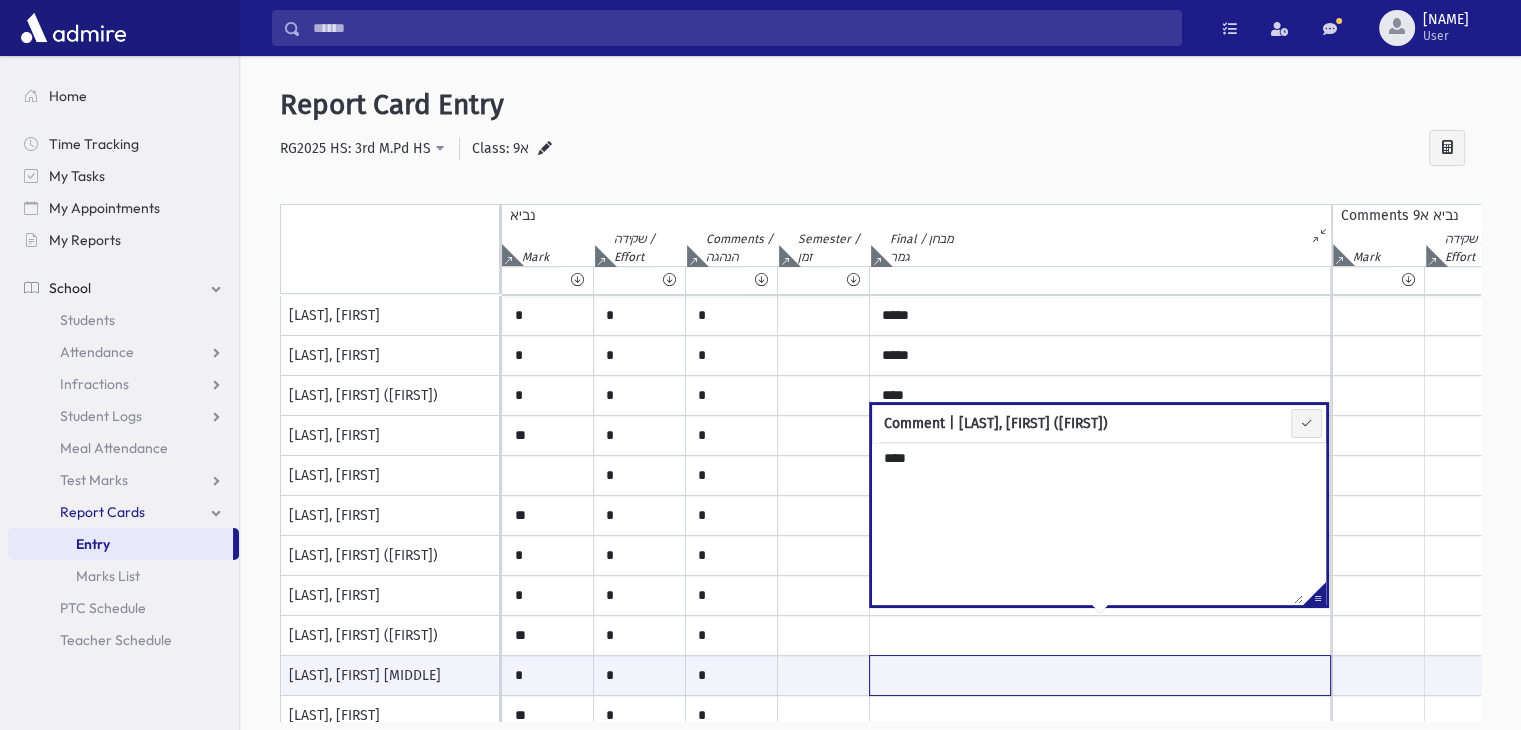 click at bounding box center [1100, 675] 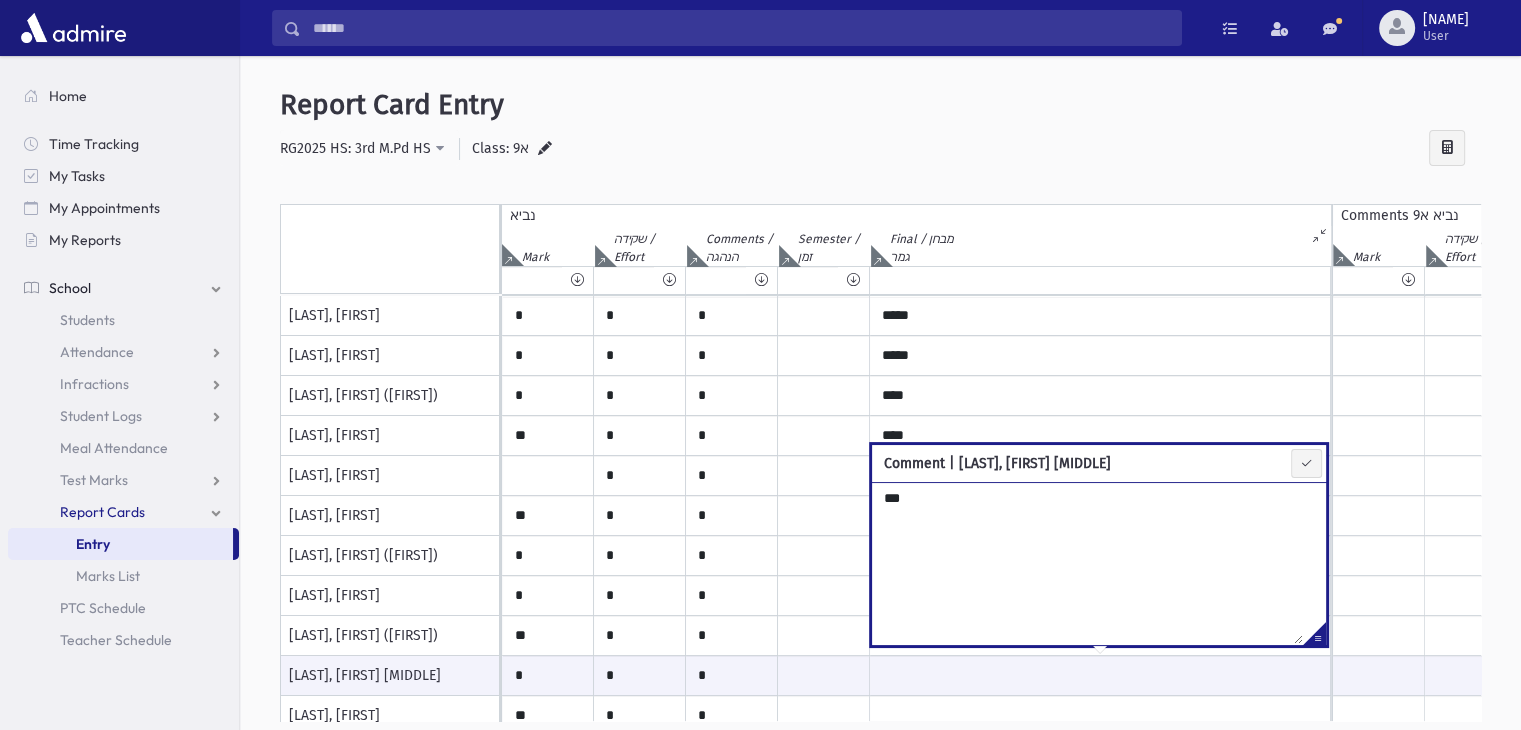 scroll, scrollTop: 143, scrollLeft: 0, axis: vertical 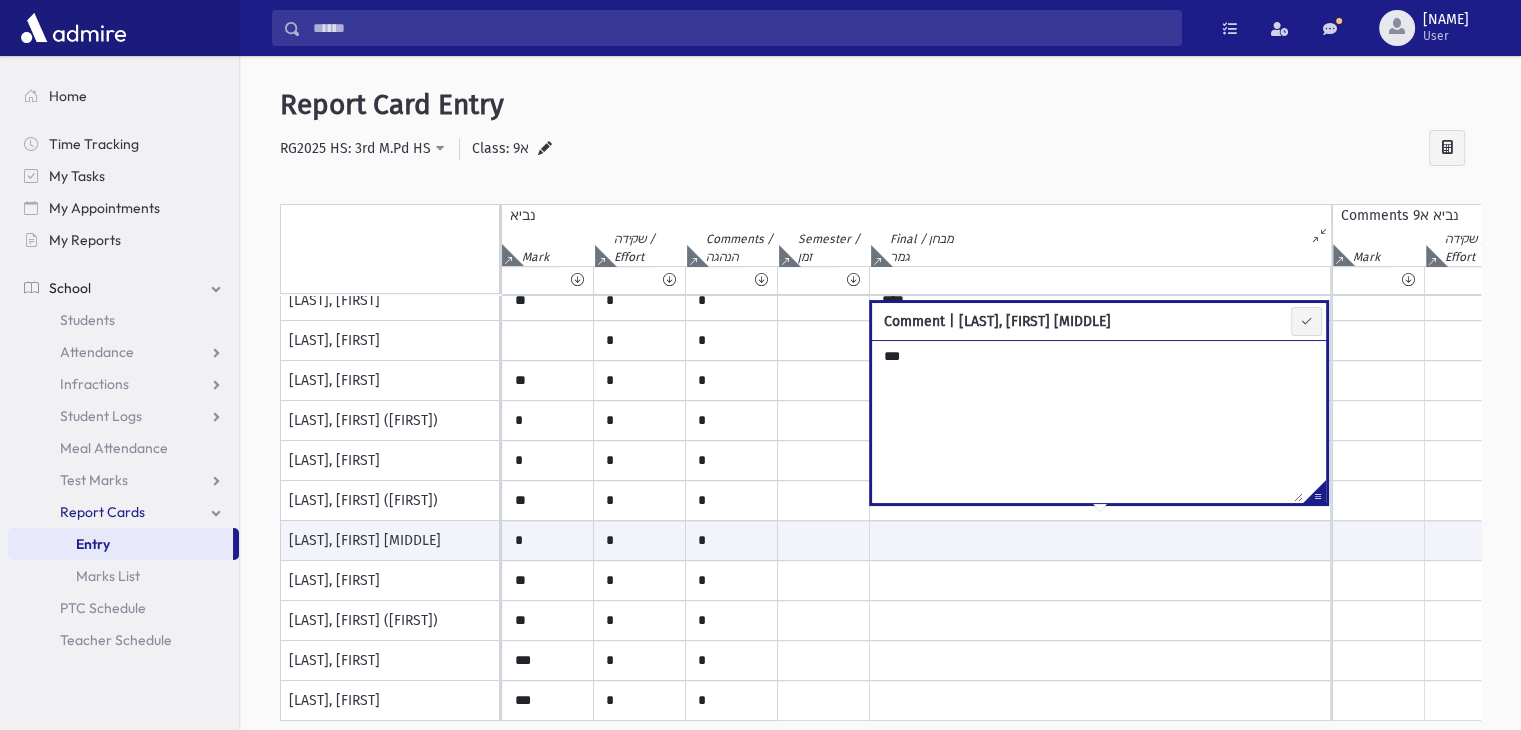 type on "***" 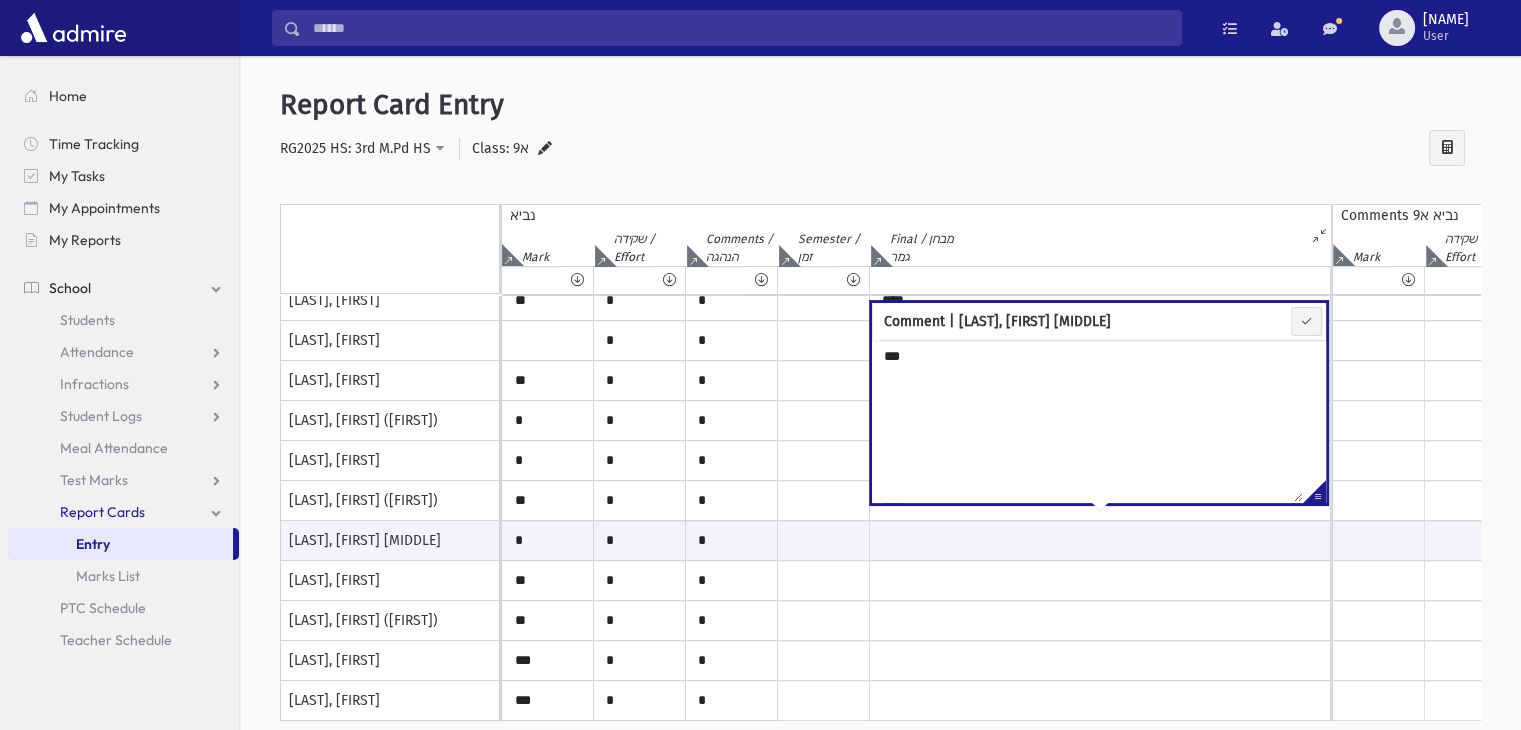 click on "Kutoff, Yael" at bounding box center [390, 181] 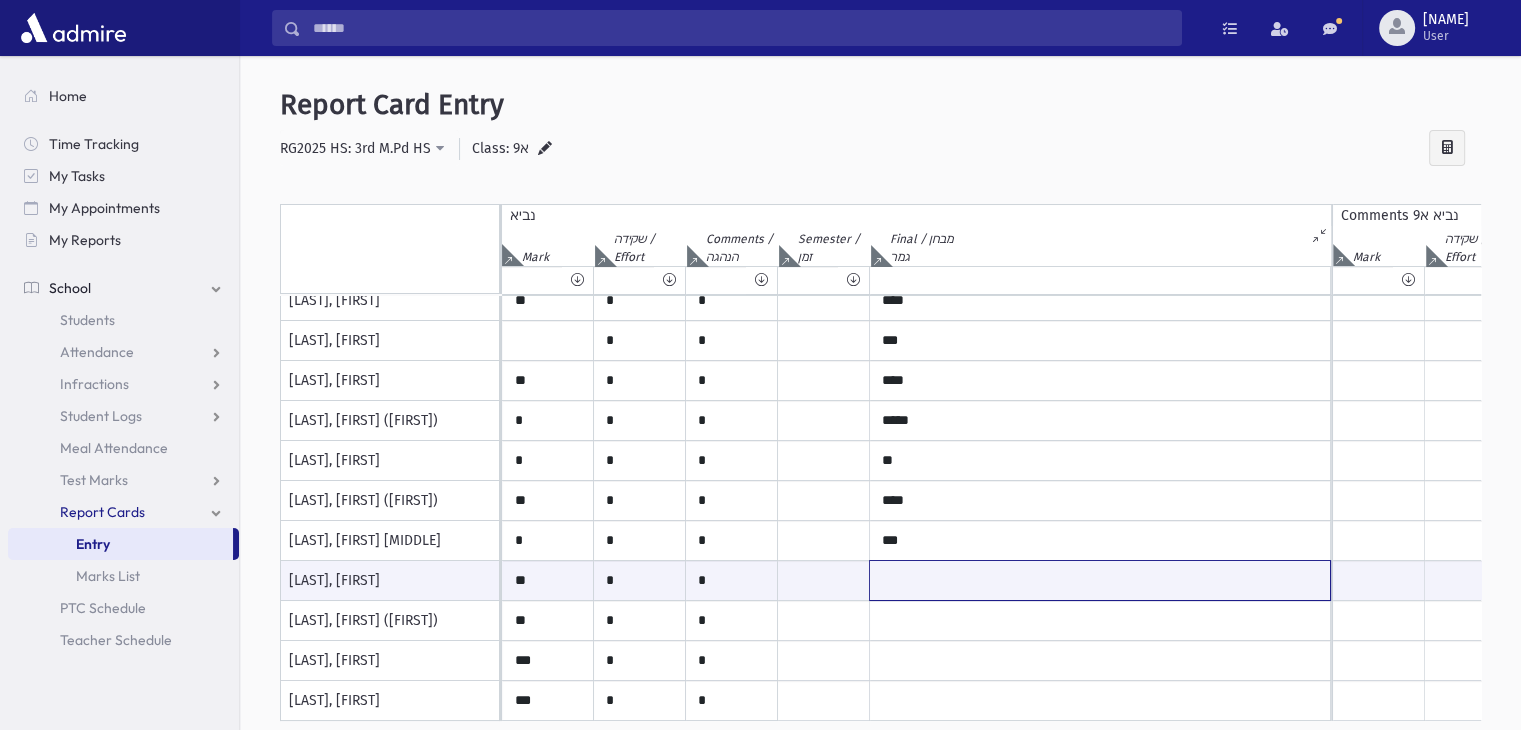 click at bounding box center [1100, 580] 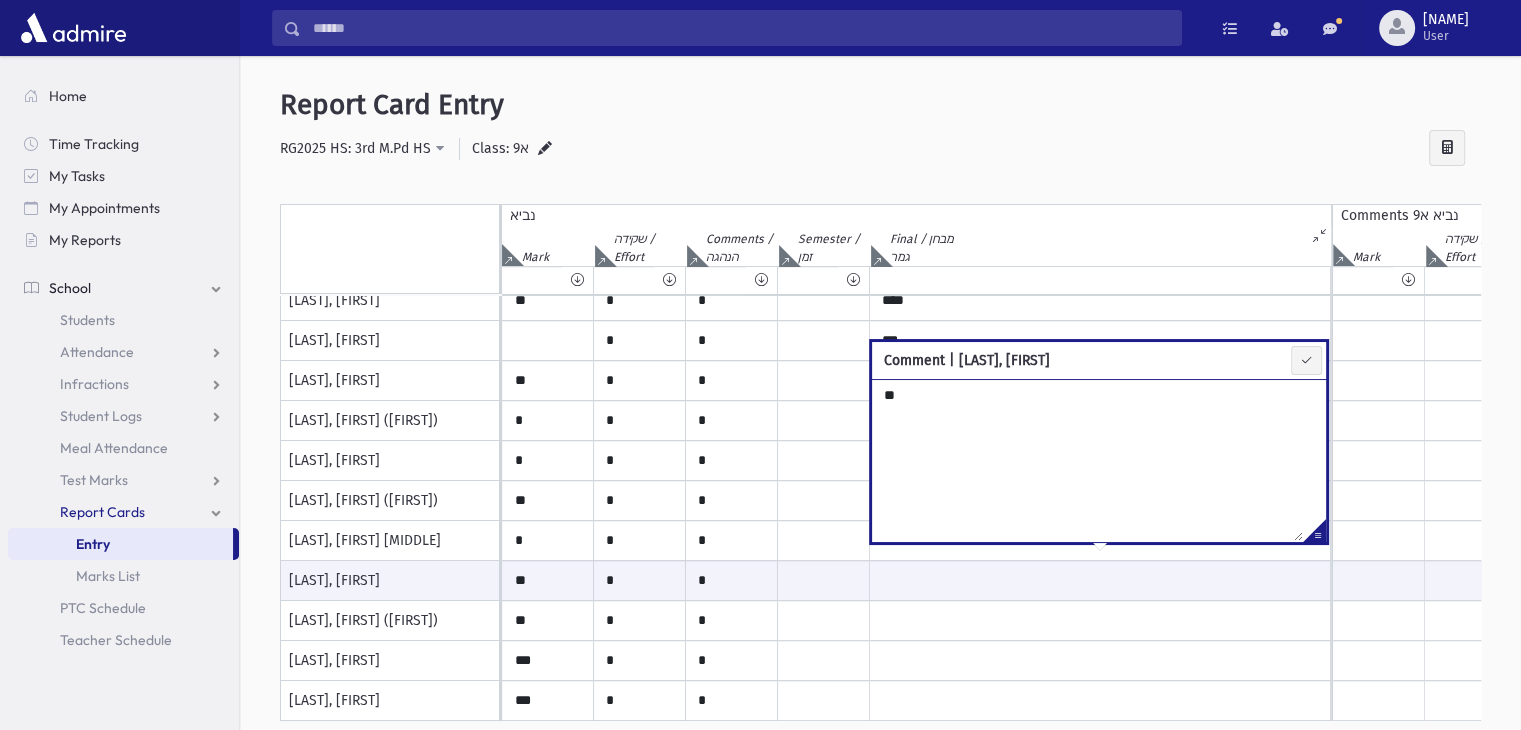 type on "**" 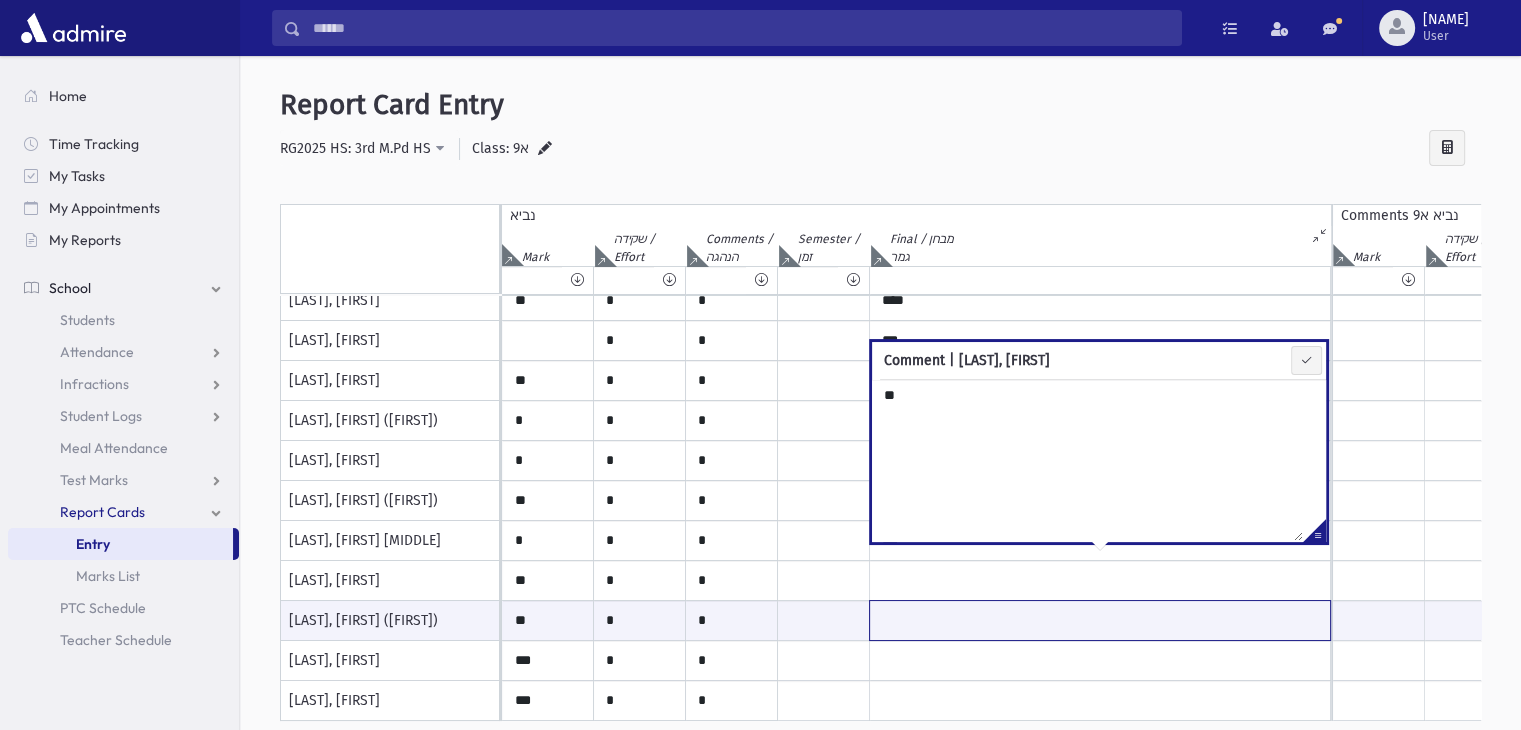 click at bounding box center (1100, 620) 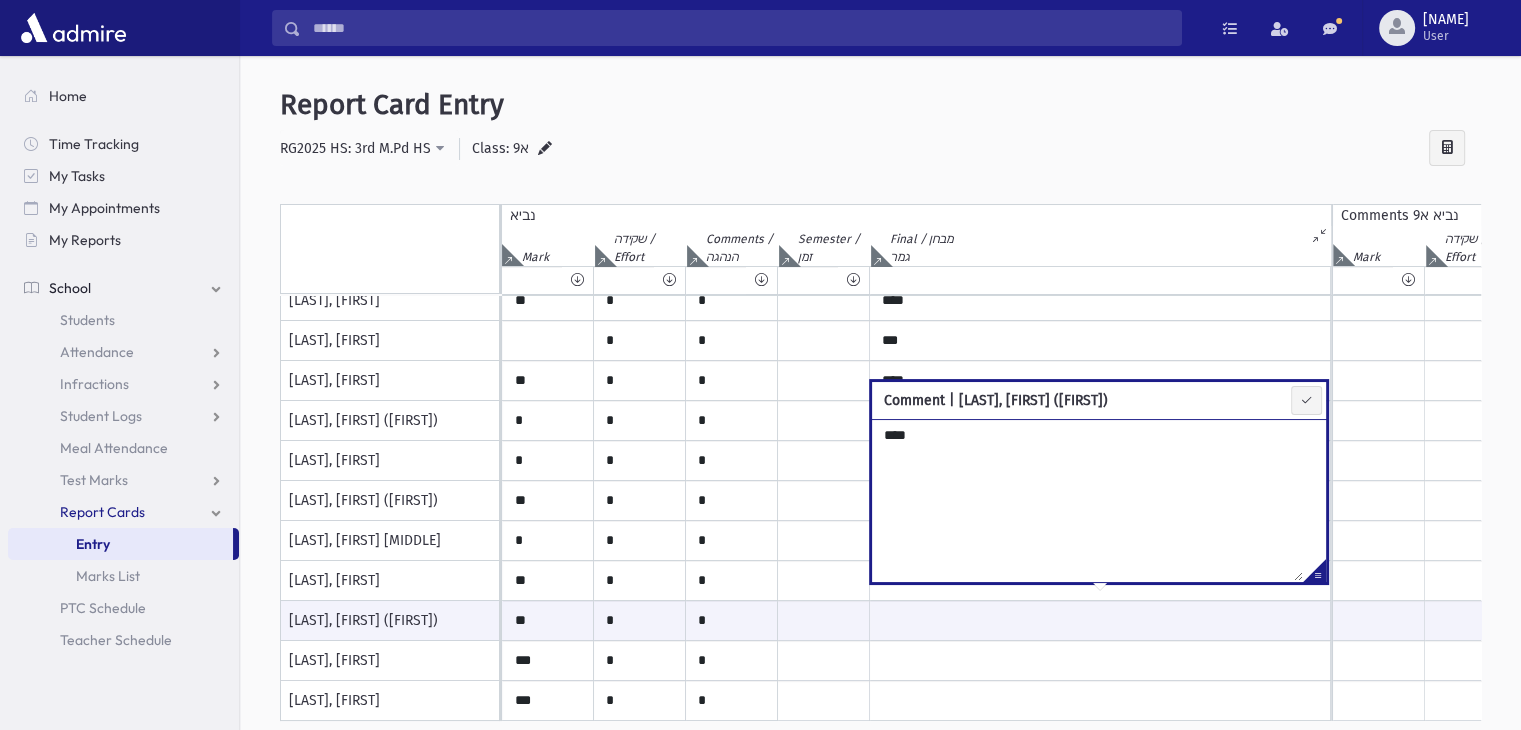type on "****" 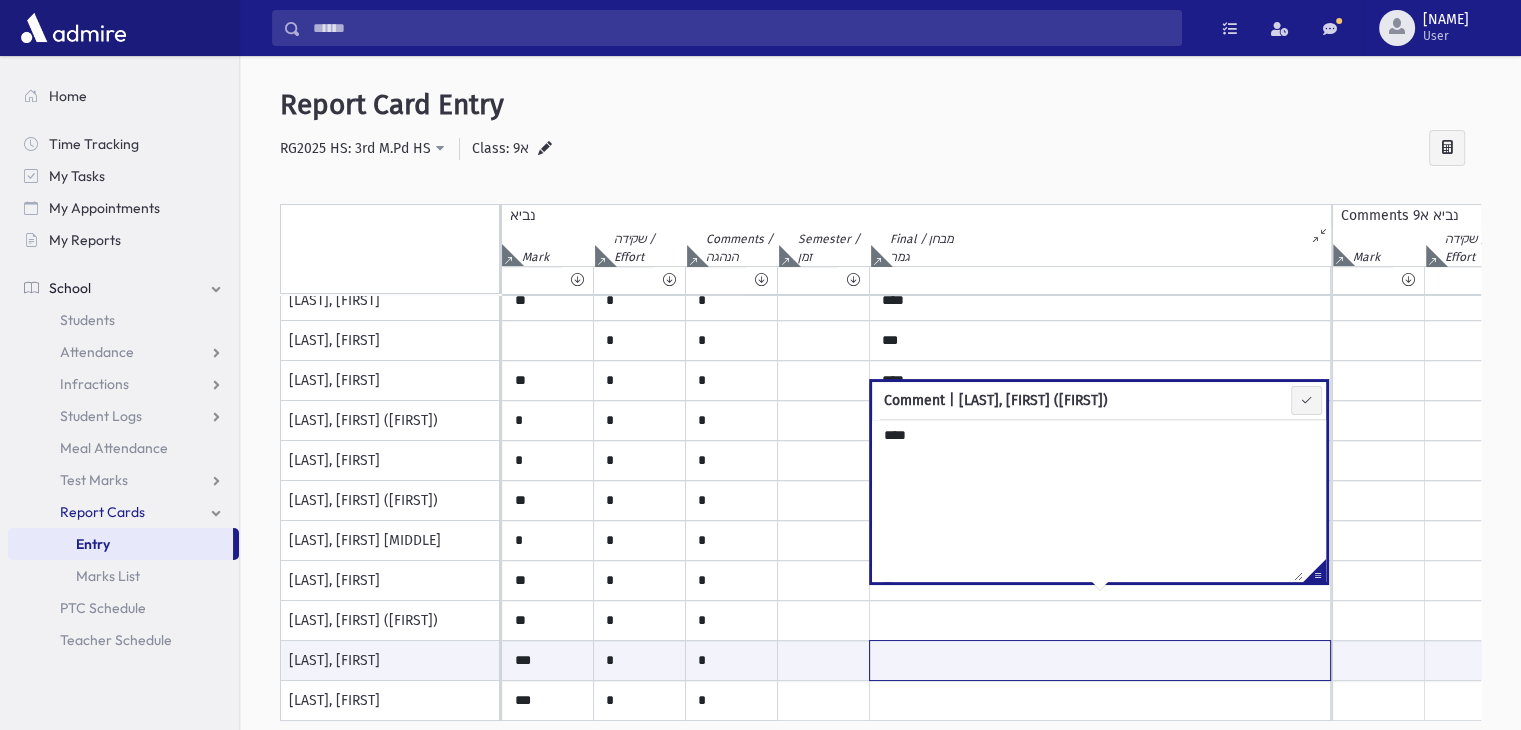 click at bounding box center [1100, 660] 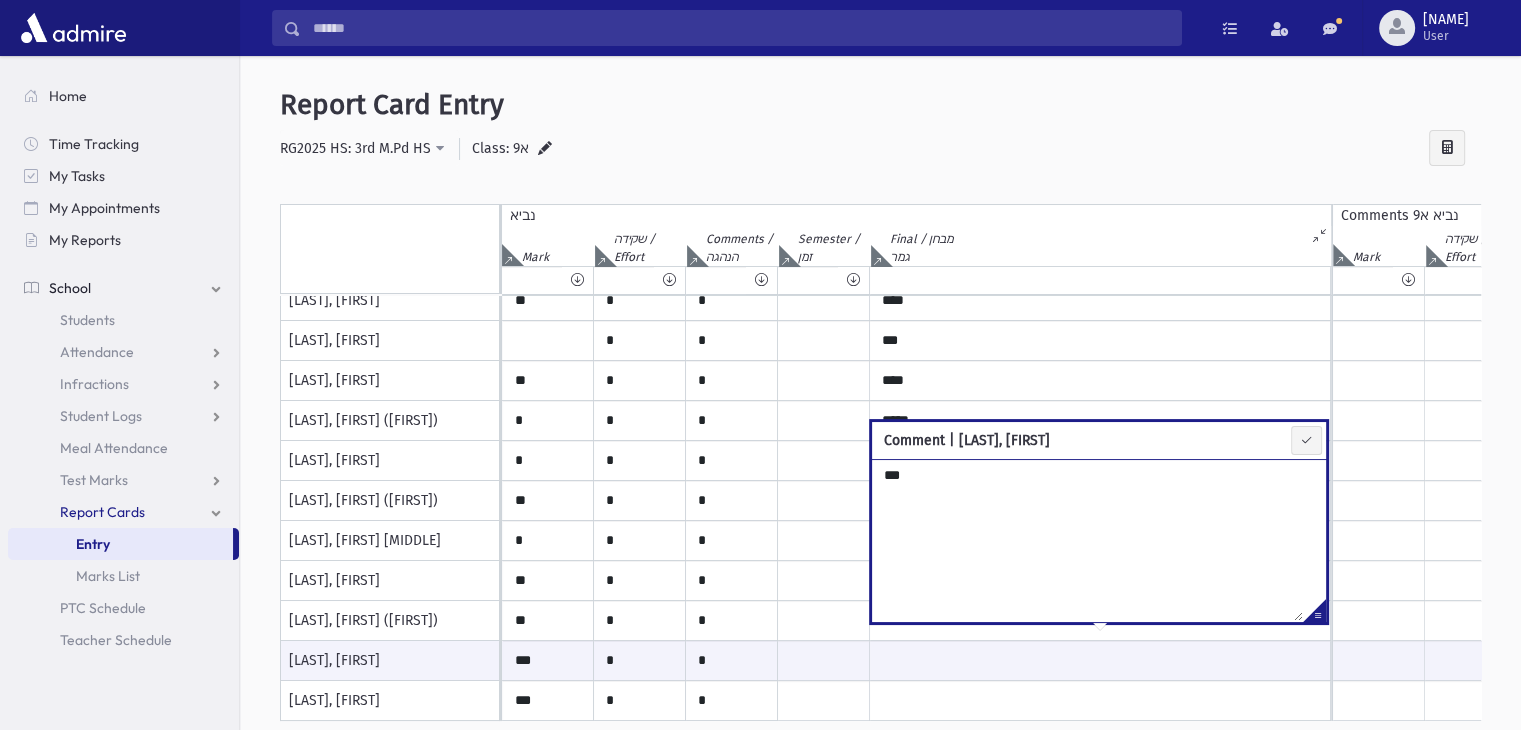type on "***" 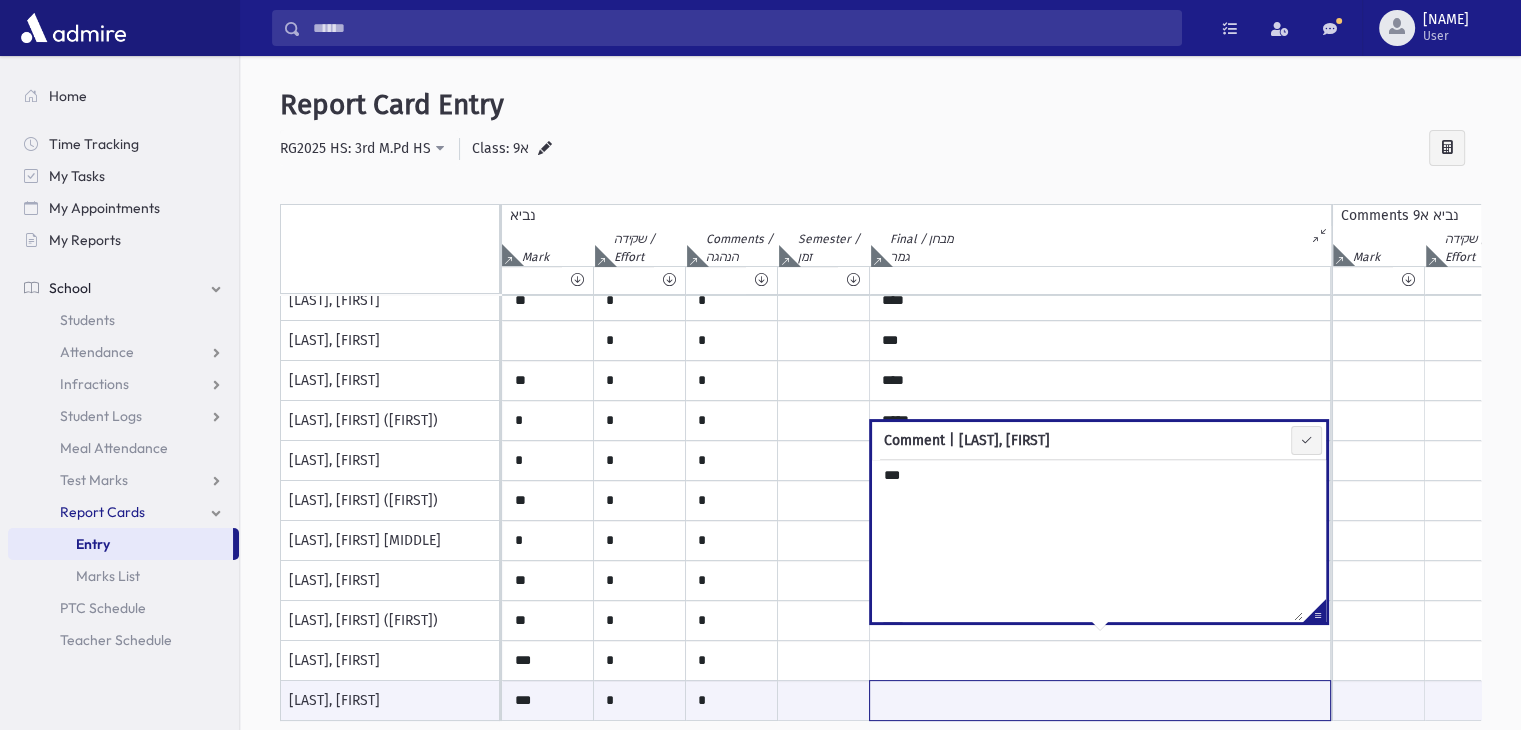 click at bounding box center (1100, 700) 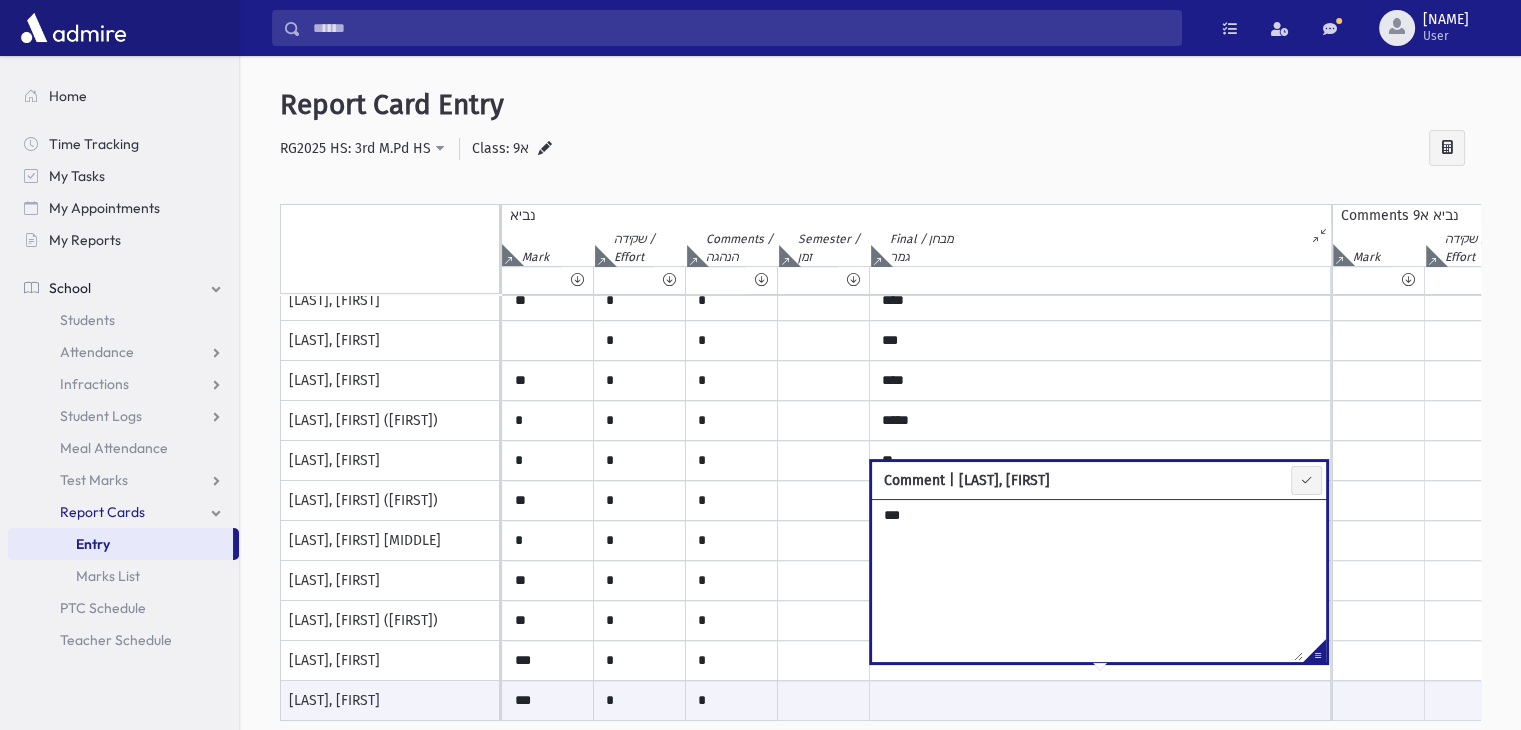 click on "***" at bounding box center (1087, 580) 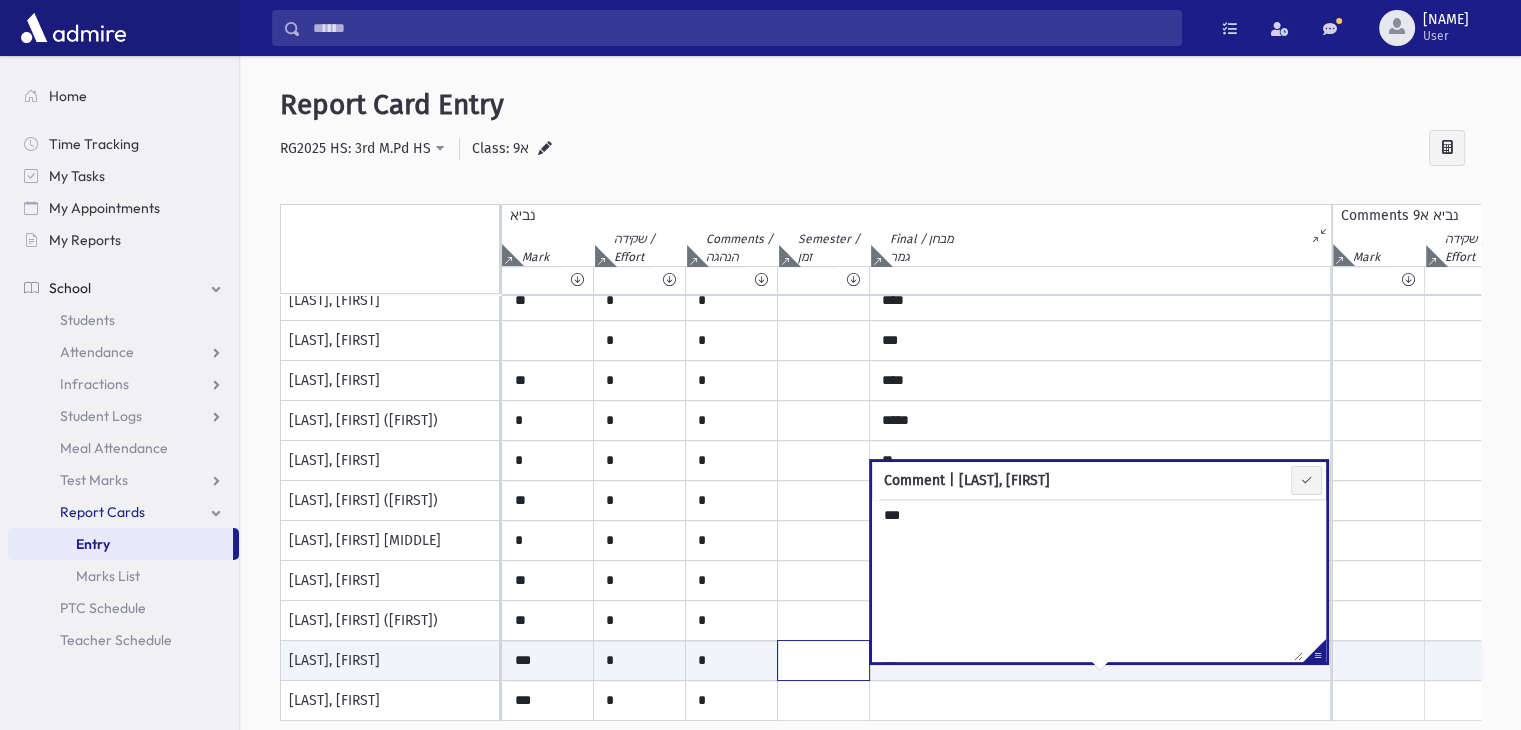 click at bounding box center (823, 660) 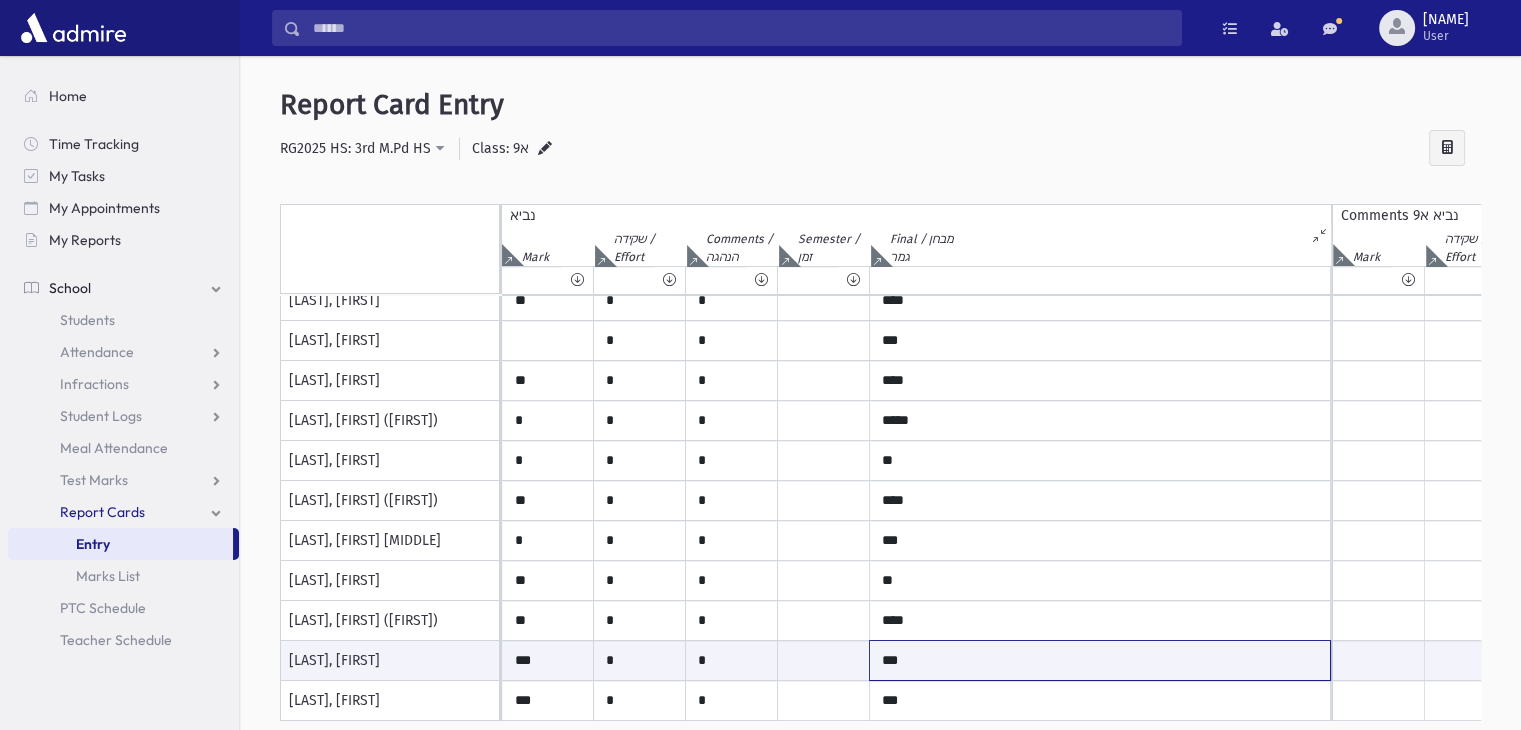 drag, startPoint x: 916, startPoint y: 644, endPoint x: 897, endPoint y: 648, distance: 19.416489 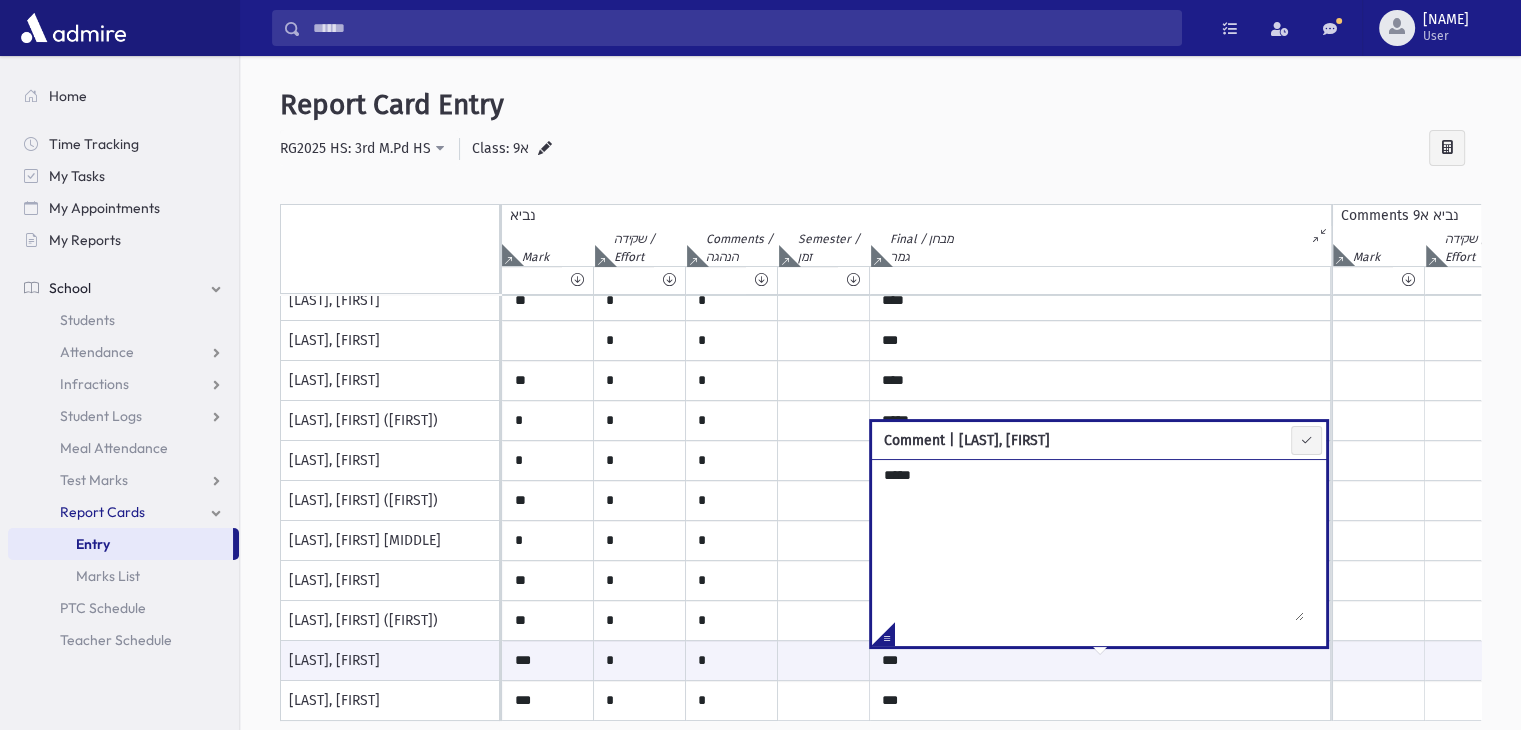 click on "***" at bounding box center [1088, 540] 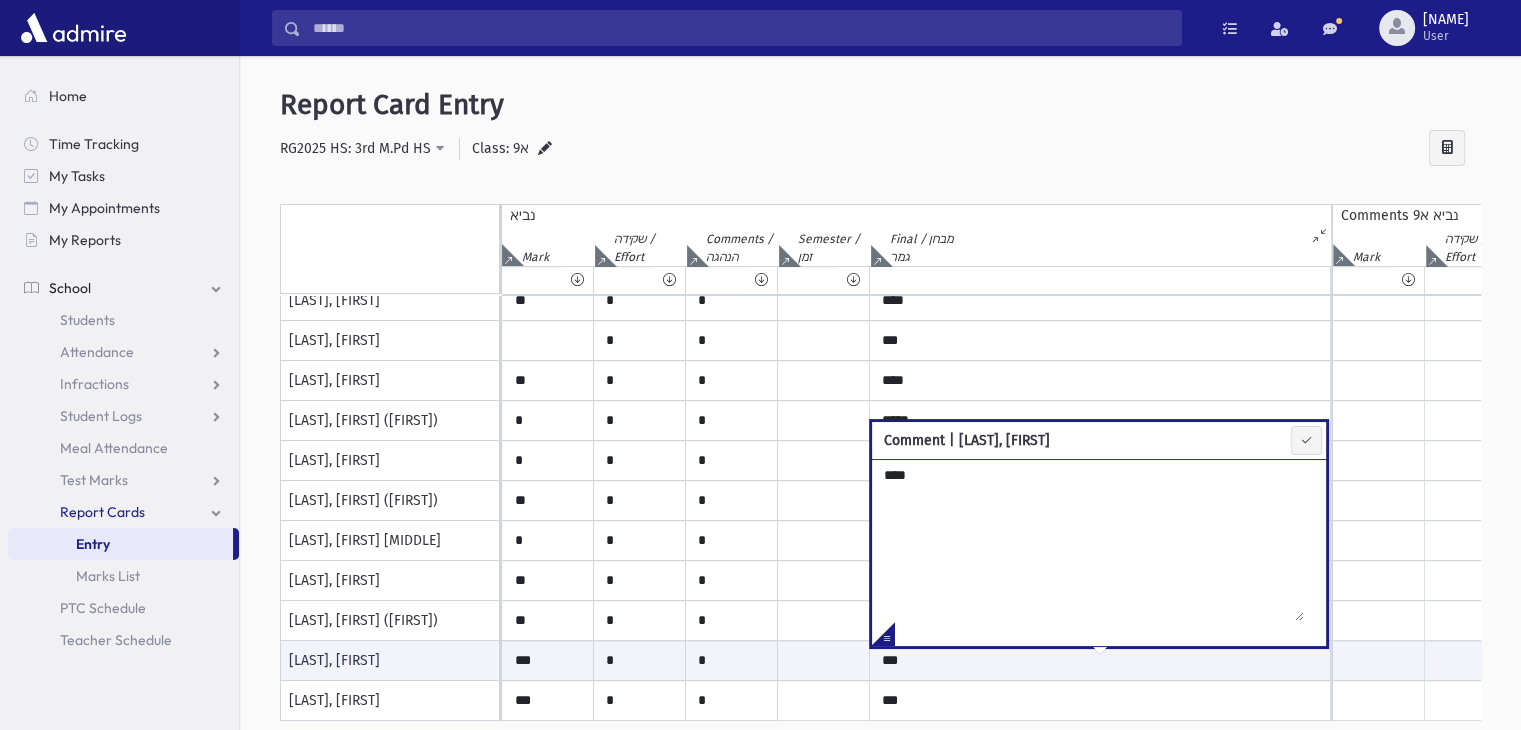 type on "****" 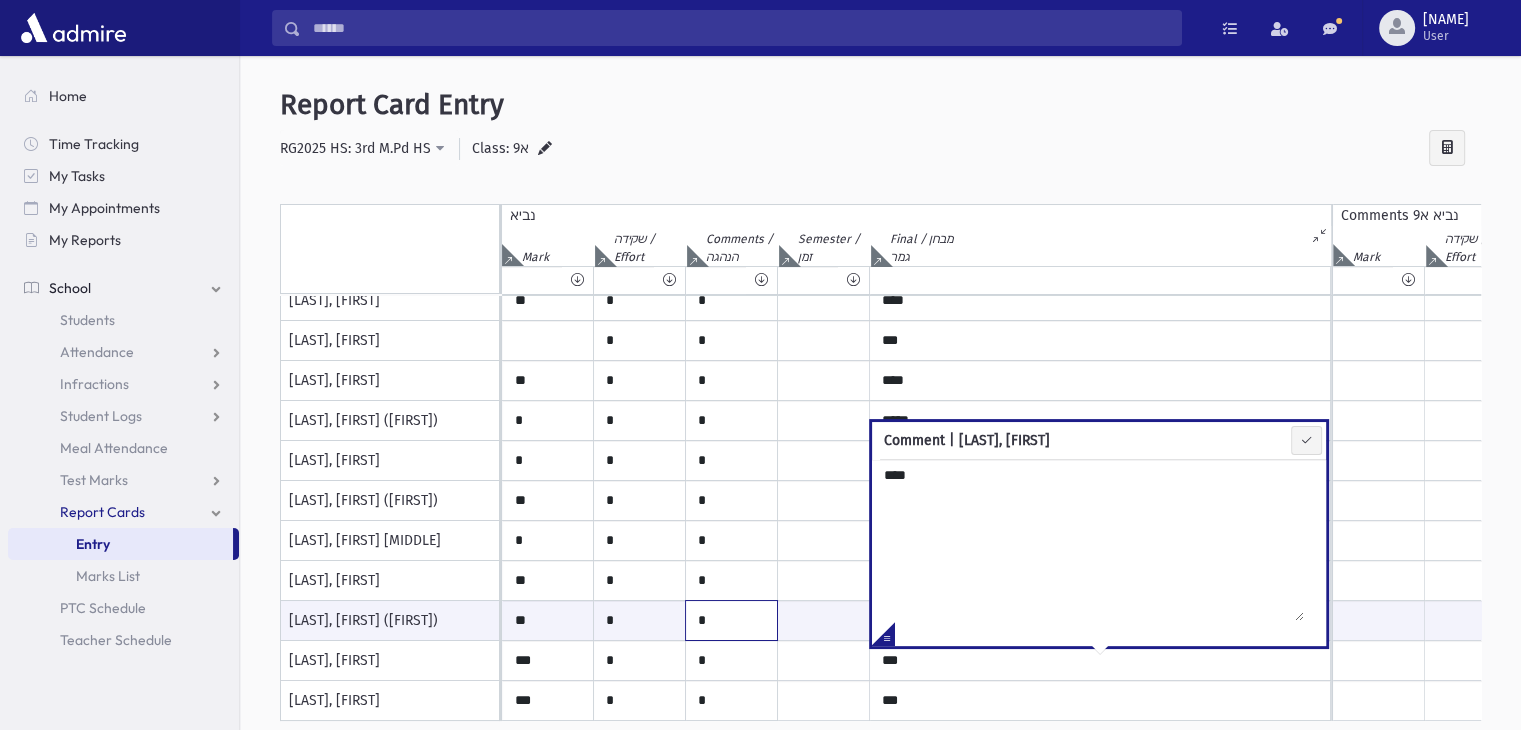 click on "*" at bounding box center [731, 620] 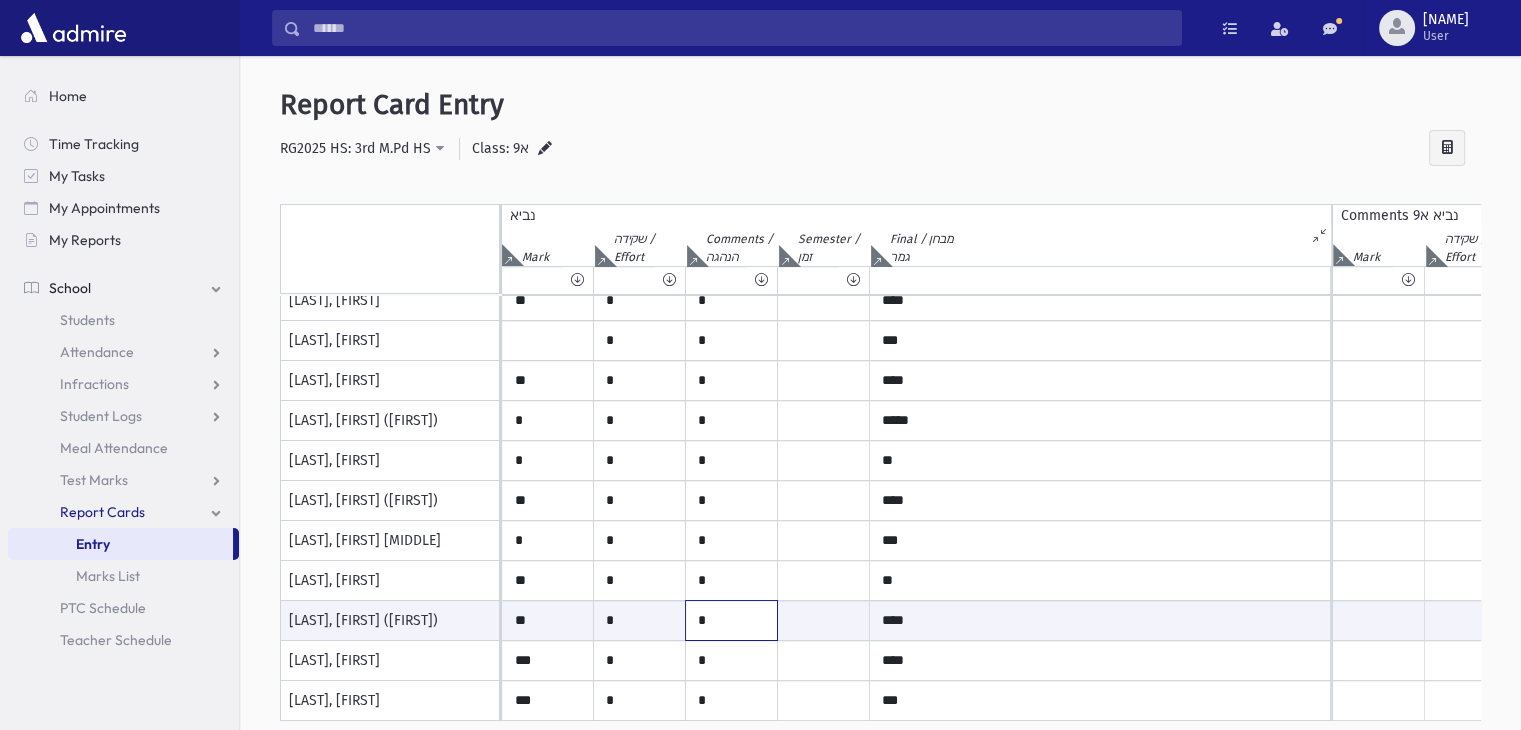 scroll, scrollTop: 0, scrollLeft: 0, axis: both 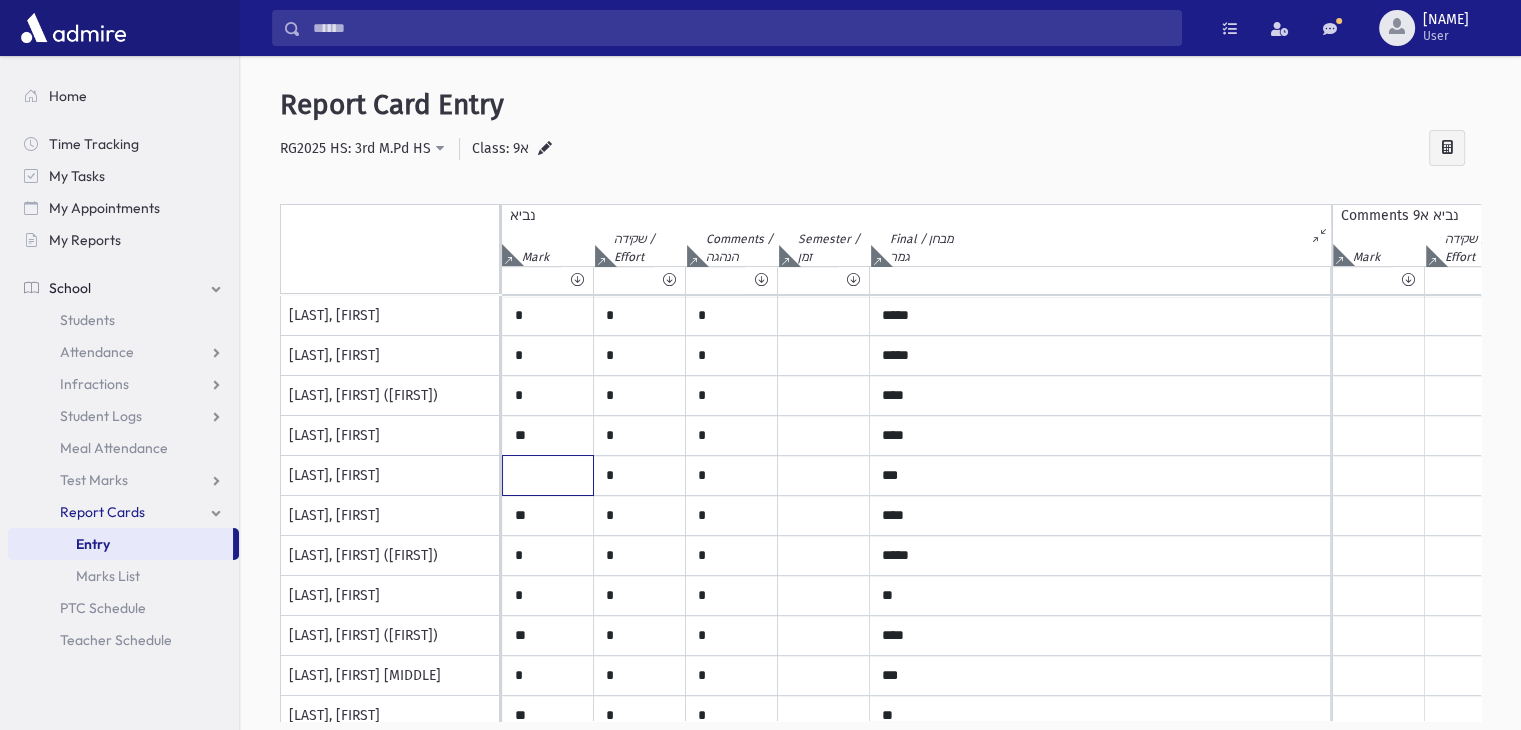 click at bounding box center (548, 316) 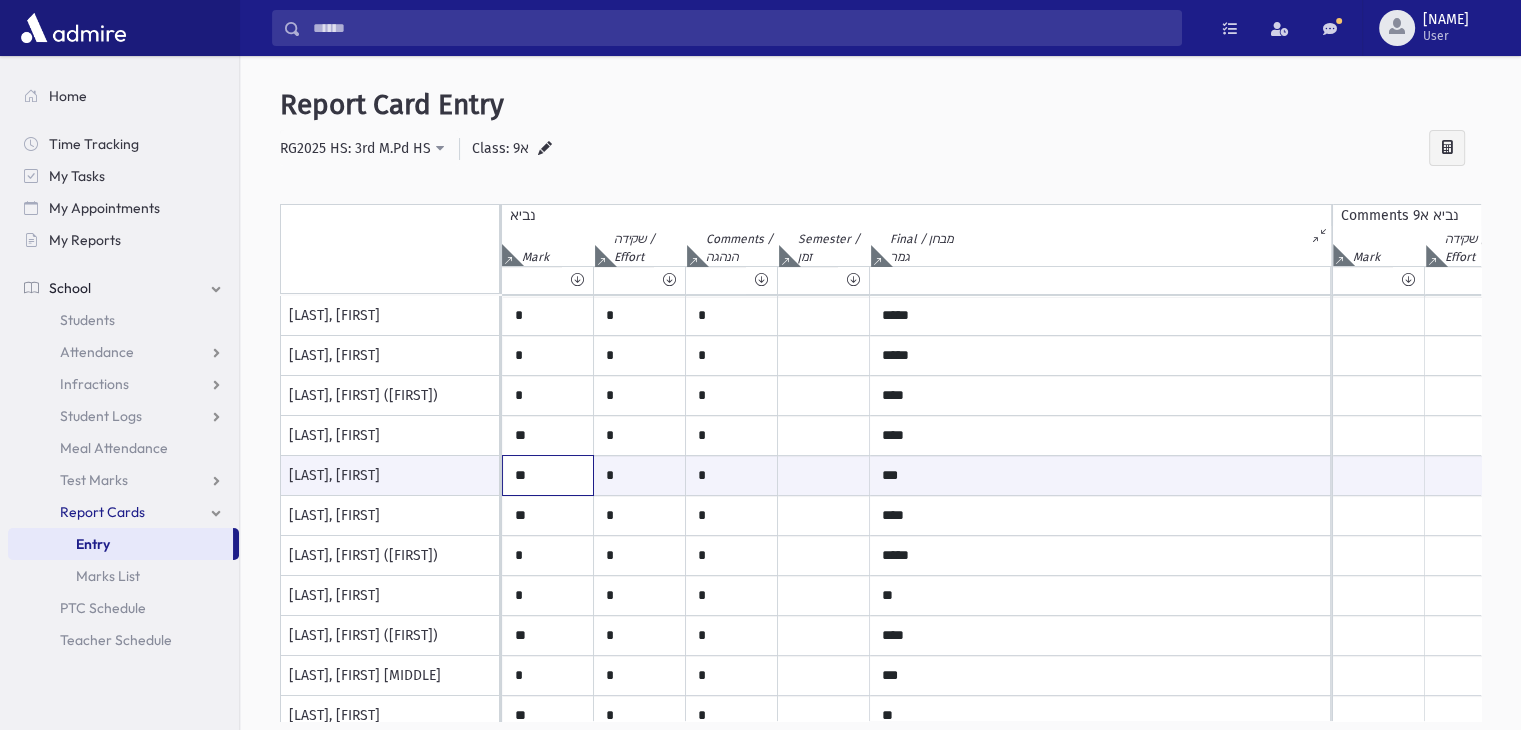 type on "**" 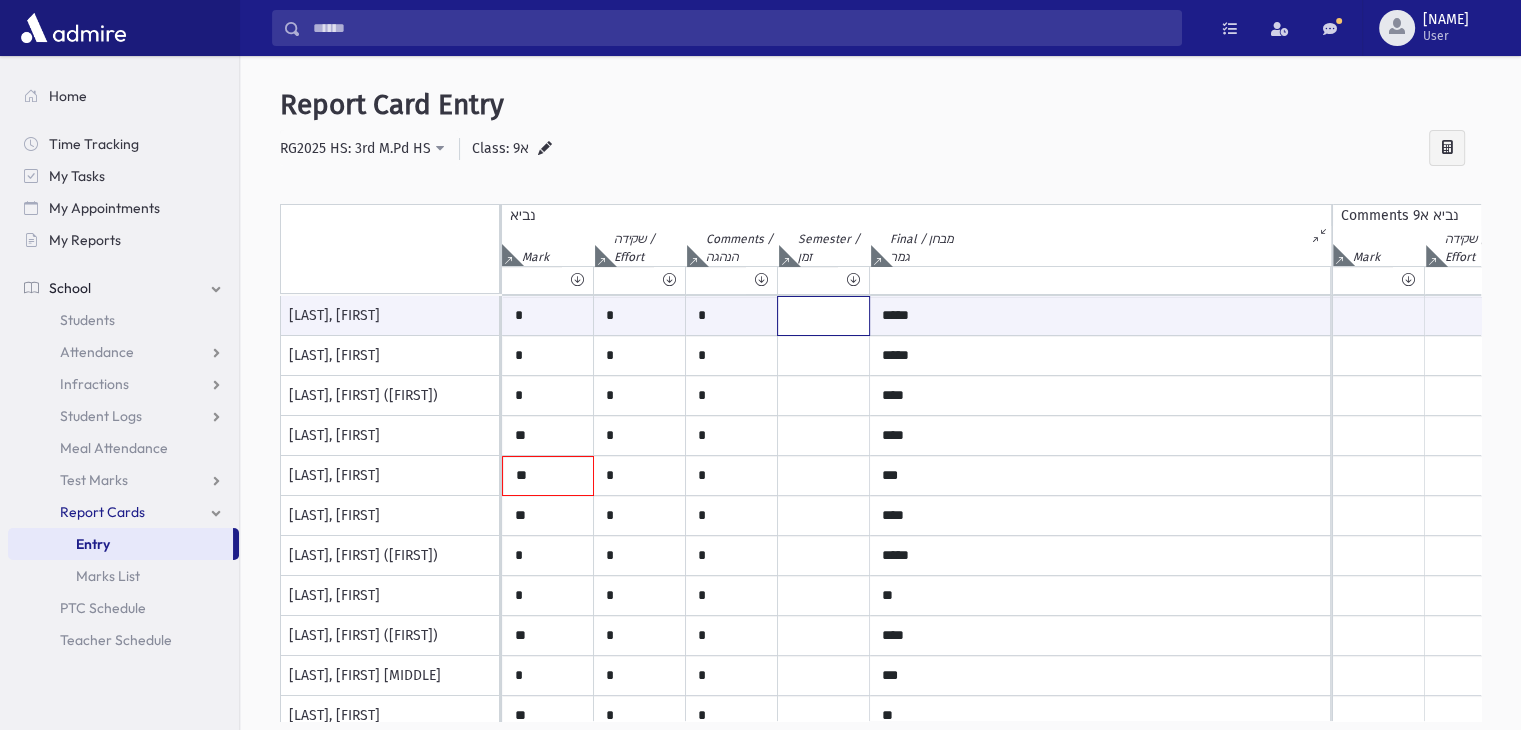 click at bounding box center (823, 316) 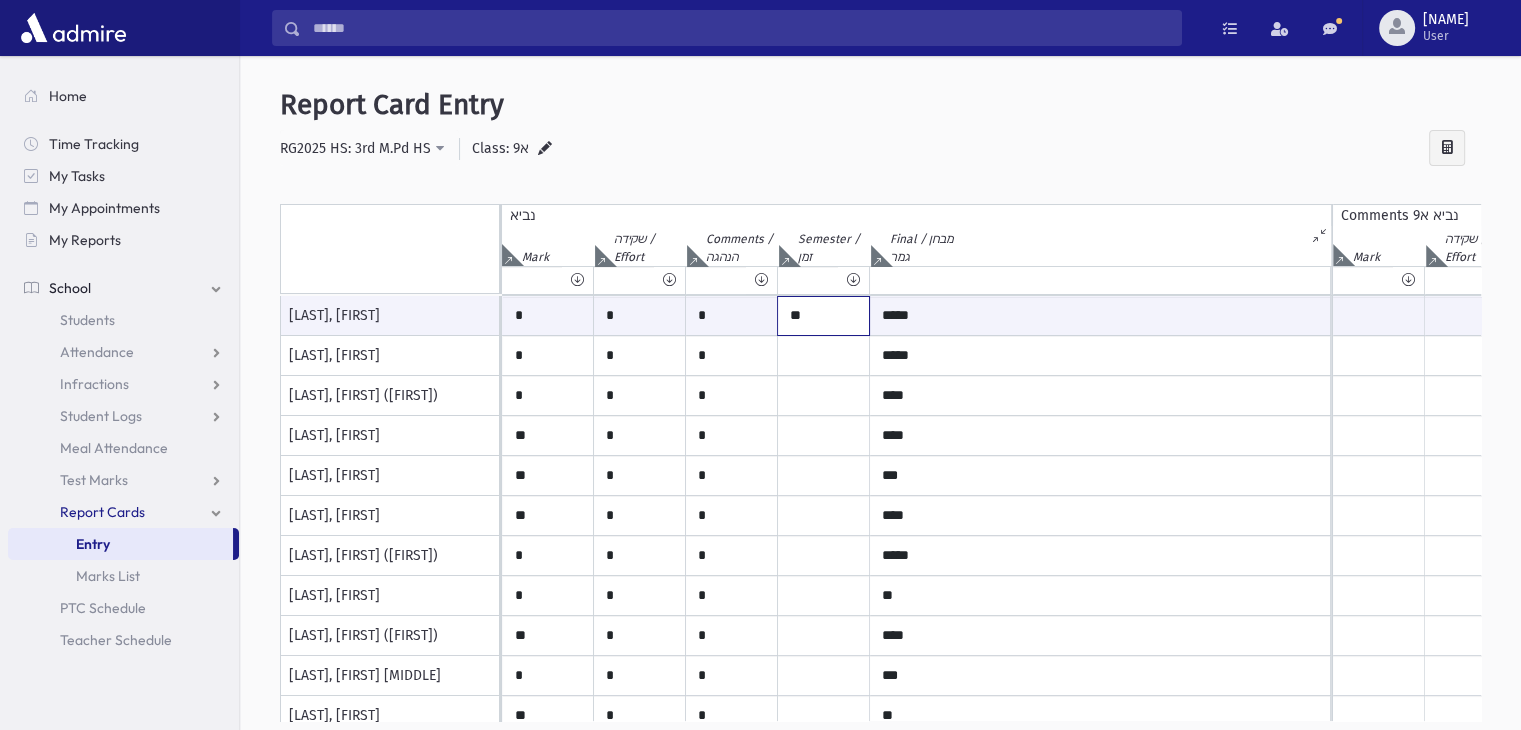 type on "**" 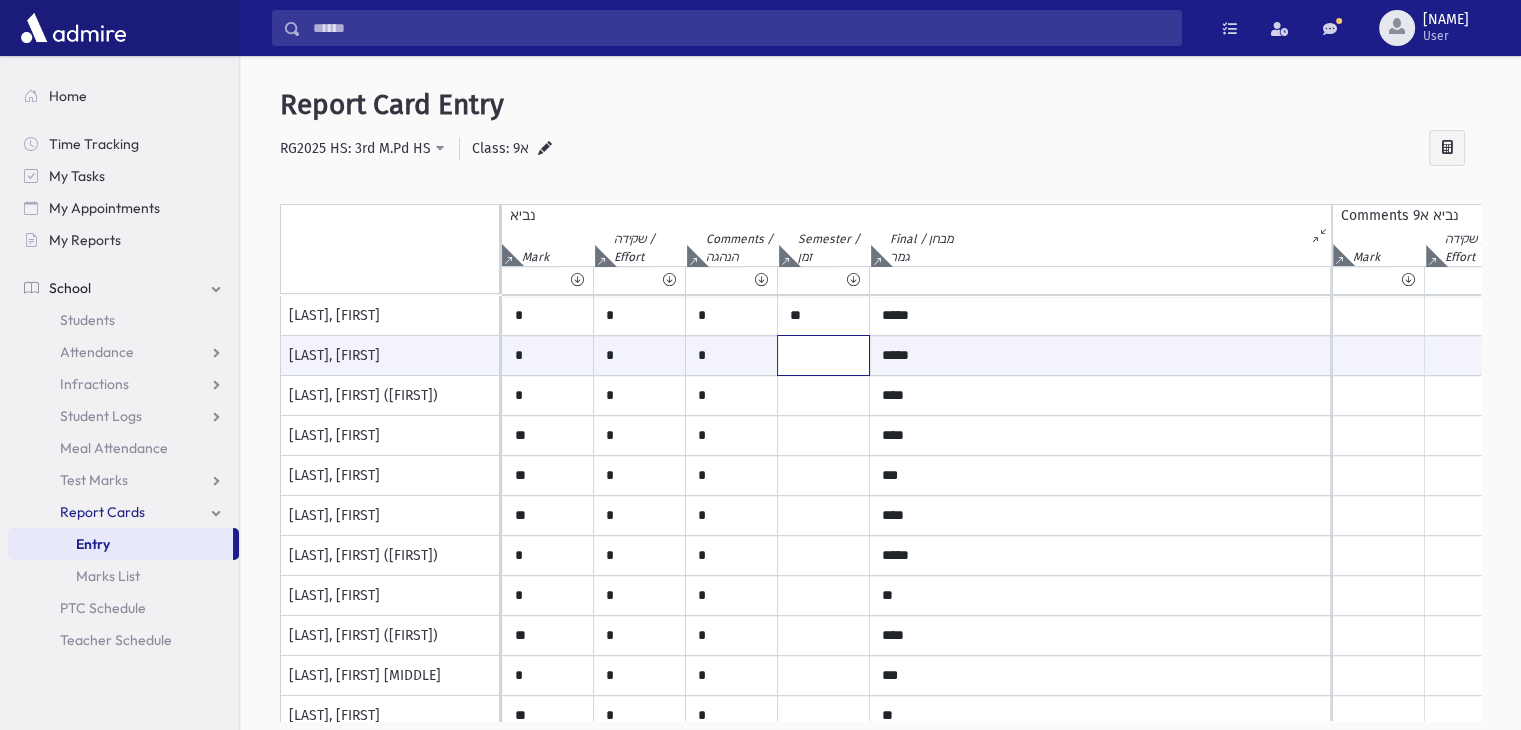 click at bounding box center (823, 355) 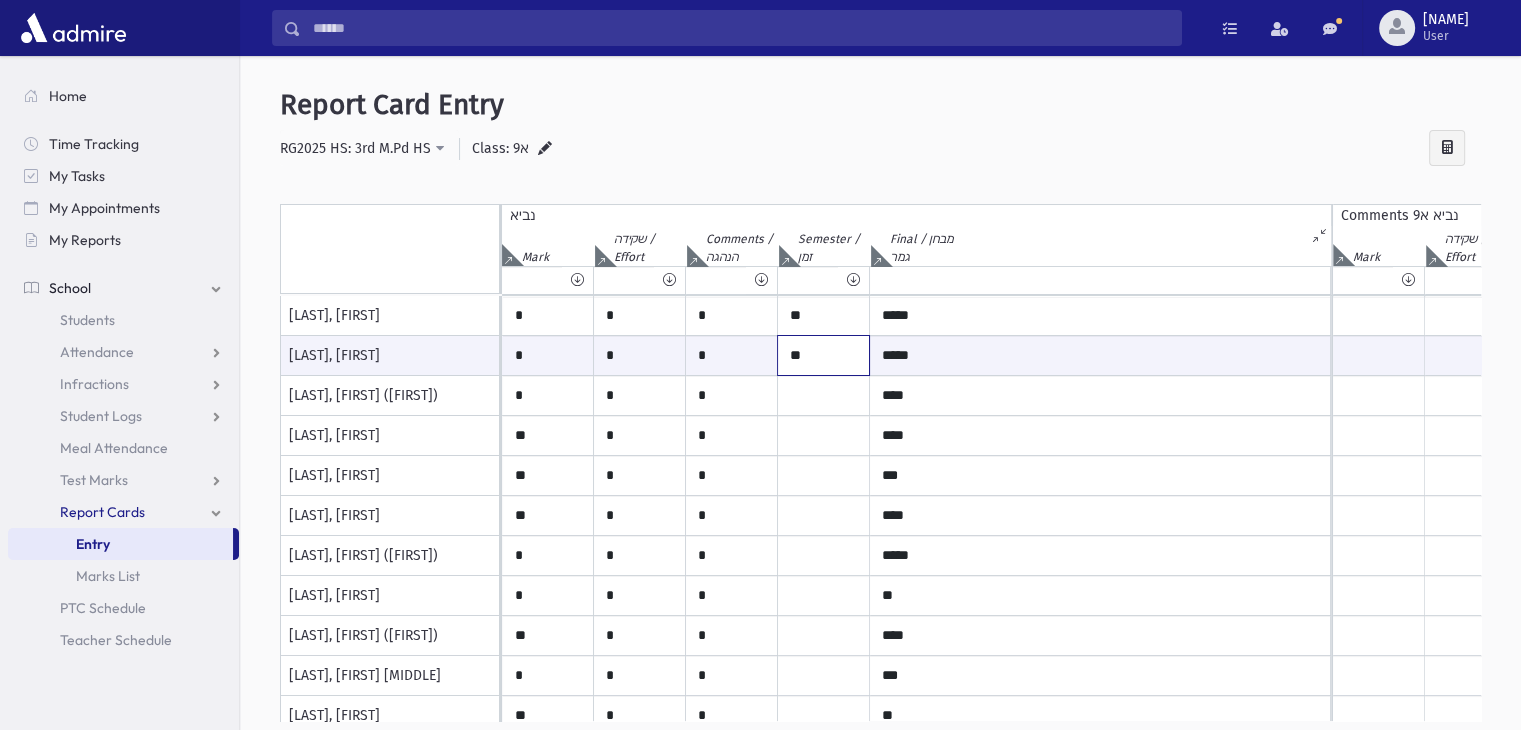 type on "**" 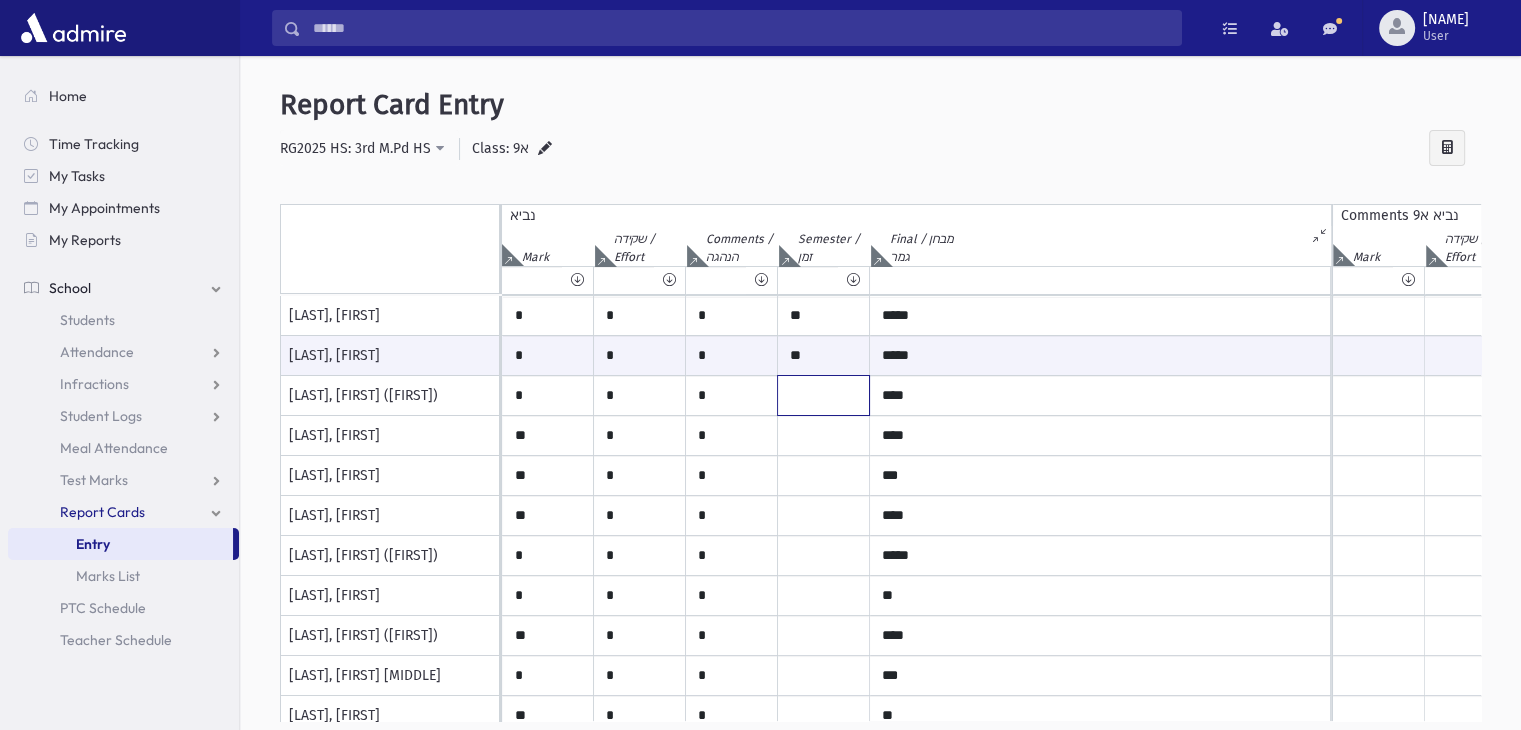click at bounding box center (823, 316) 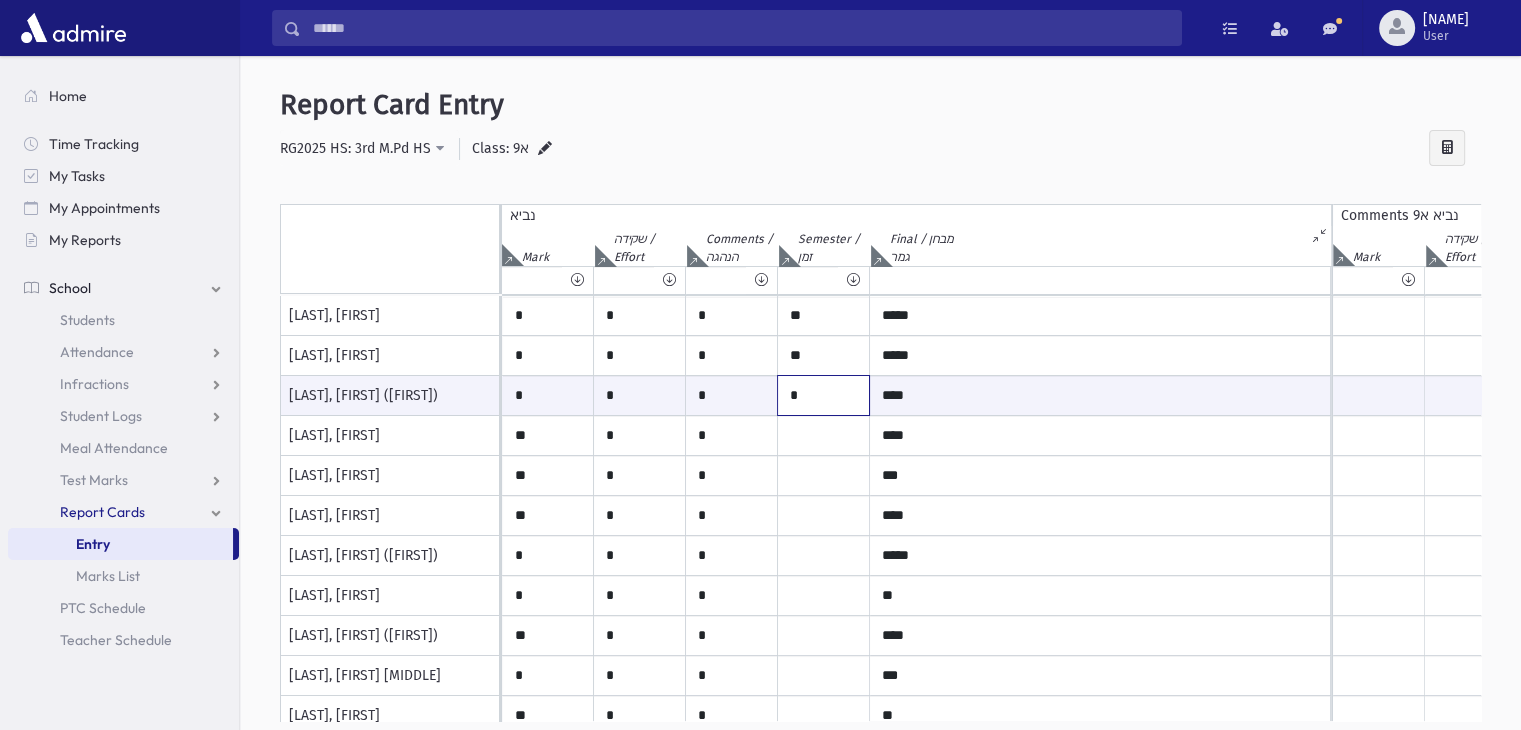 type on "*" 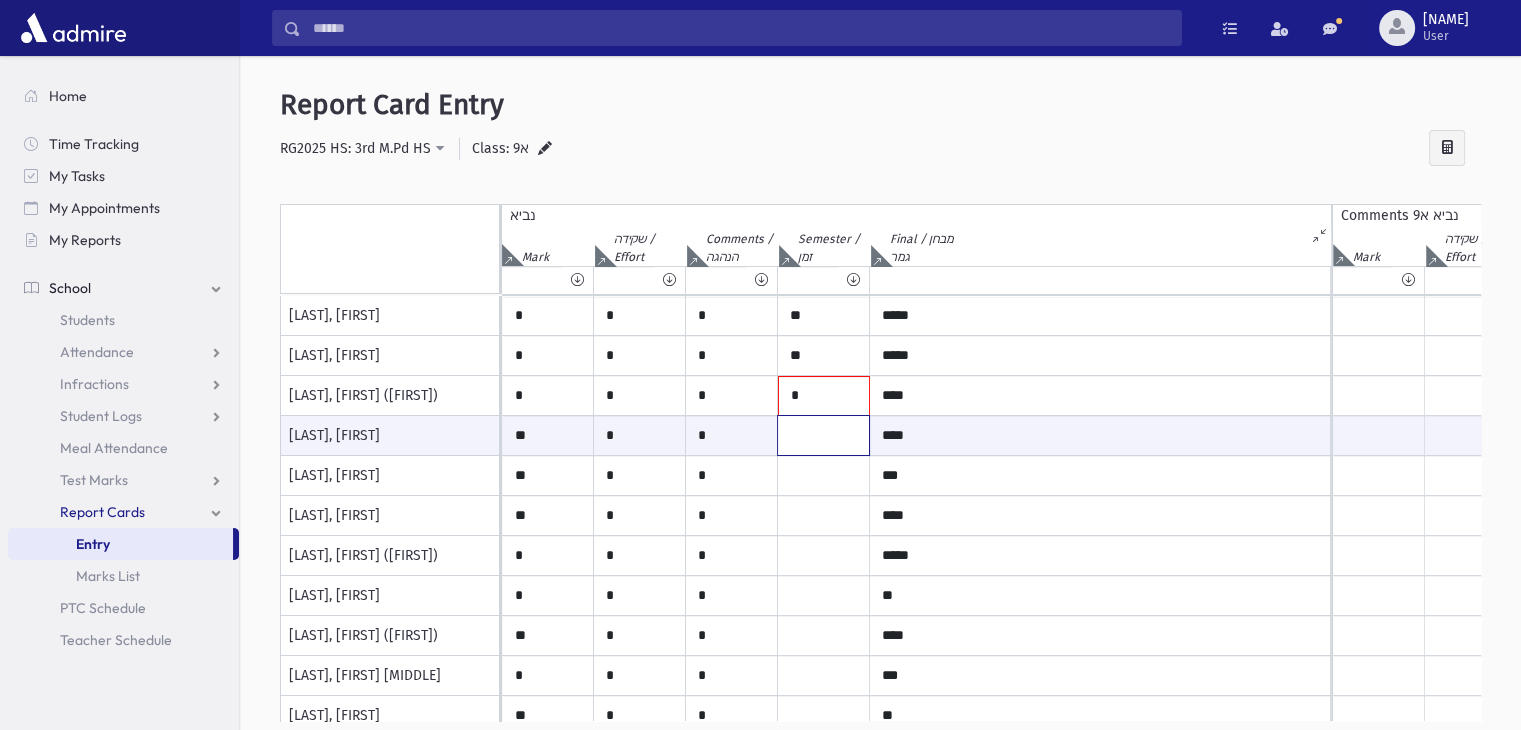 click at bounding box center [823, 435] 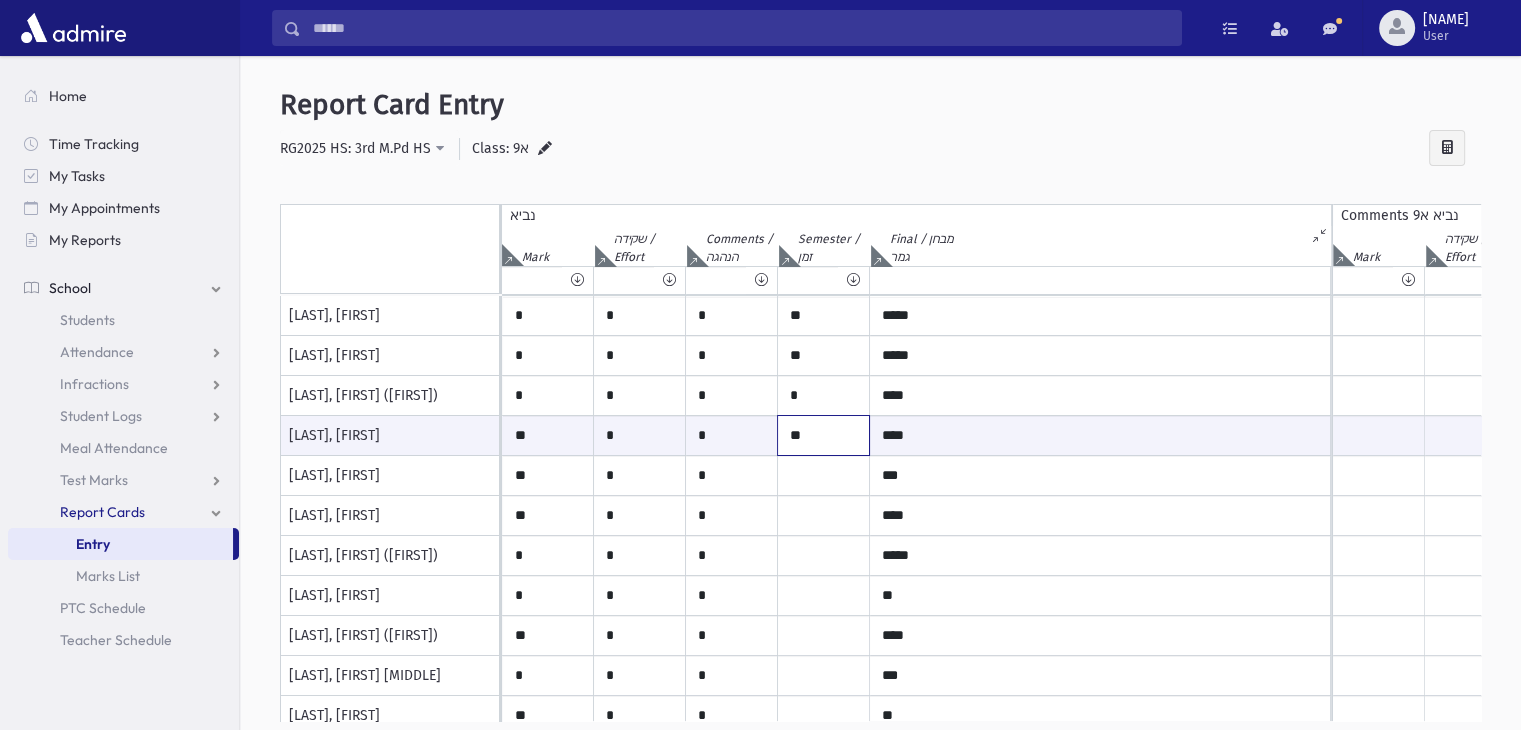 type on "**" 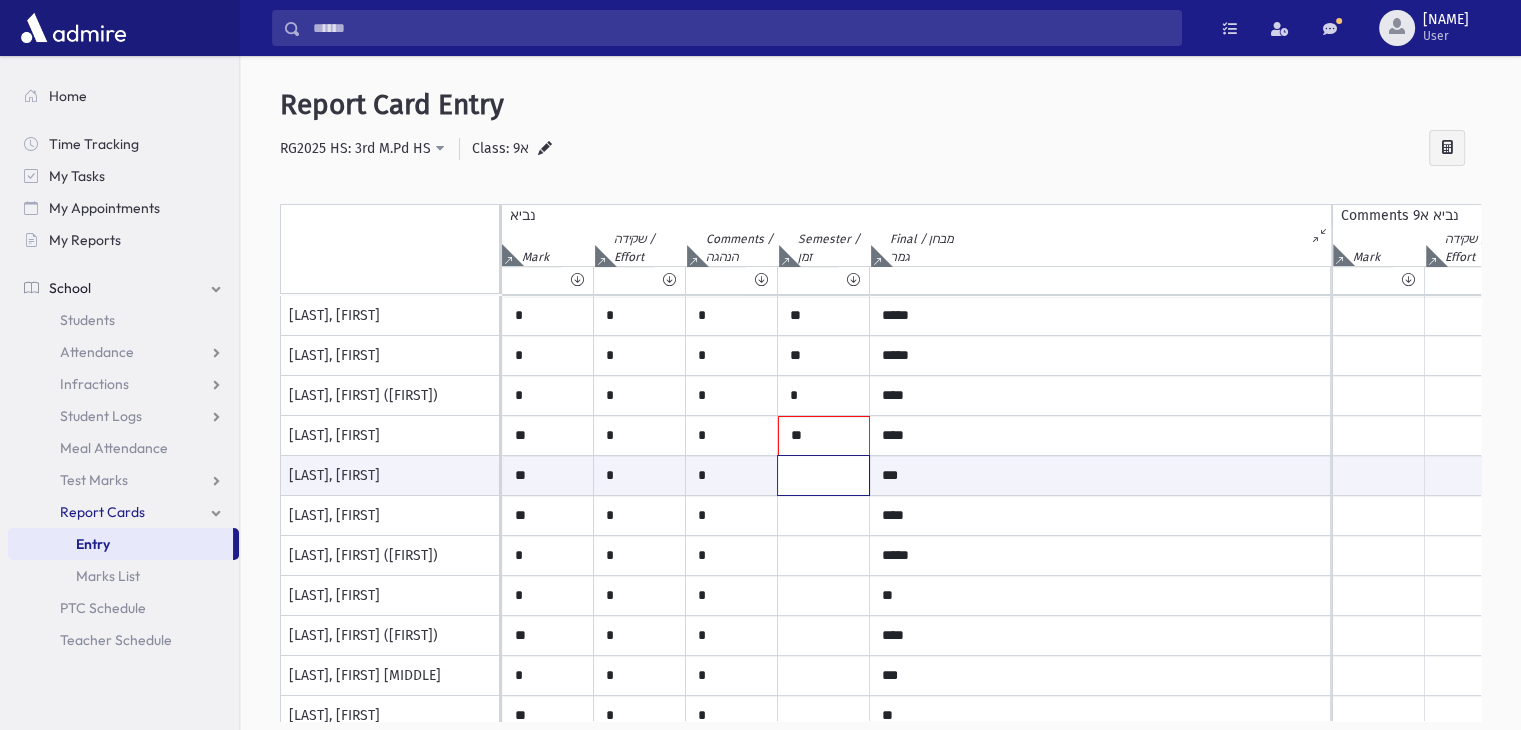click at bounding box center [823, 475] 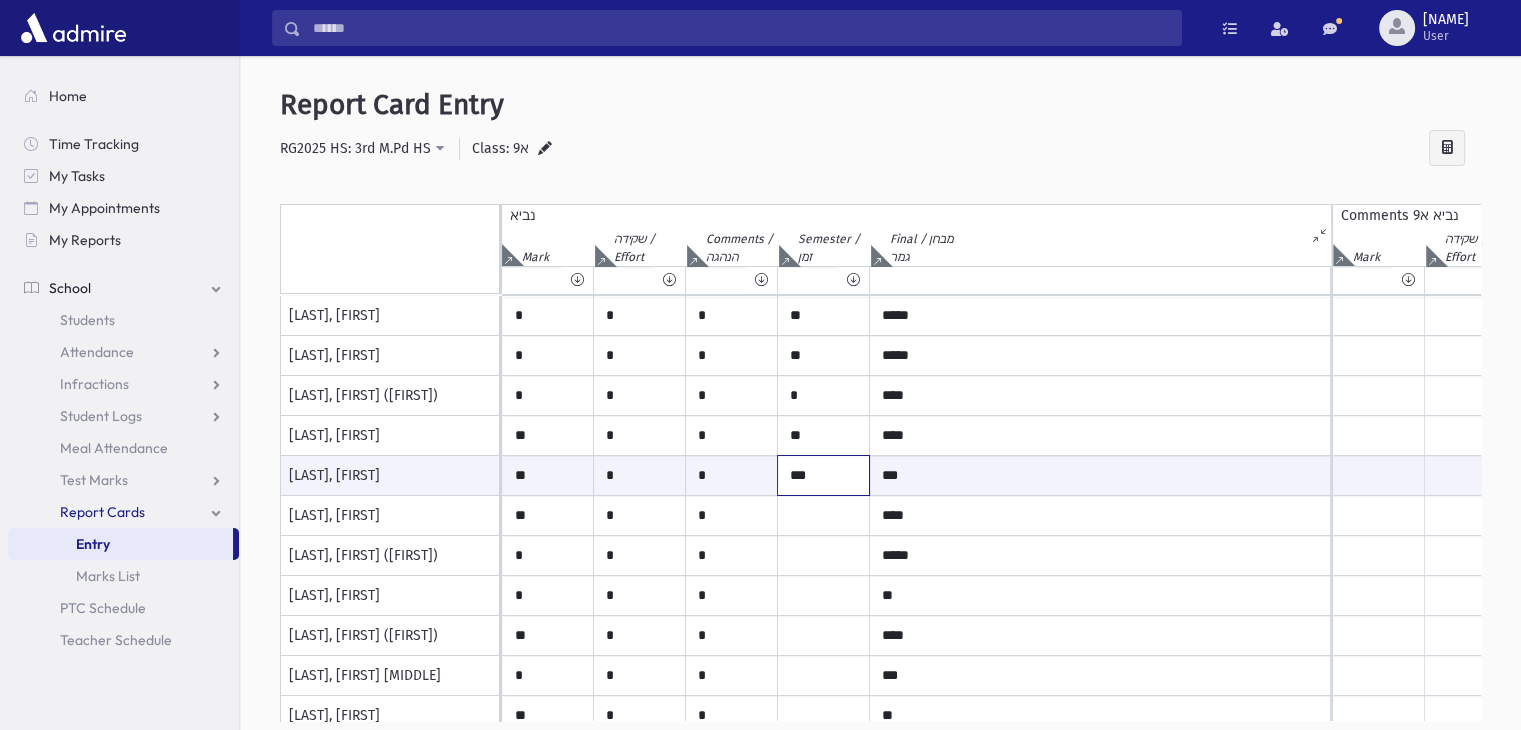 click on "***" at bounding box center [823, 475] 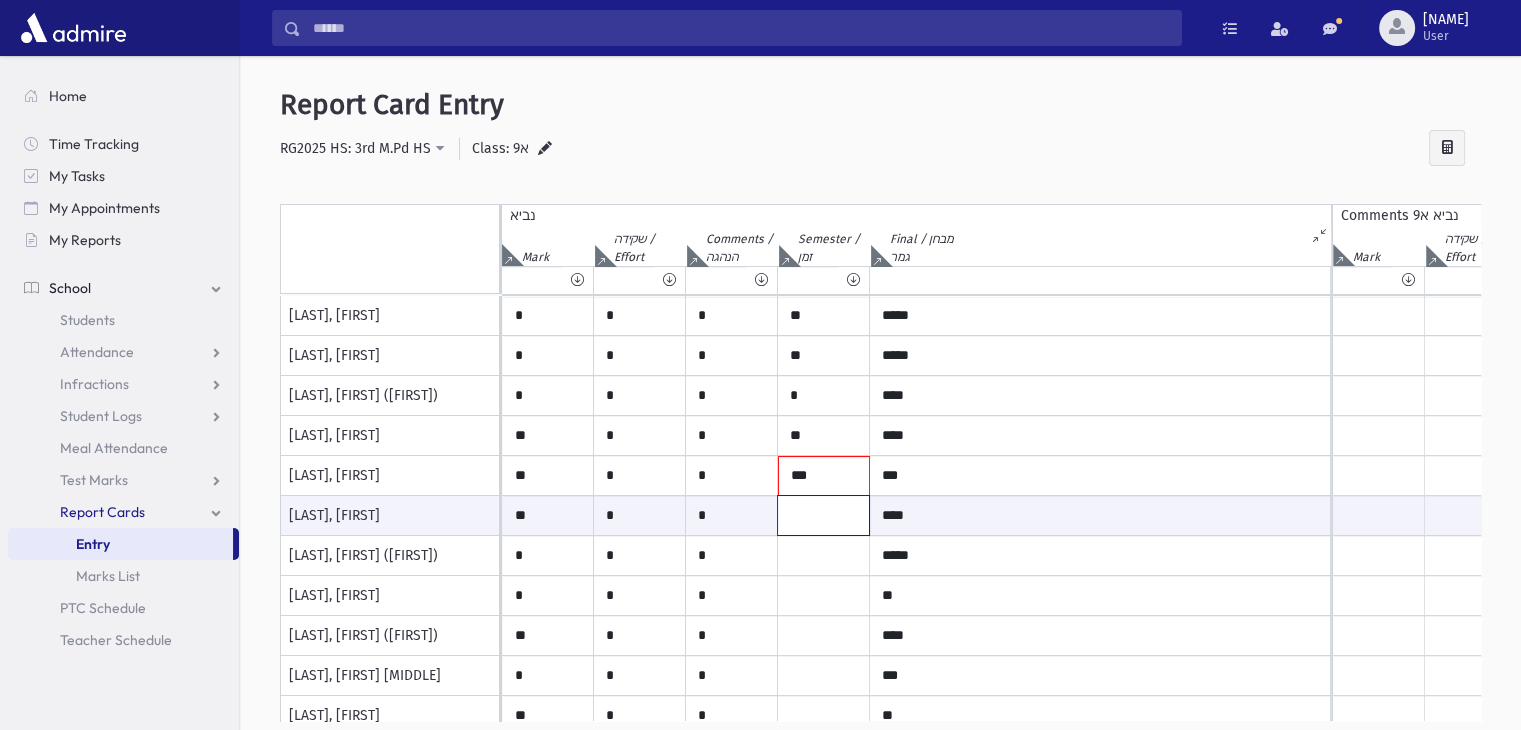 click at bounding box center [823, 515] 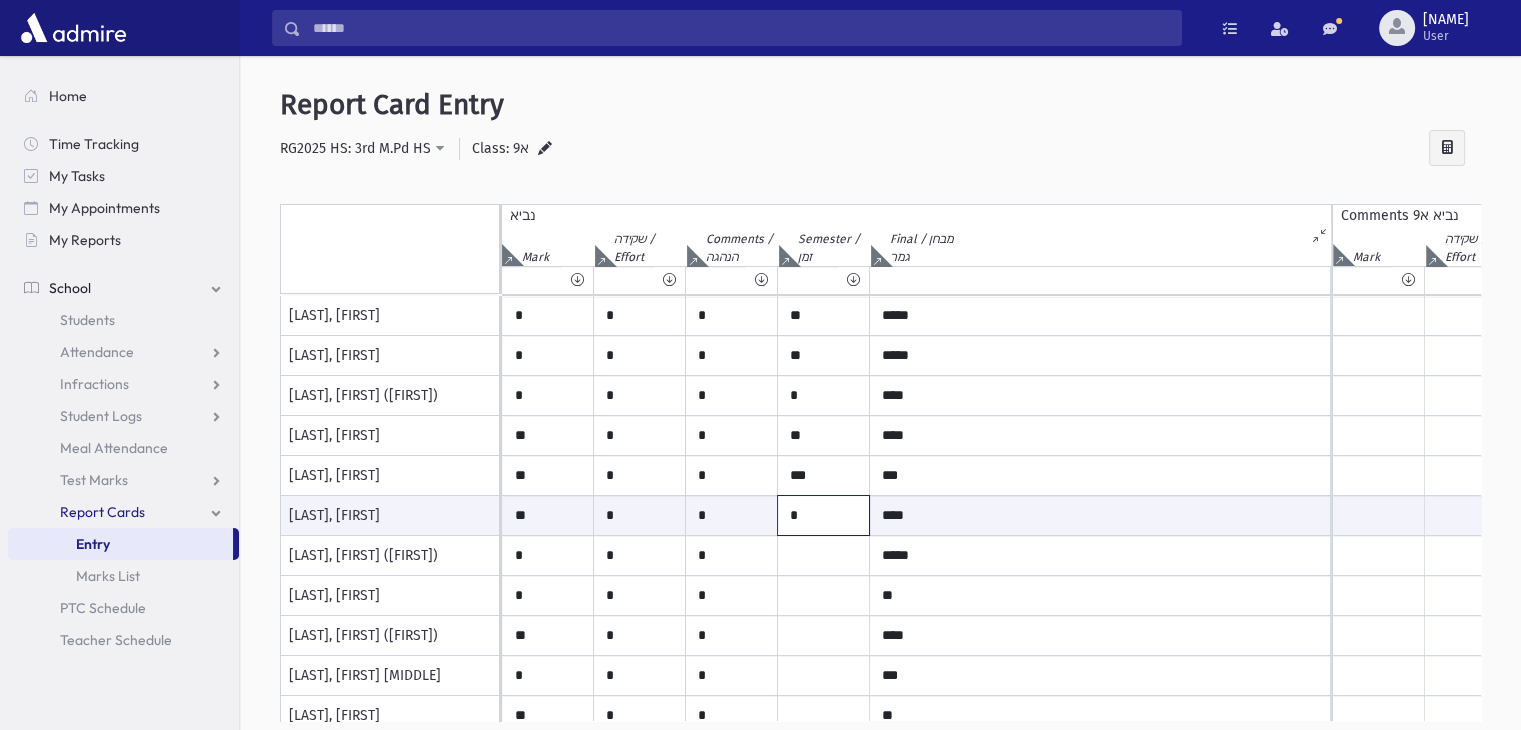 type on "*" 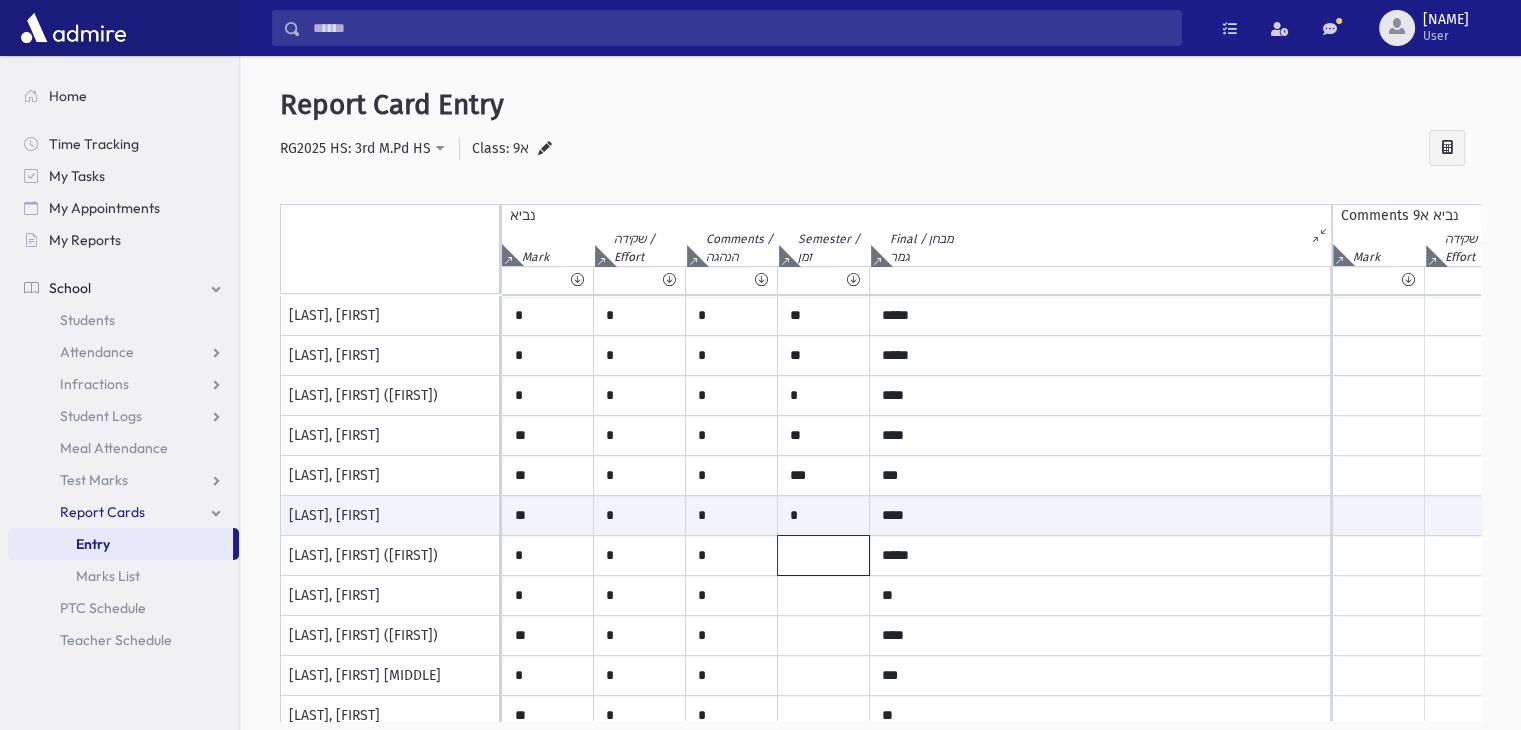 click at bounding box center [823, 316] 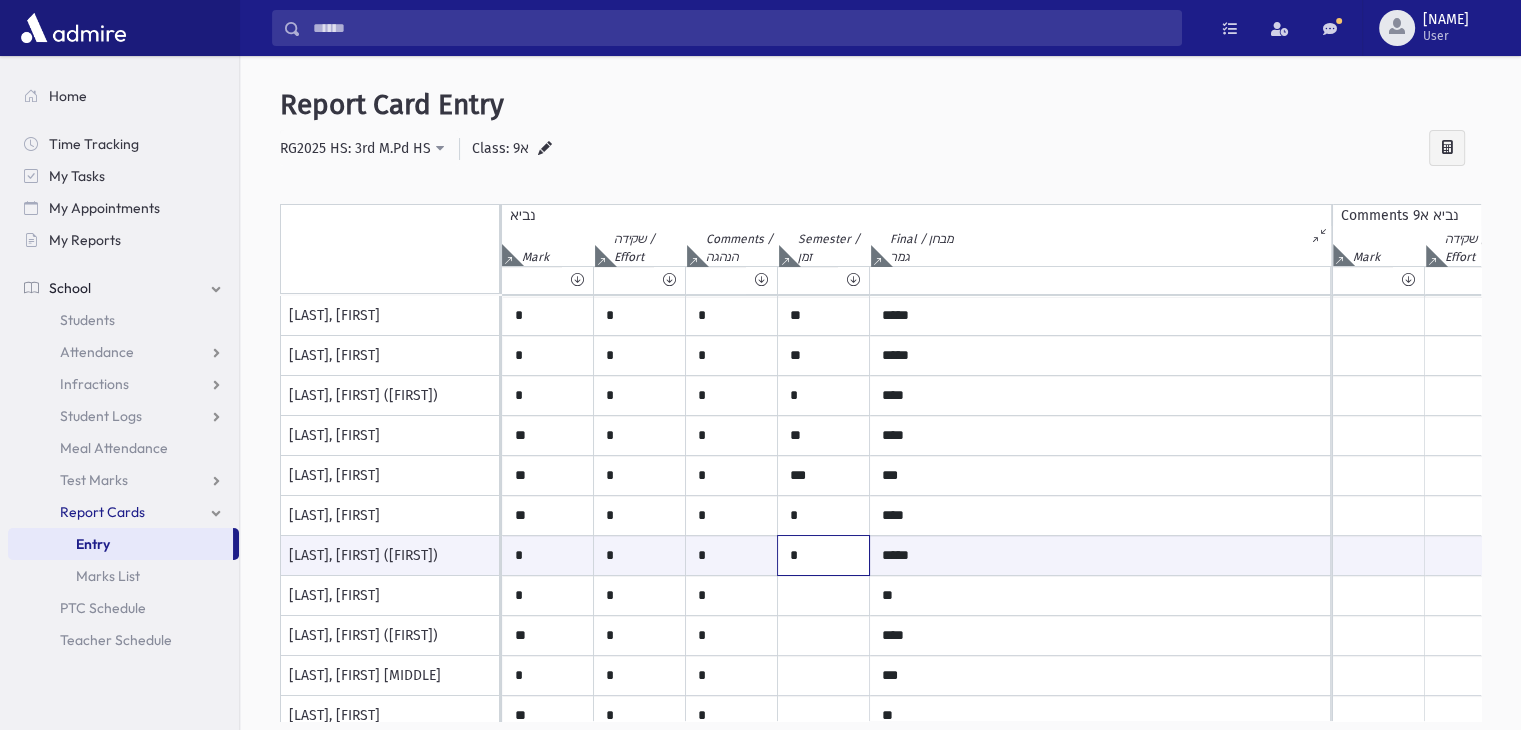 type on "*" 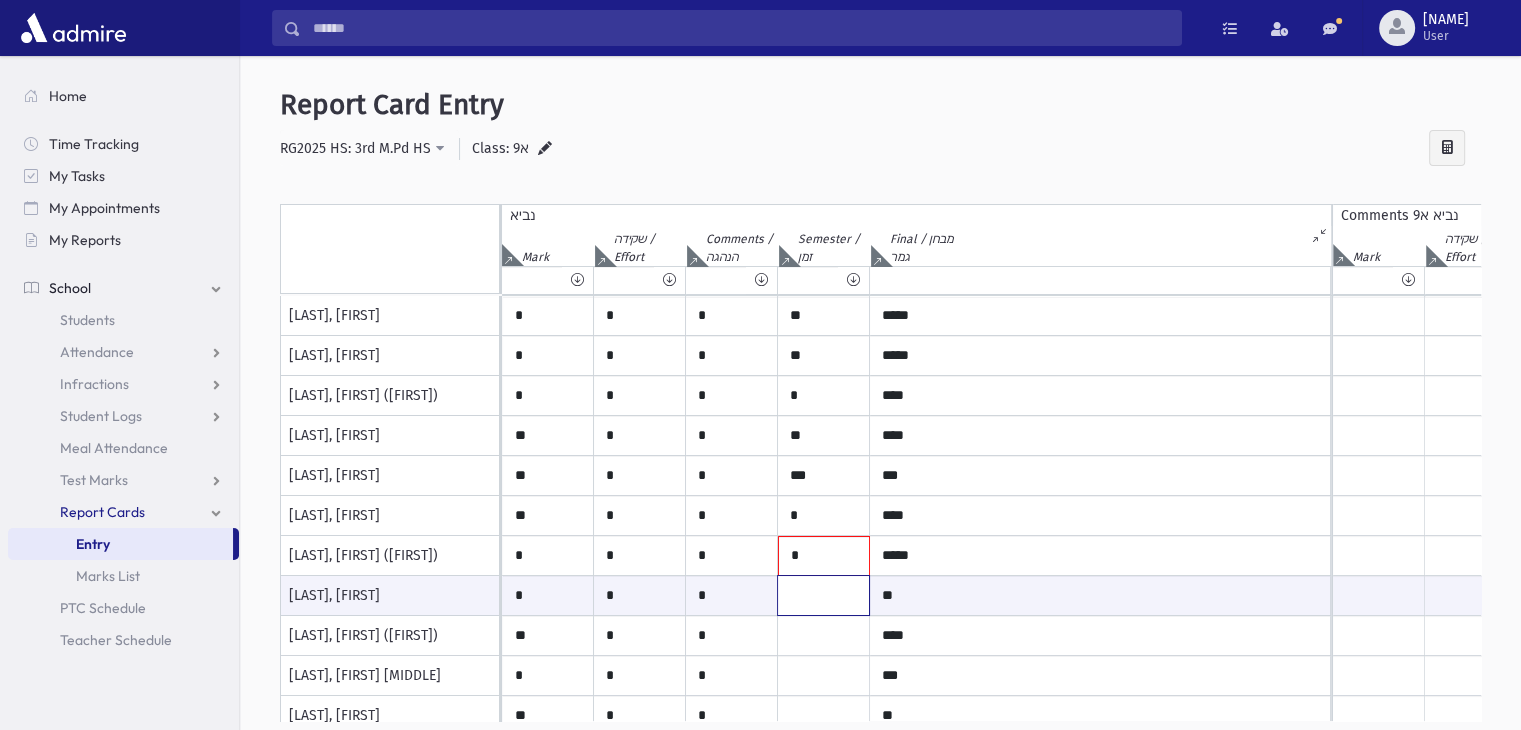 click at bounding box center [823, 595] 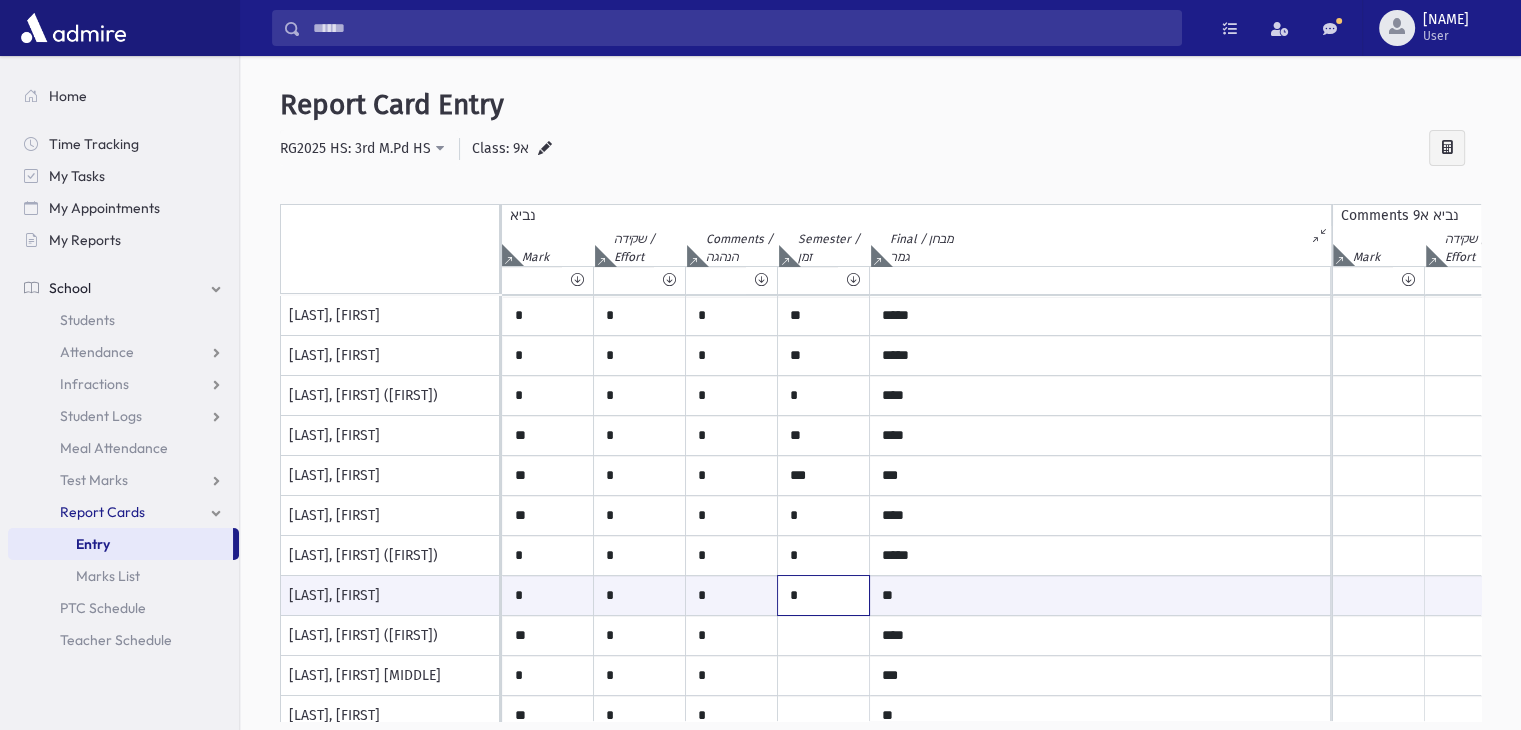 type on "*" 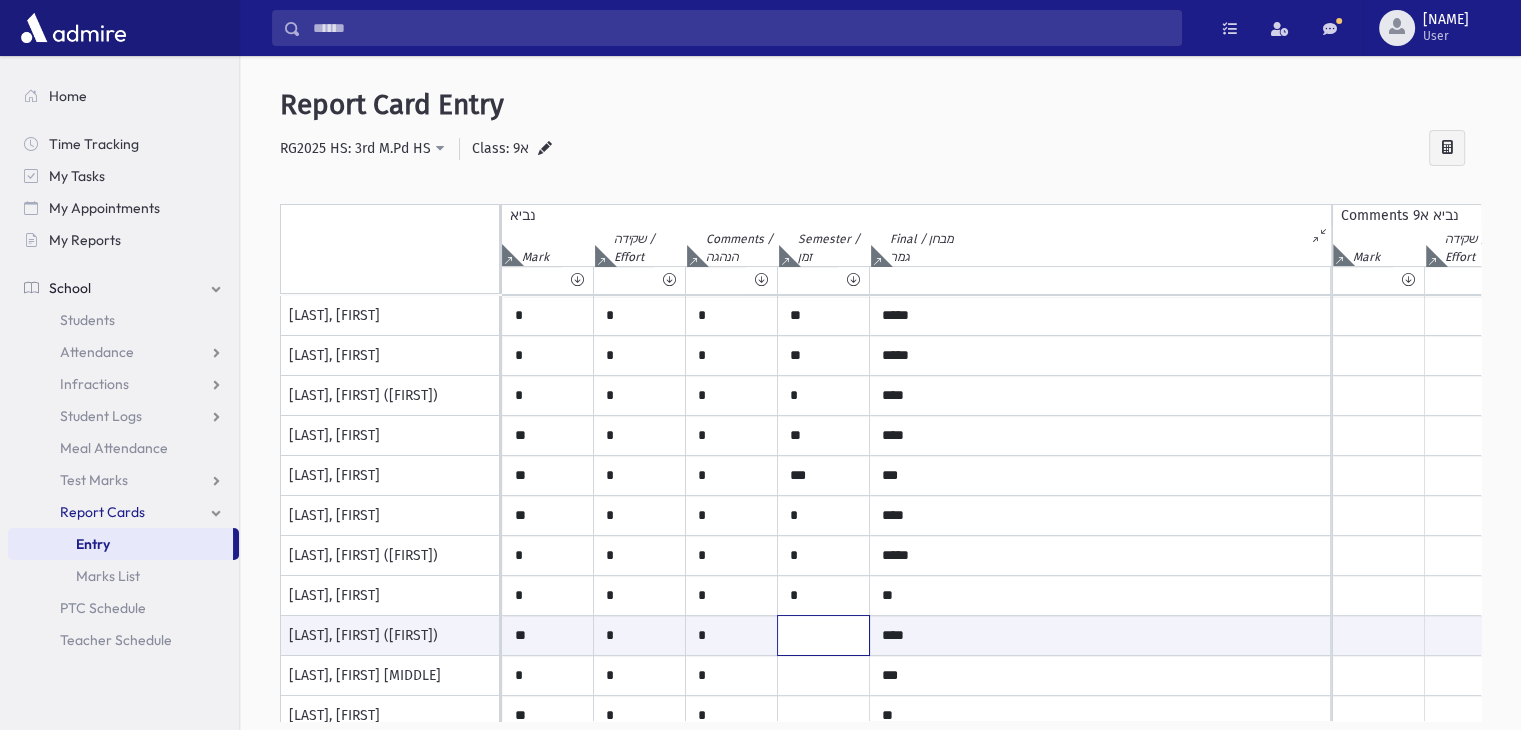 click at bounding box center (823, 635) 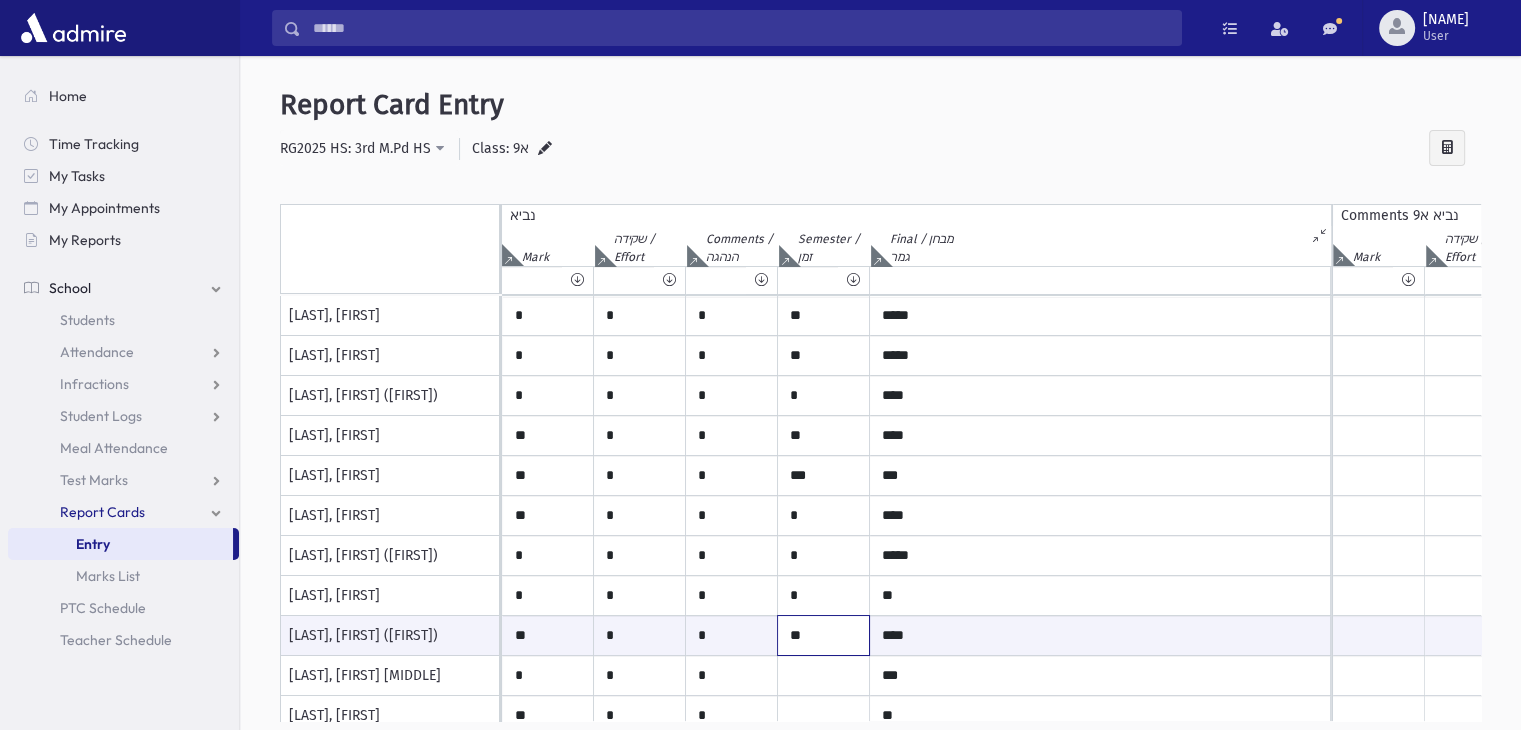 type on "**" 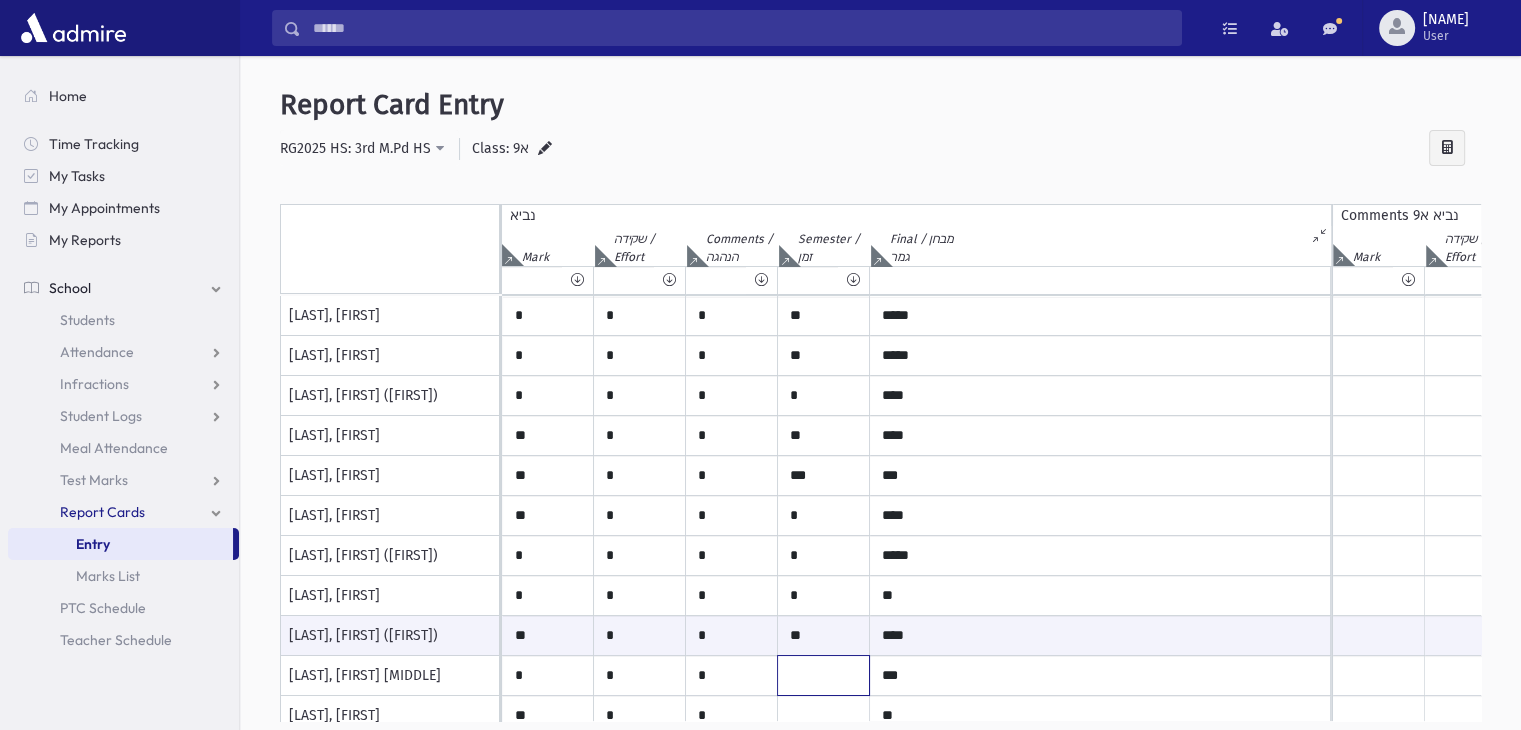 click at bounding box center (823, 316) 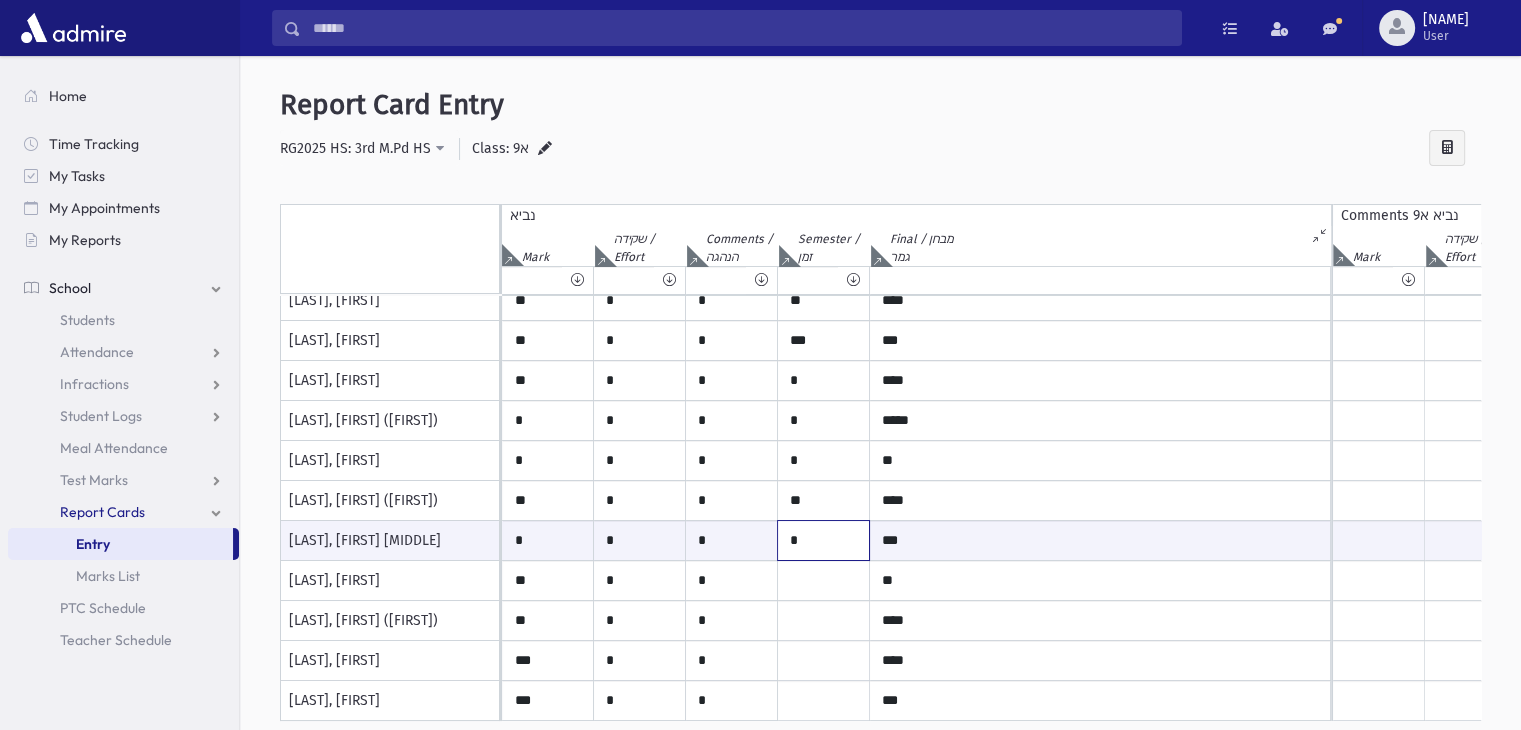 scroll, scrollTop: 138, scrollLeft: 0, axis: vertical 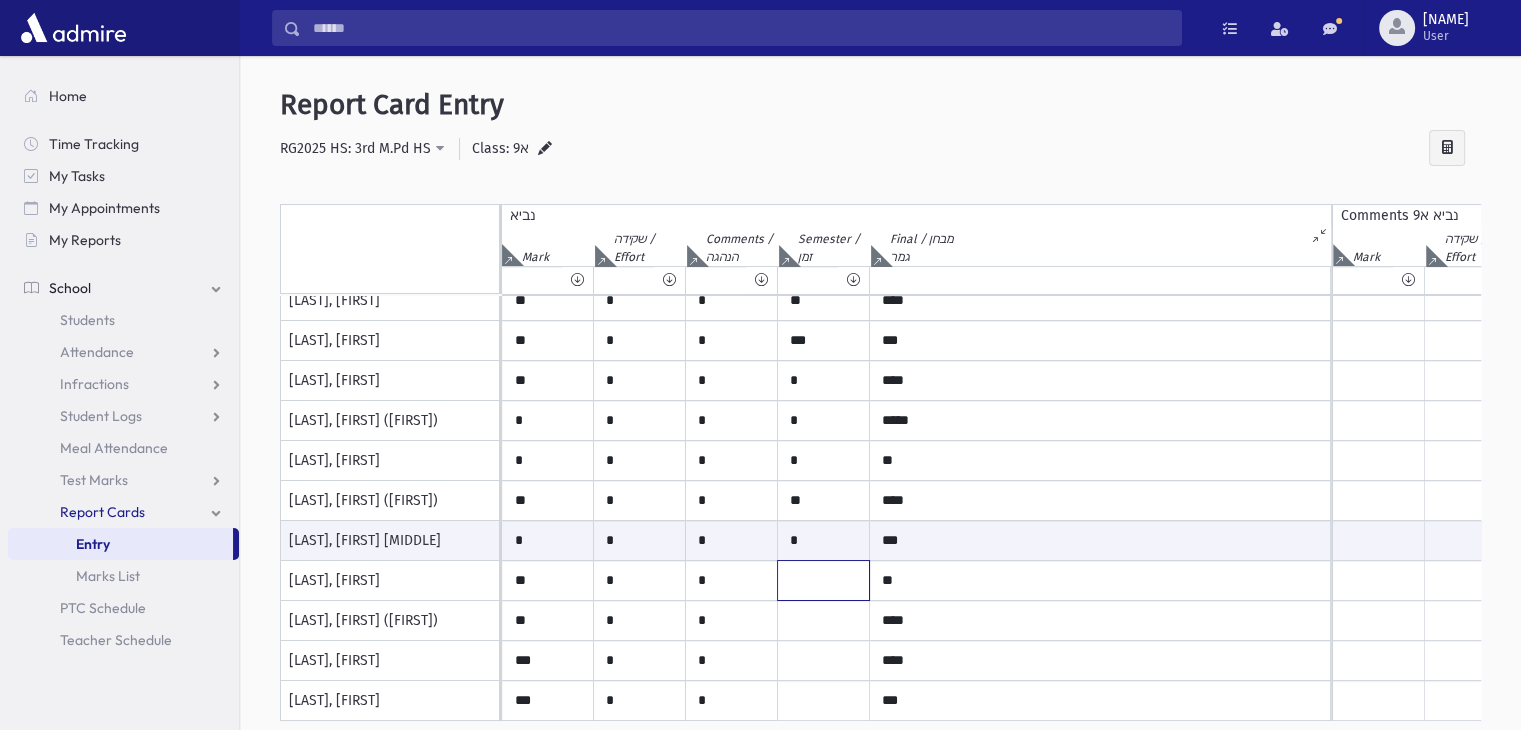 click at bounding box center [823, 181] 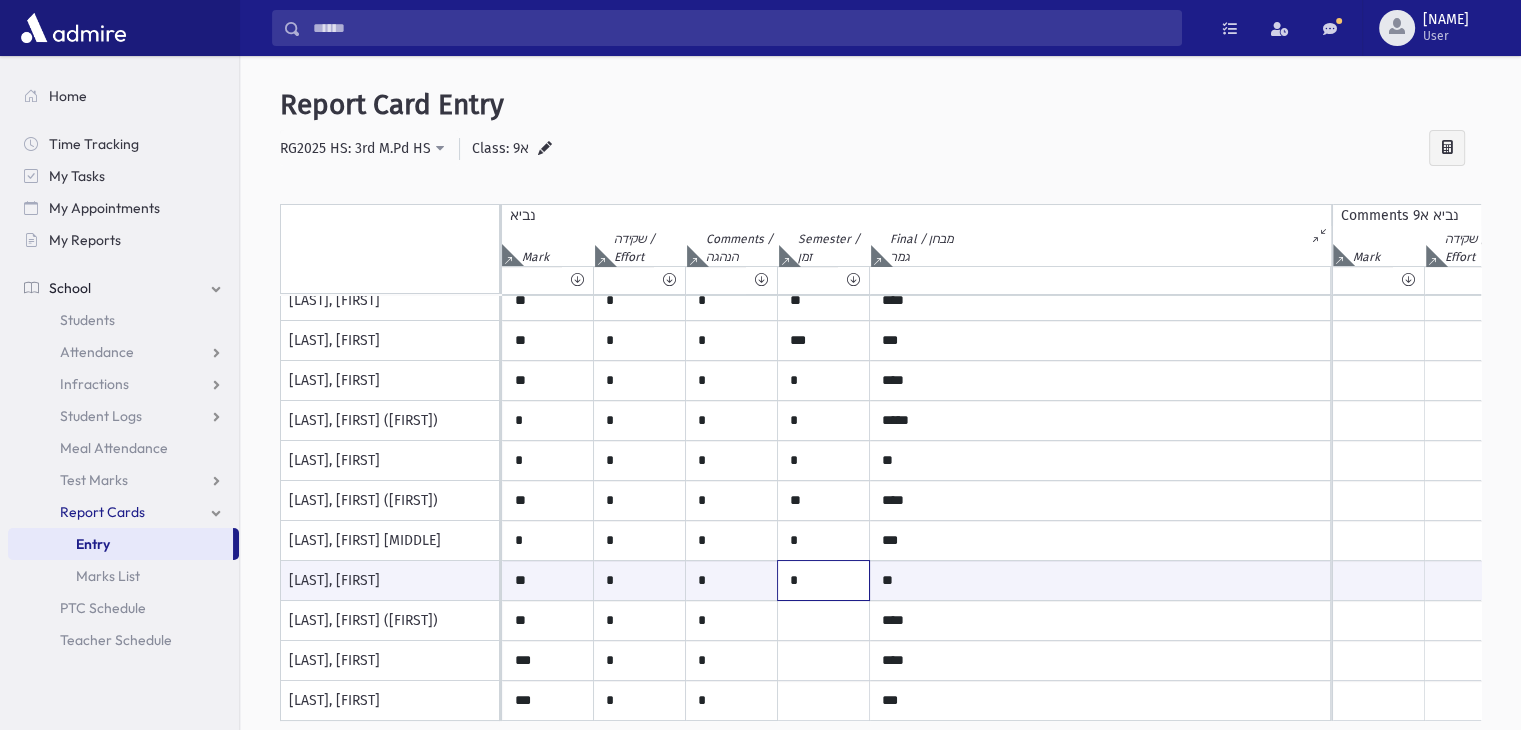 type on "*" 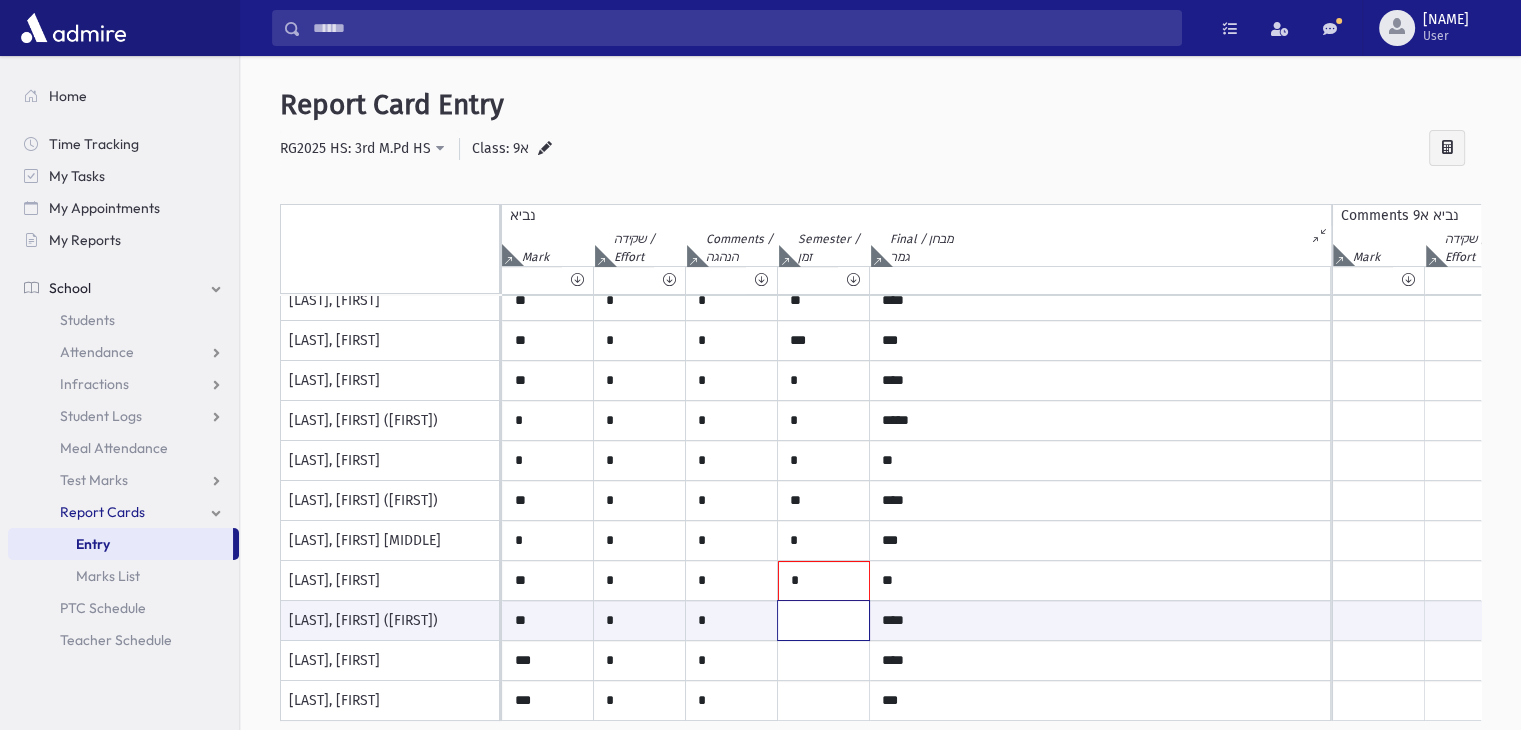 click at bounding box center [823, 620] 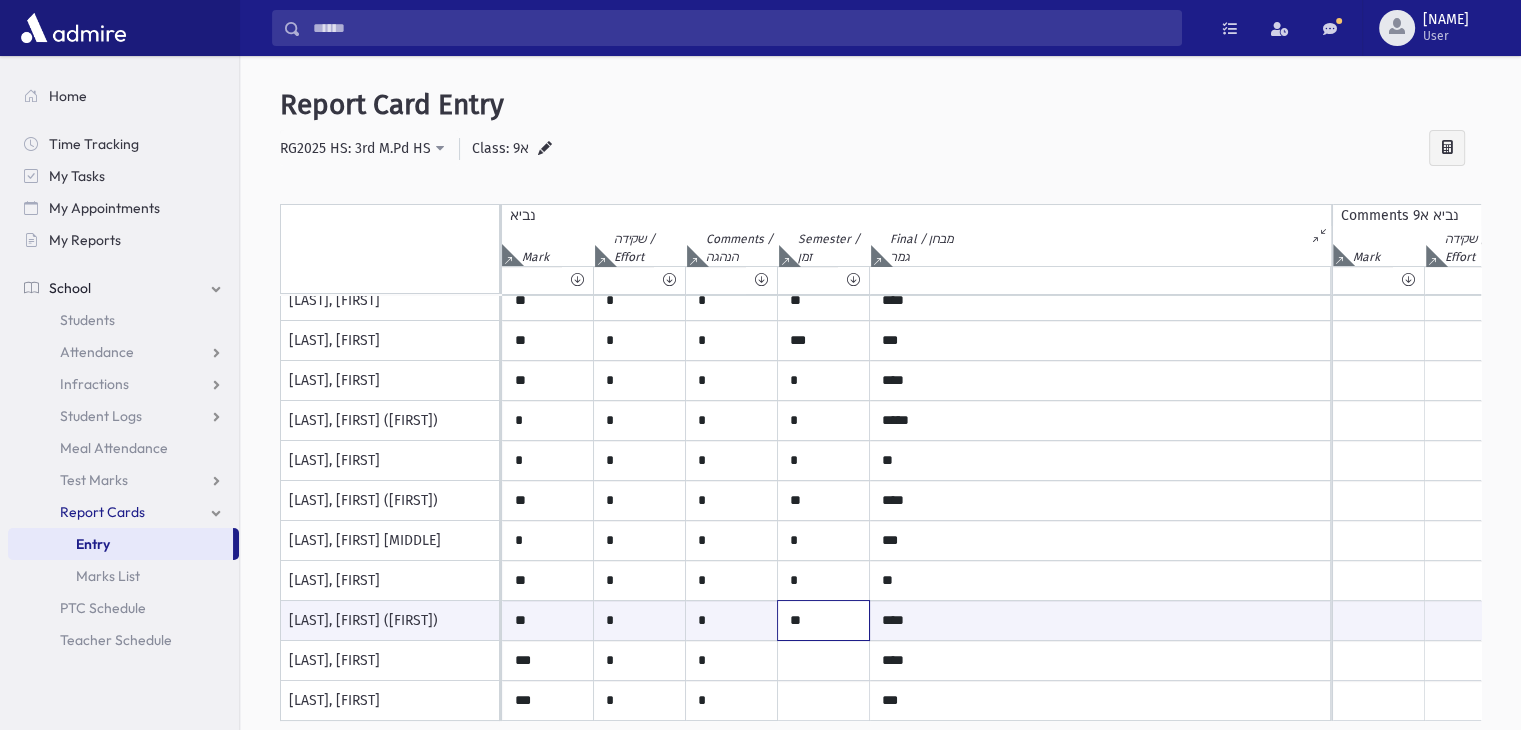type on "**" 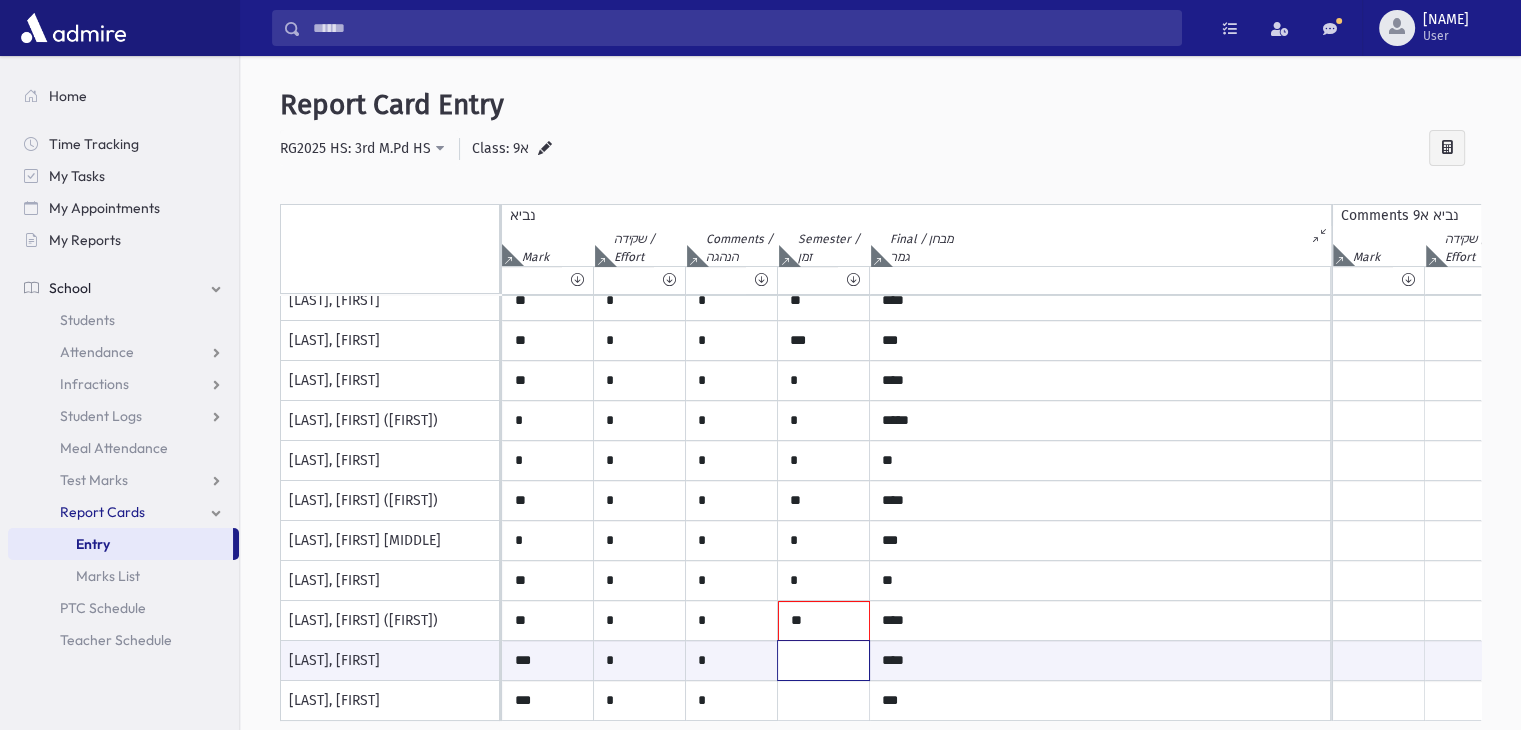 click at bounding box center (823, 660) 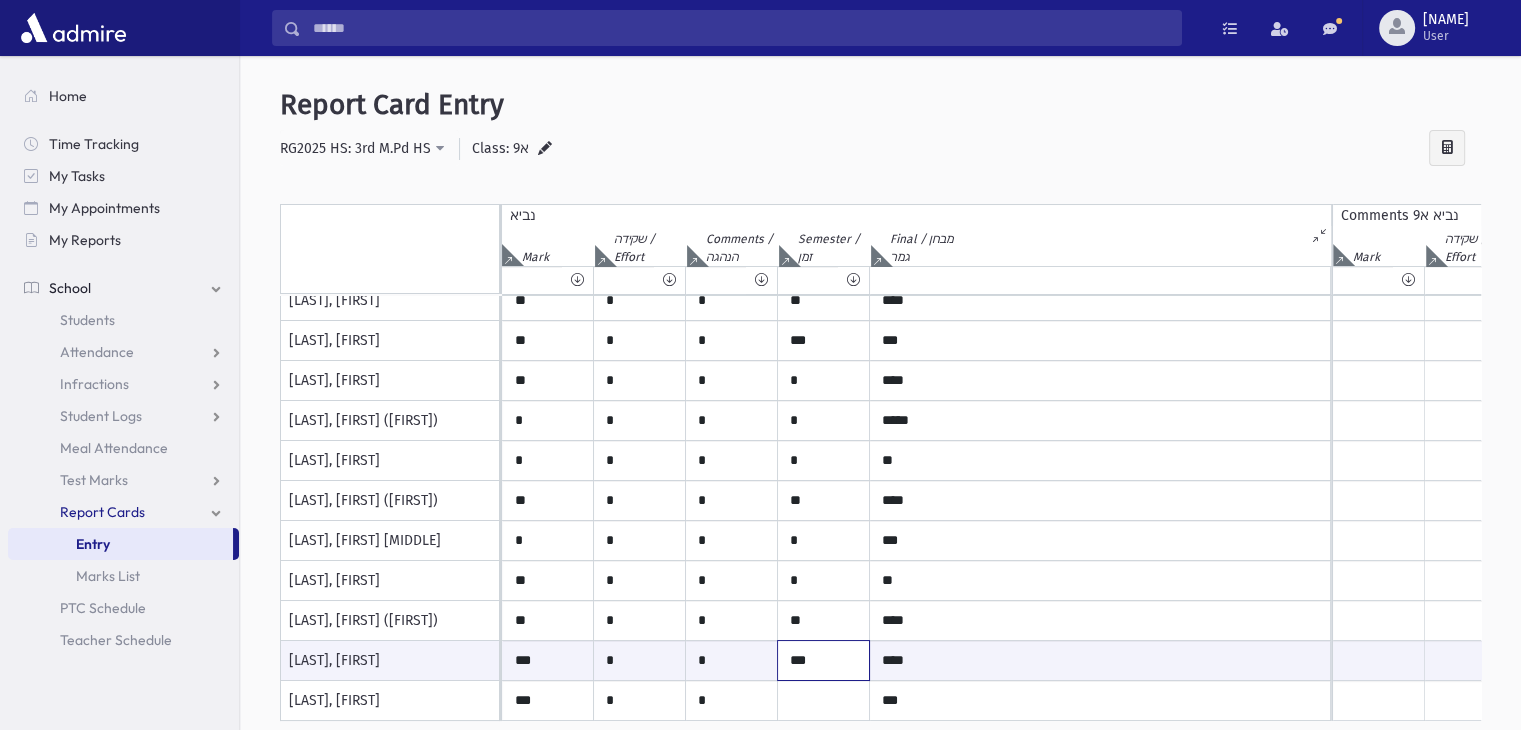 type on "***" 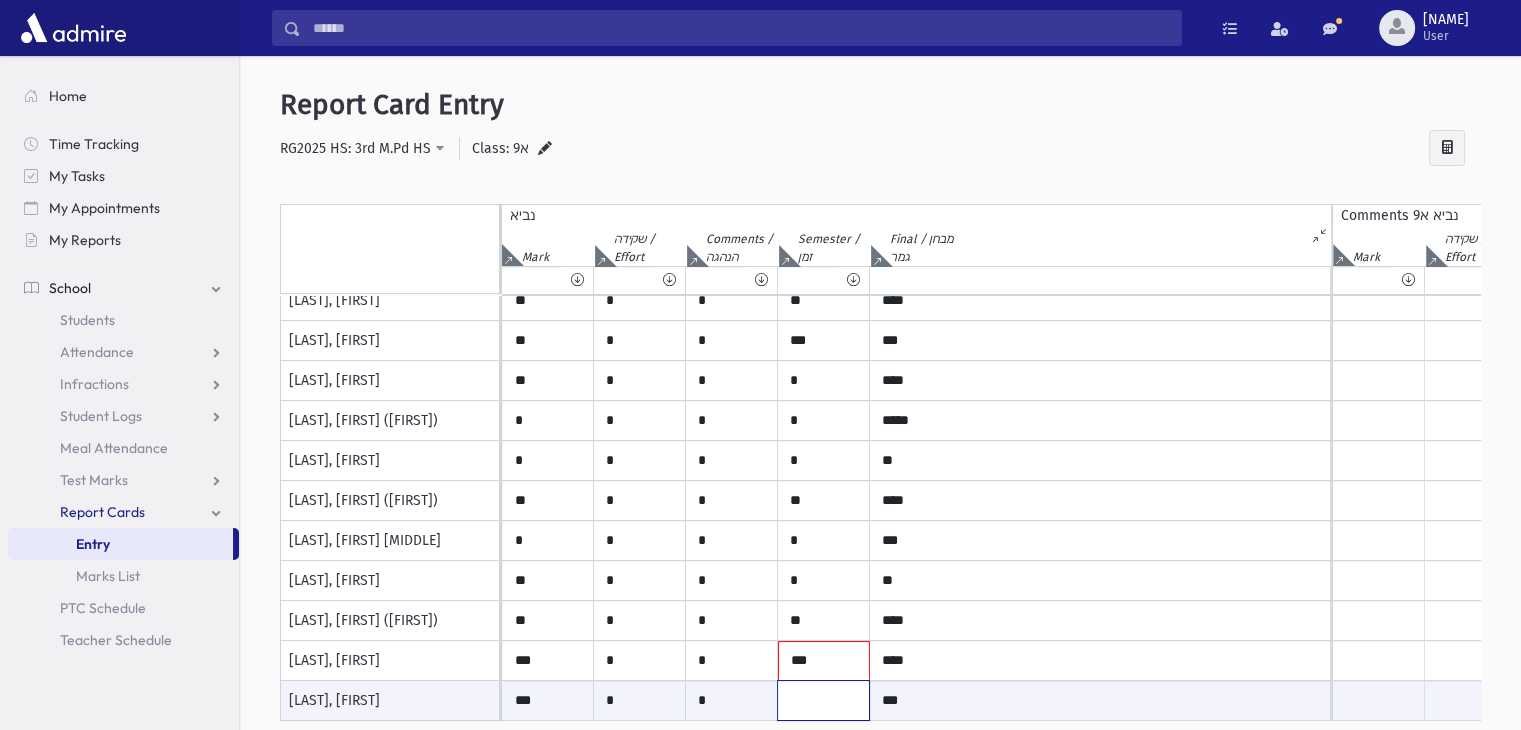 click at bounding box center (823, 700) 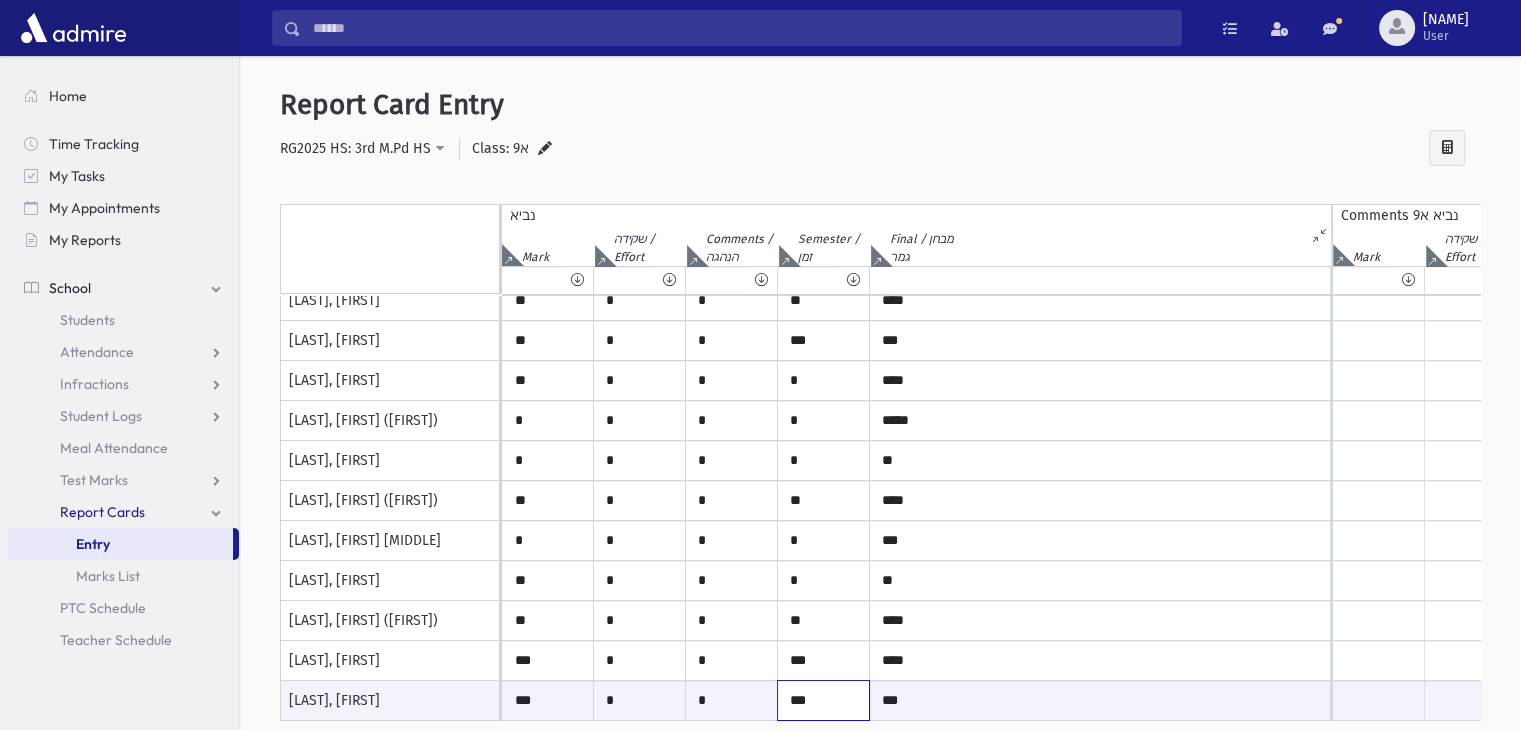scroll, scrollTop: 143, scrollLeft: 0, axis: vertical 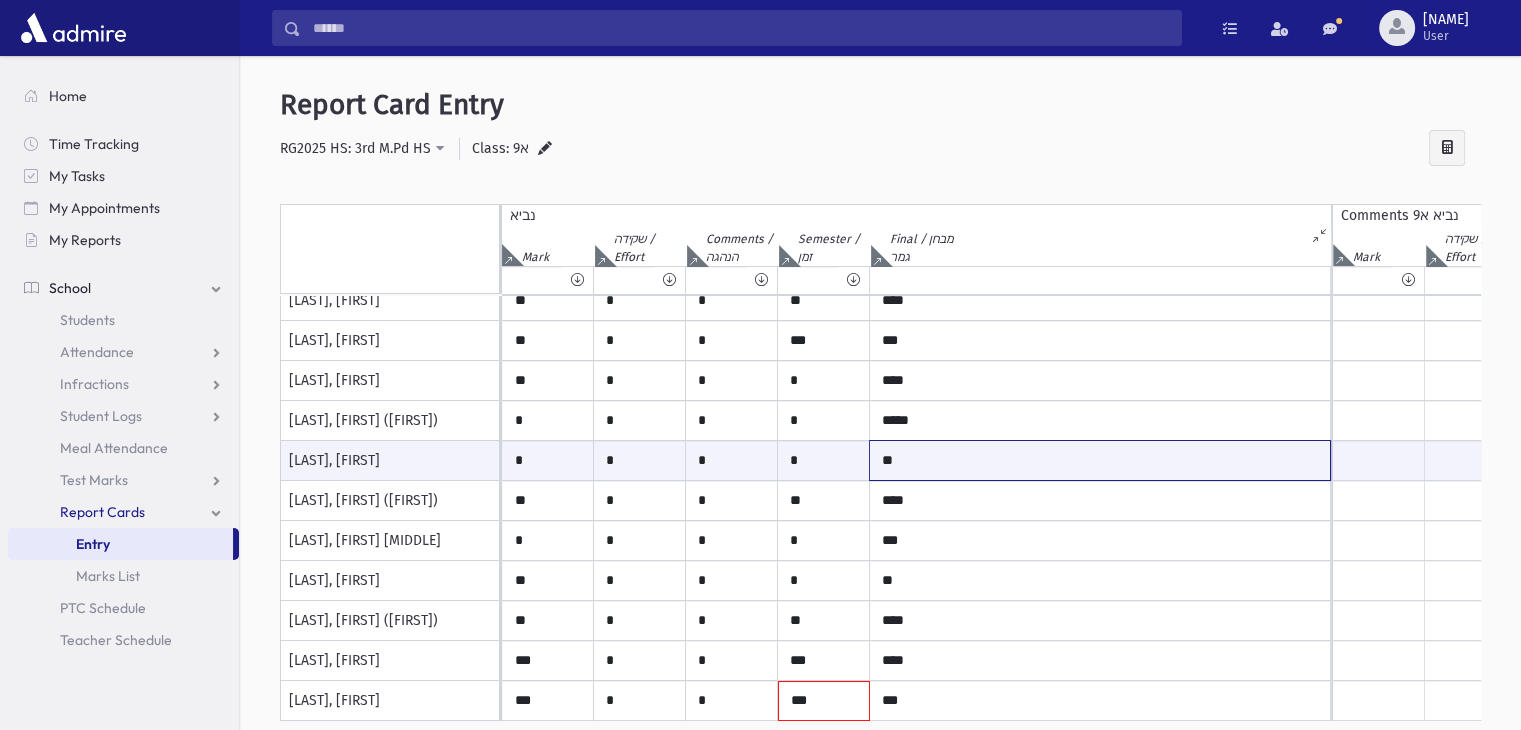 click on "**" at bounding box center [1100, 460] 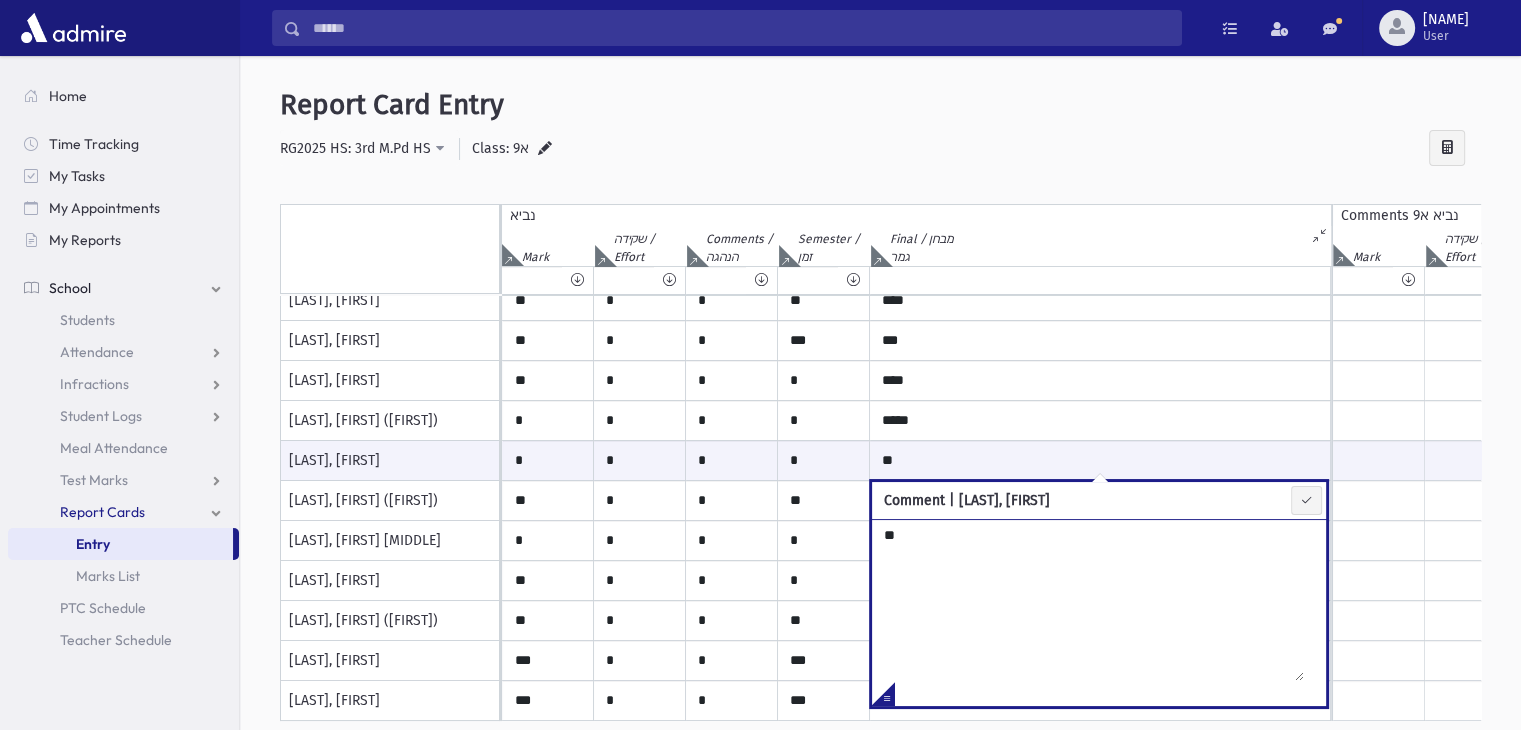 click on "**********" at bounding box center [880, 149] 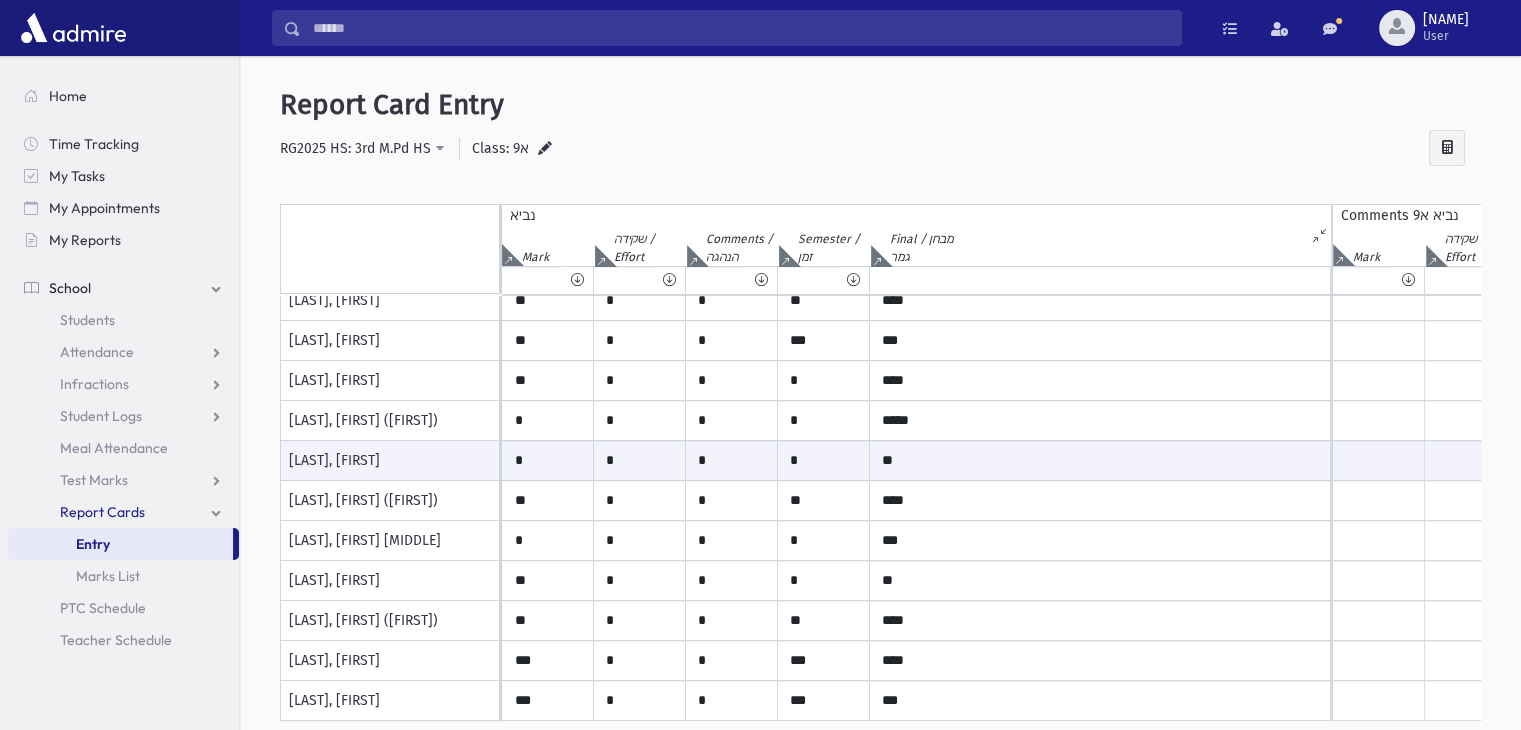click on "Entry" at bounding box center (93, 544) 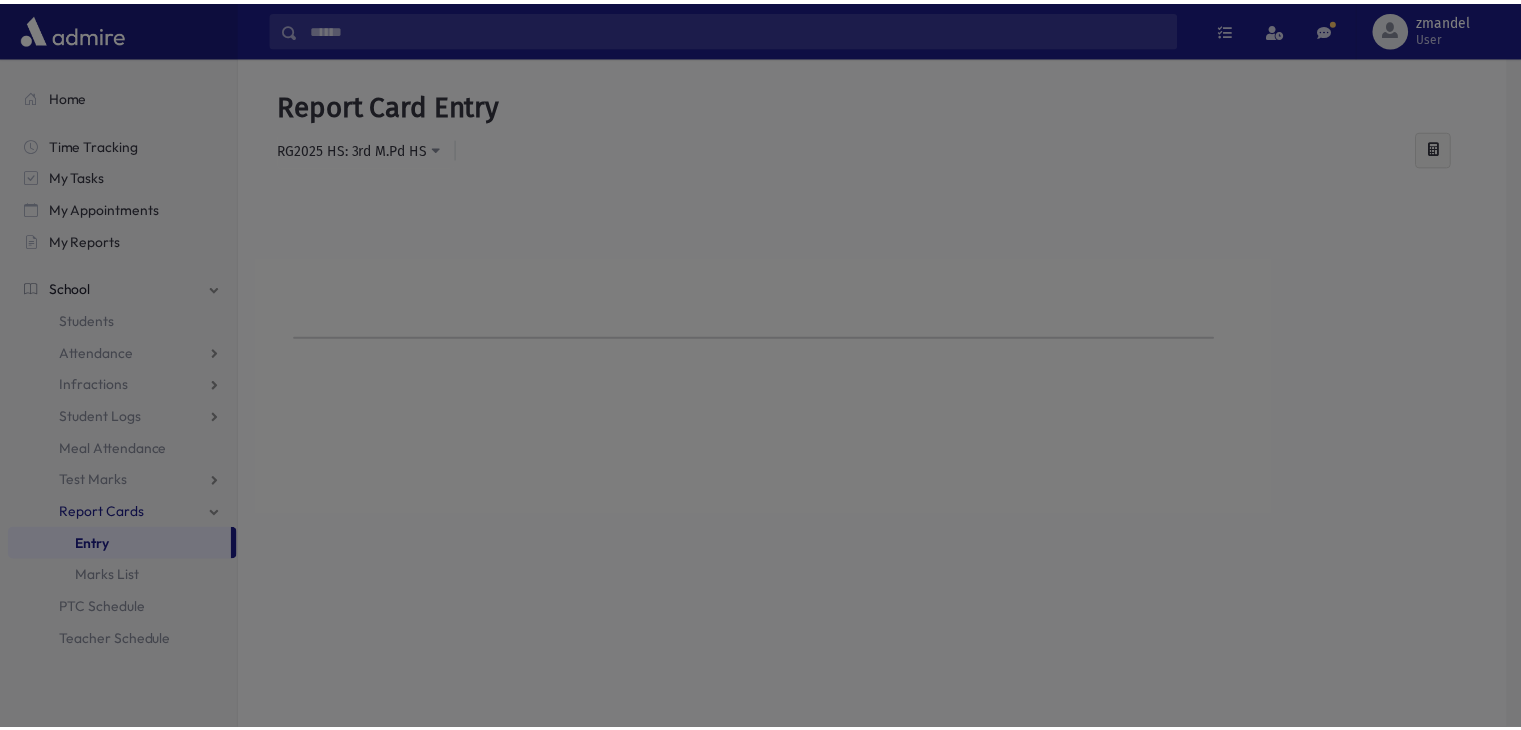 scroll, scrollTop: 0, scrollLeft: 0, axis: both 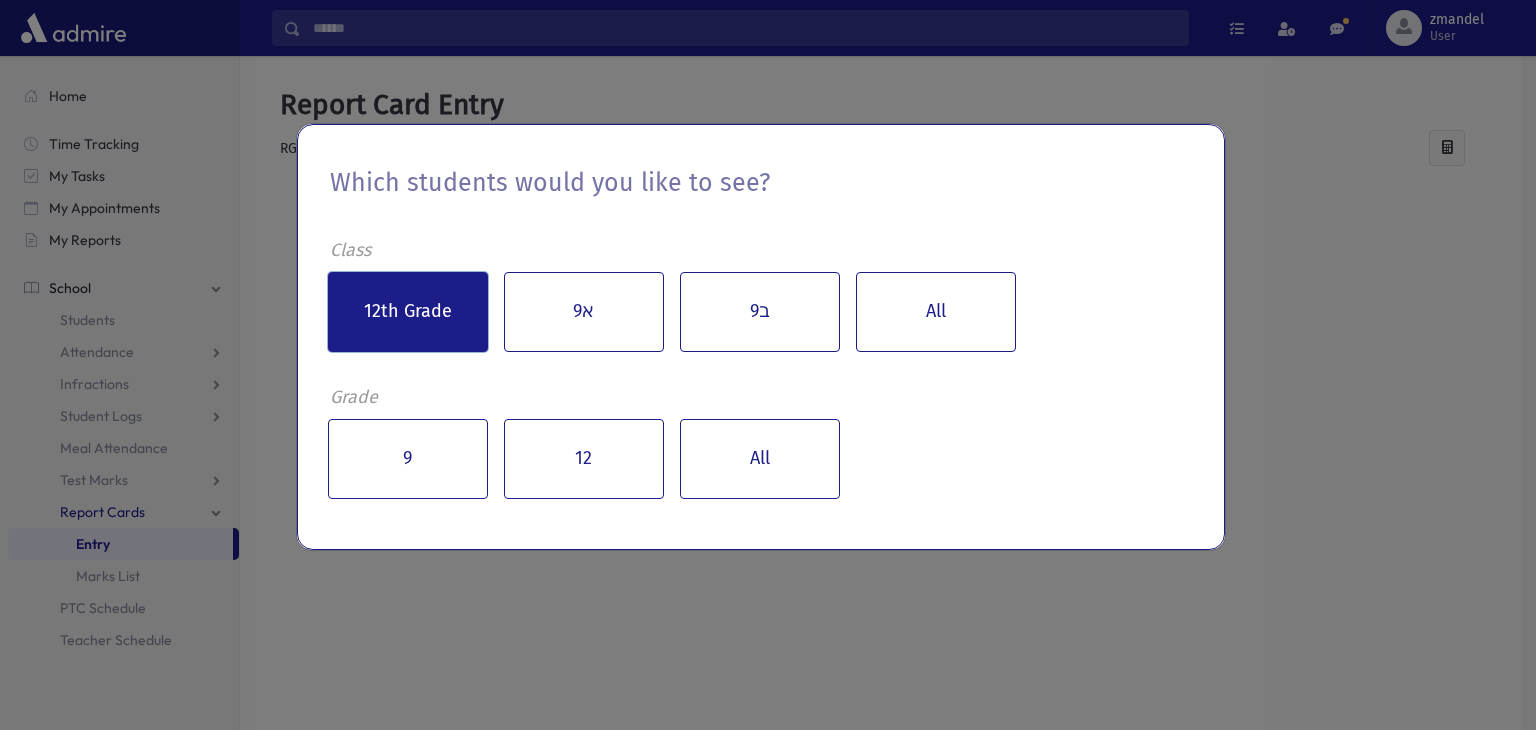 click on "12th Grade" at bounding box center (408, 312) 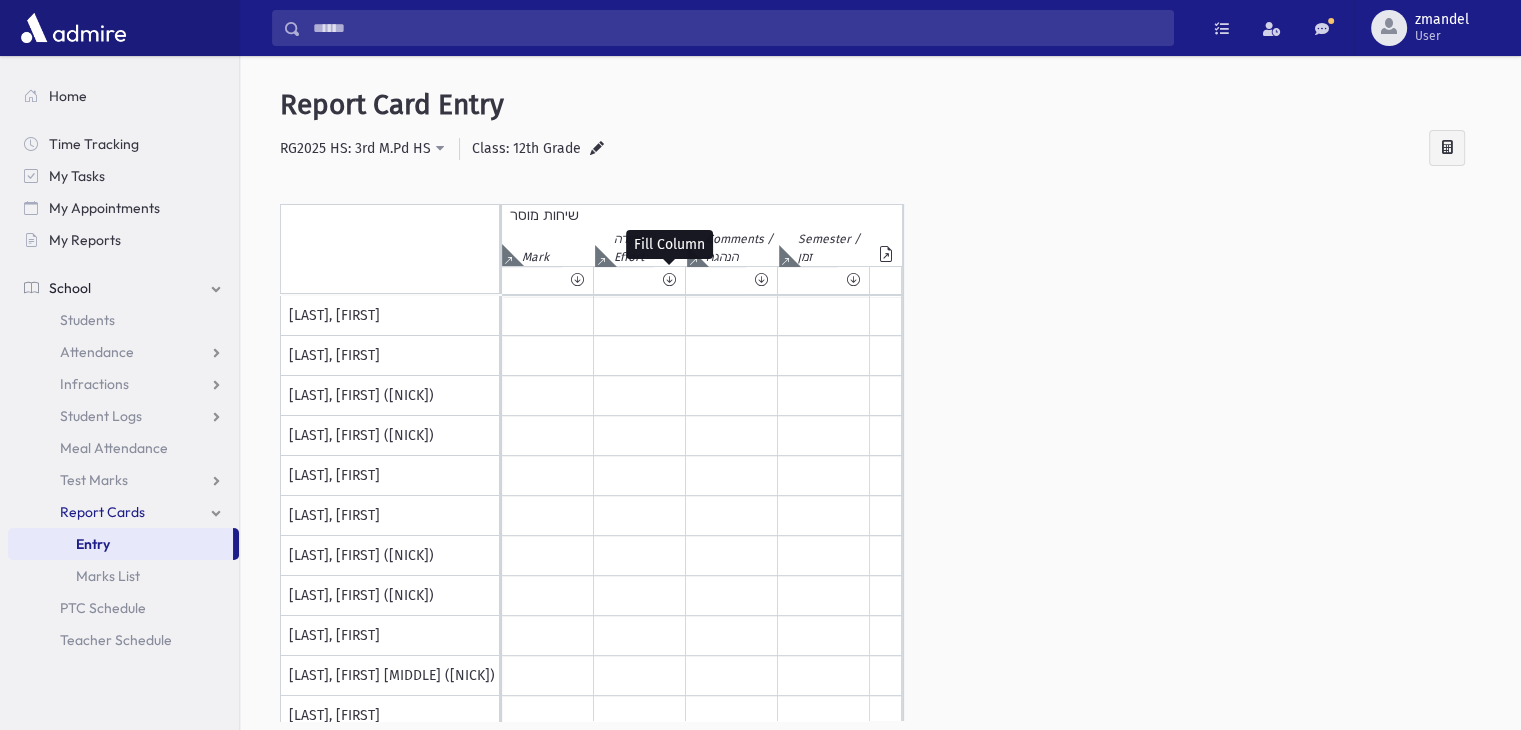click at bounding box center [669, 280] 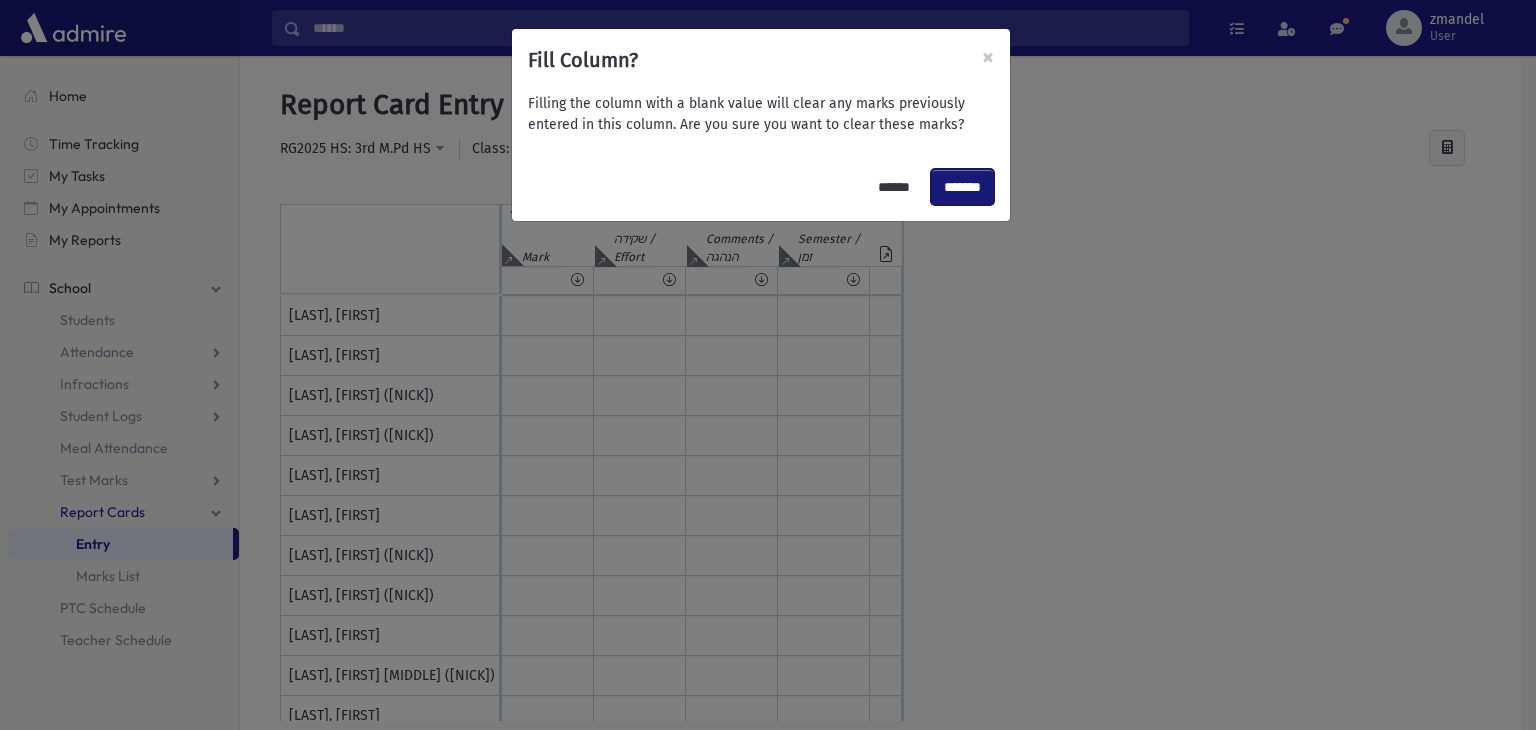click on "*******" at bounding box center [962, 187] 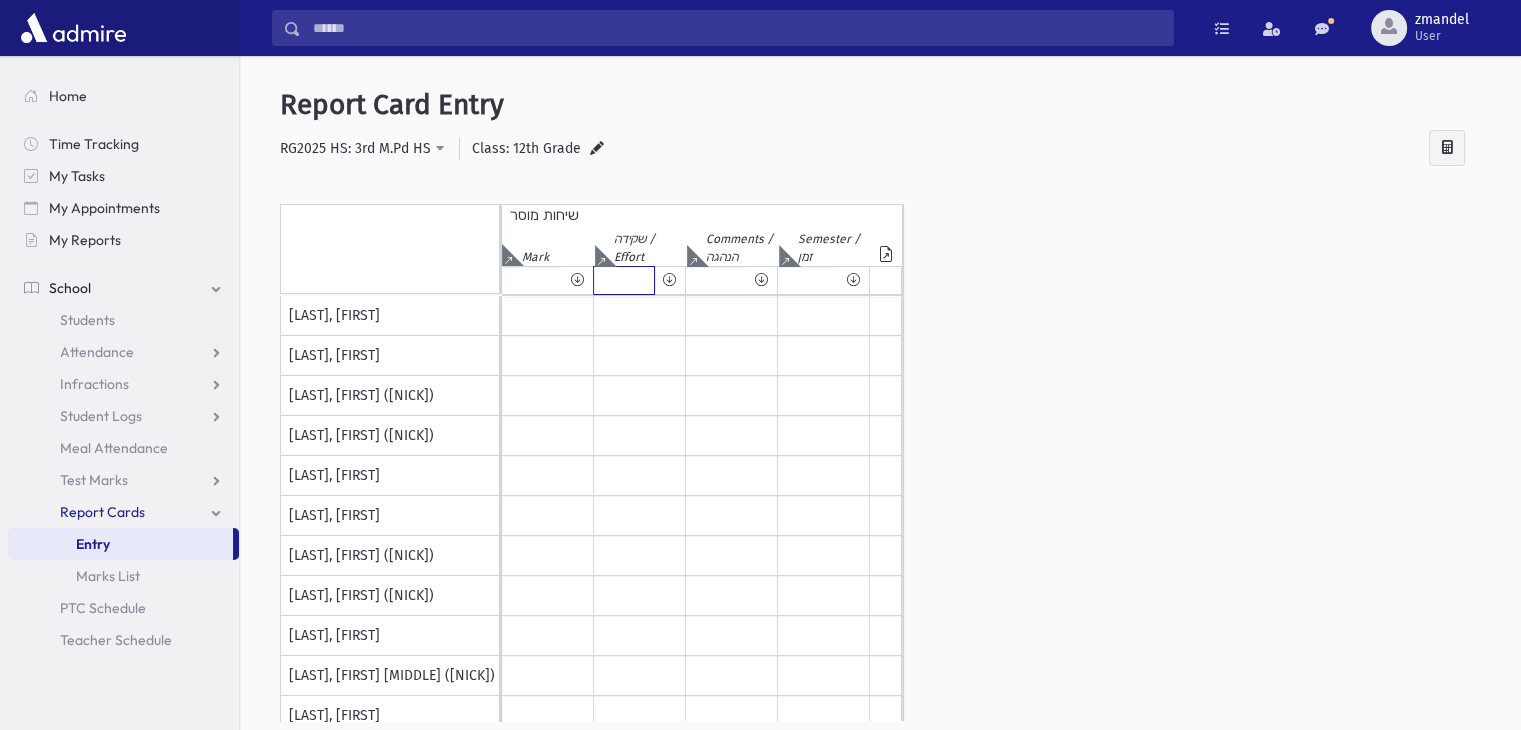 click at bounding box center [532, 280] 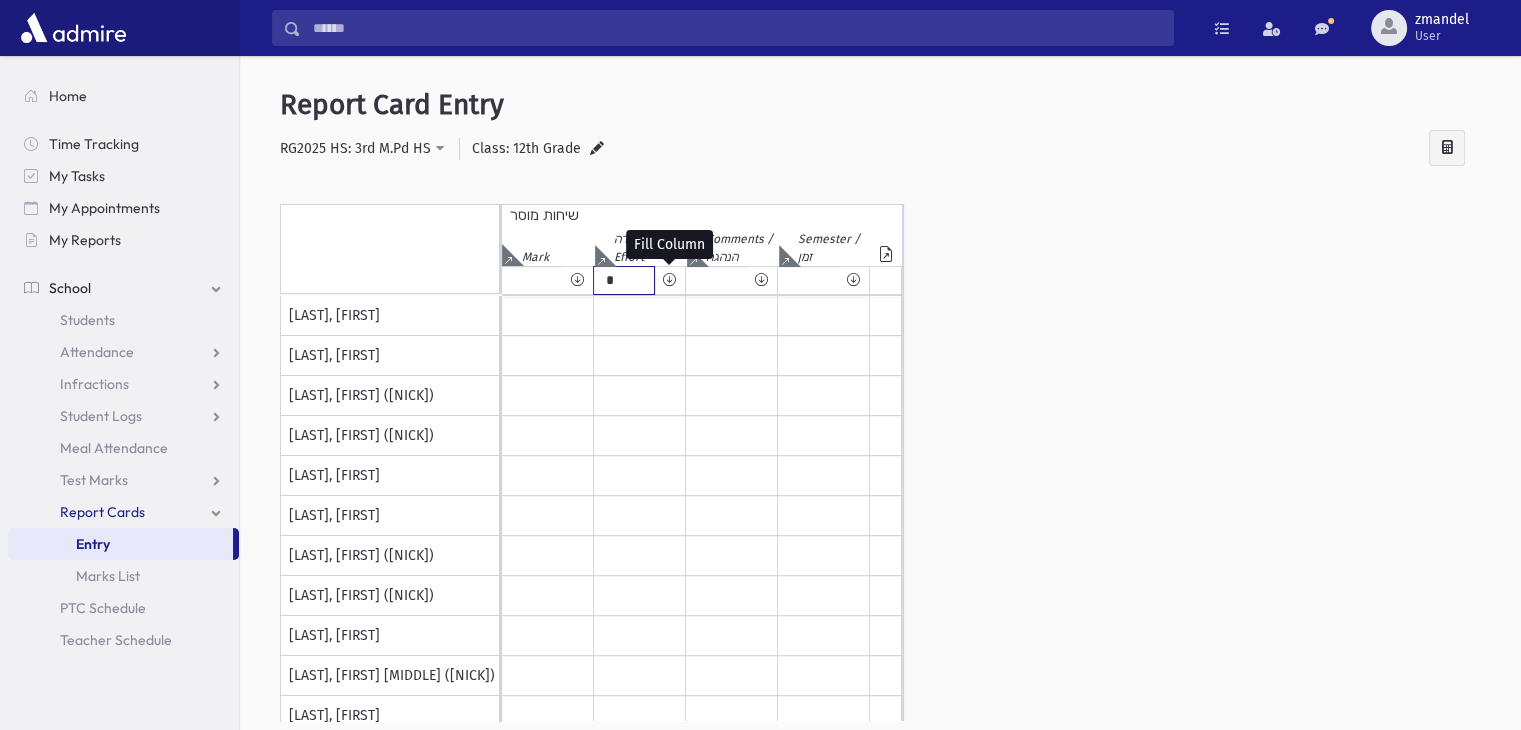 type on "*" 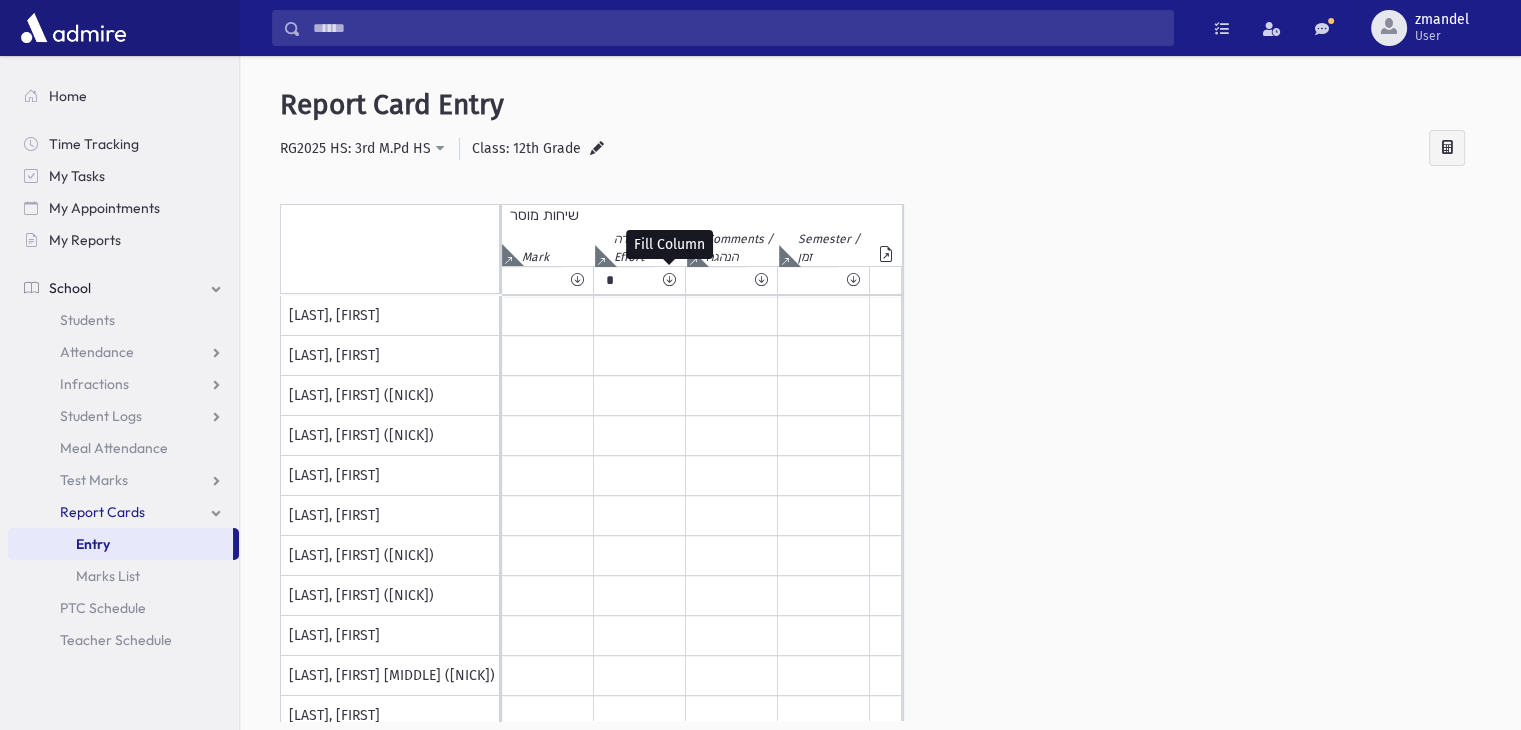 click at bounding box center (669, 280) 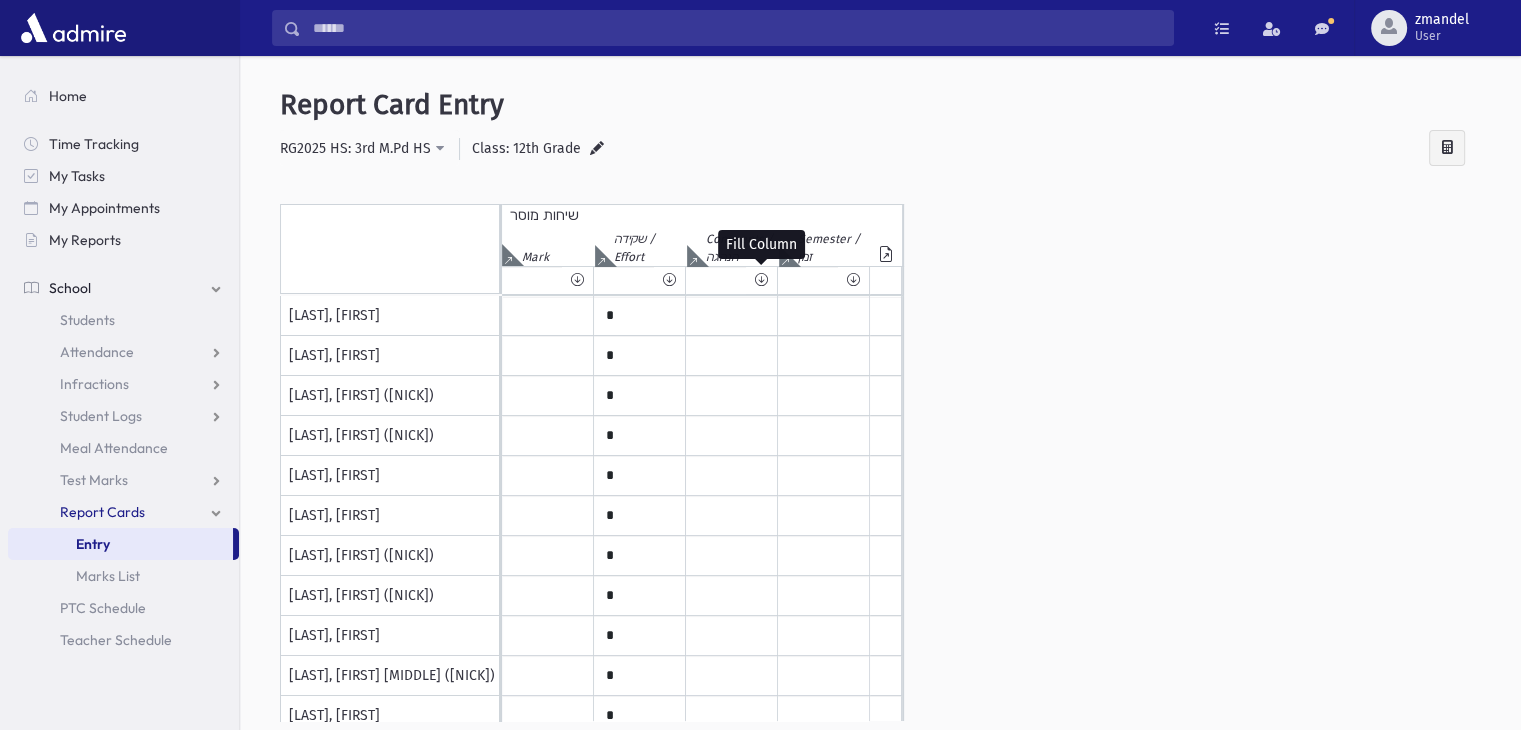 click at bounding box center (761, 280) 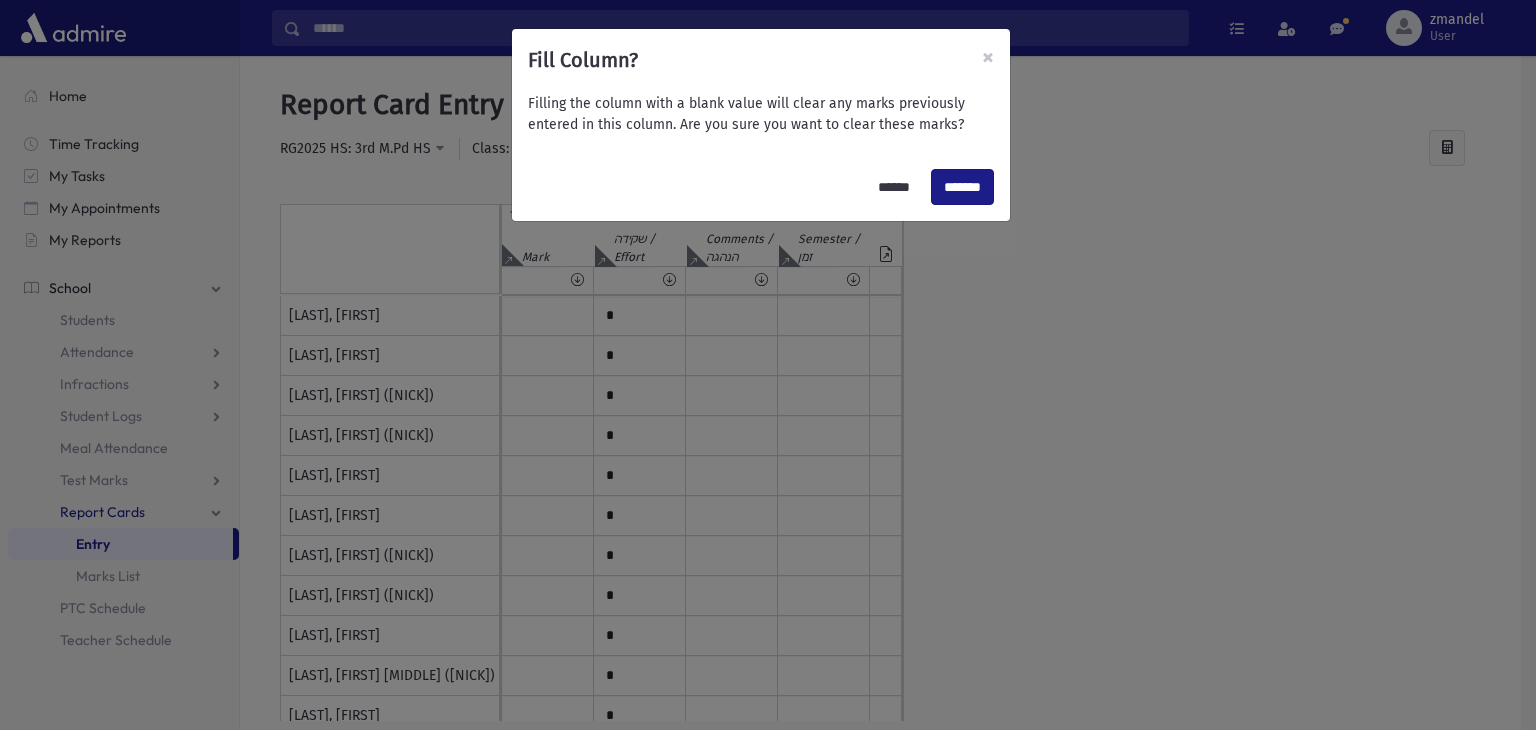 click on "Fill Column?
×
Filling the column with a blank value will clear any marks previously entered in this column. Are you sure you want to clear these marks?
******
*******" at bounding box center (768, 365) 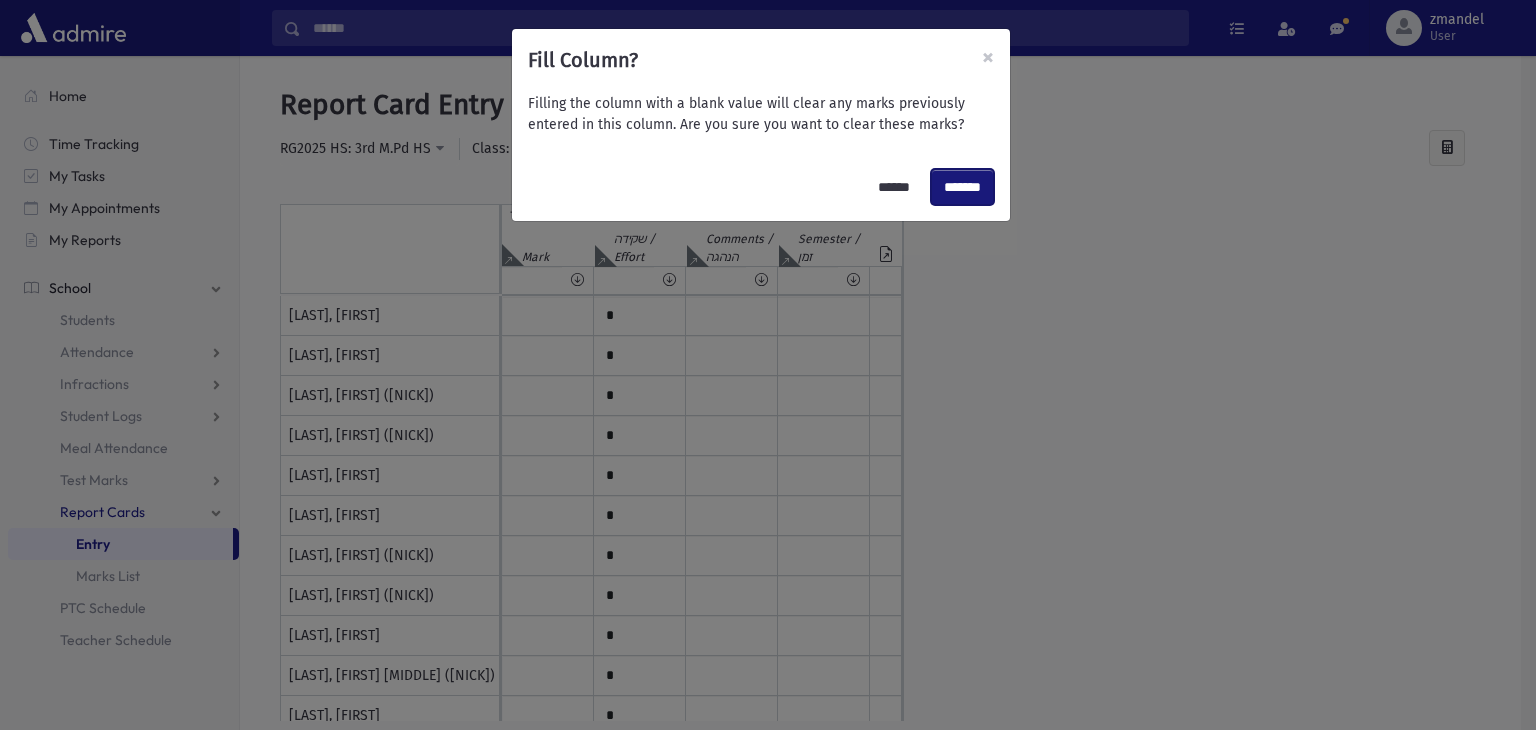 click on "*******" at bounding box center (962, 187) 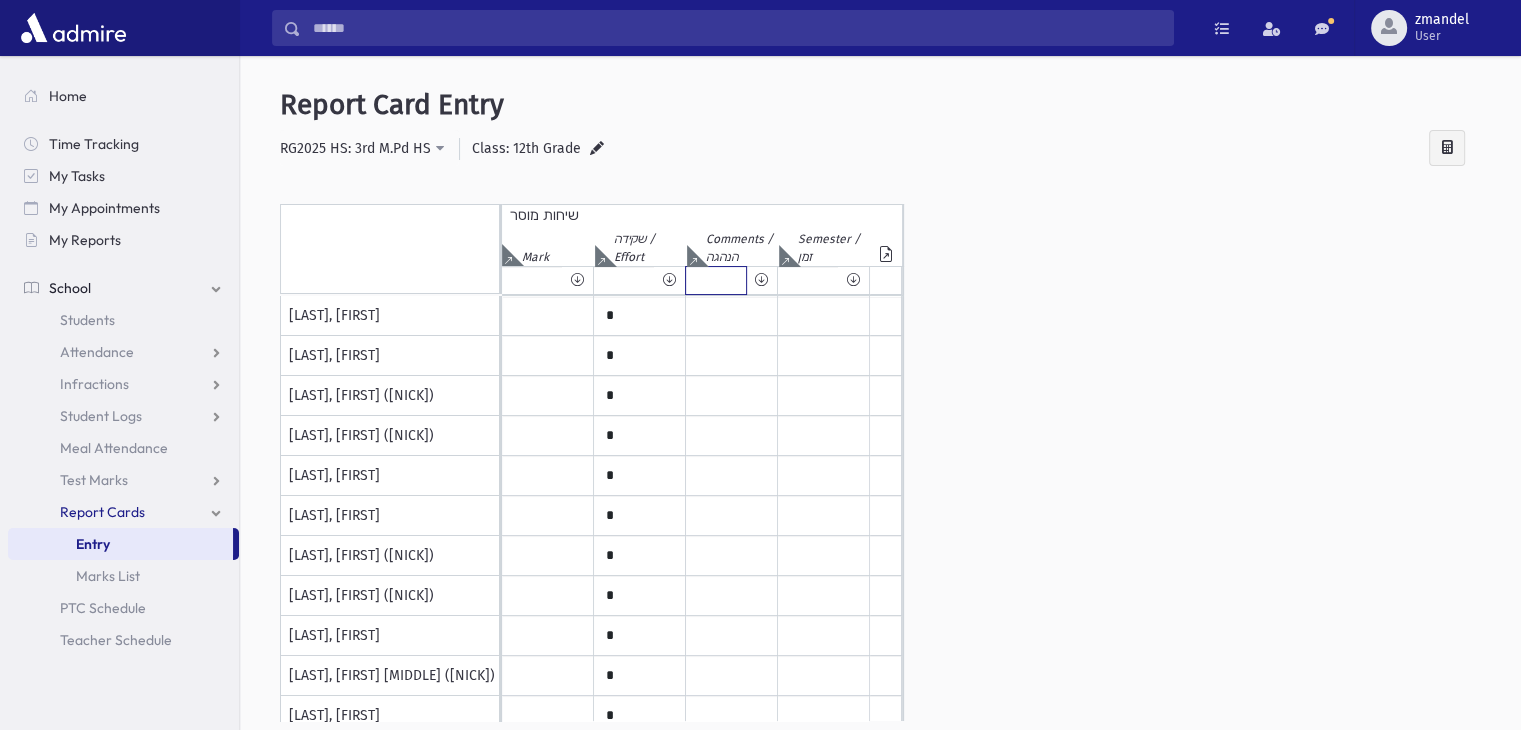 click at bounding box center [532, 280] 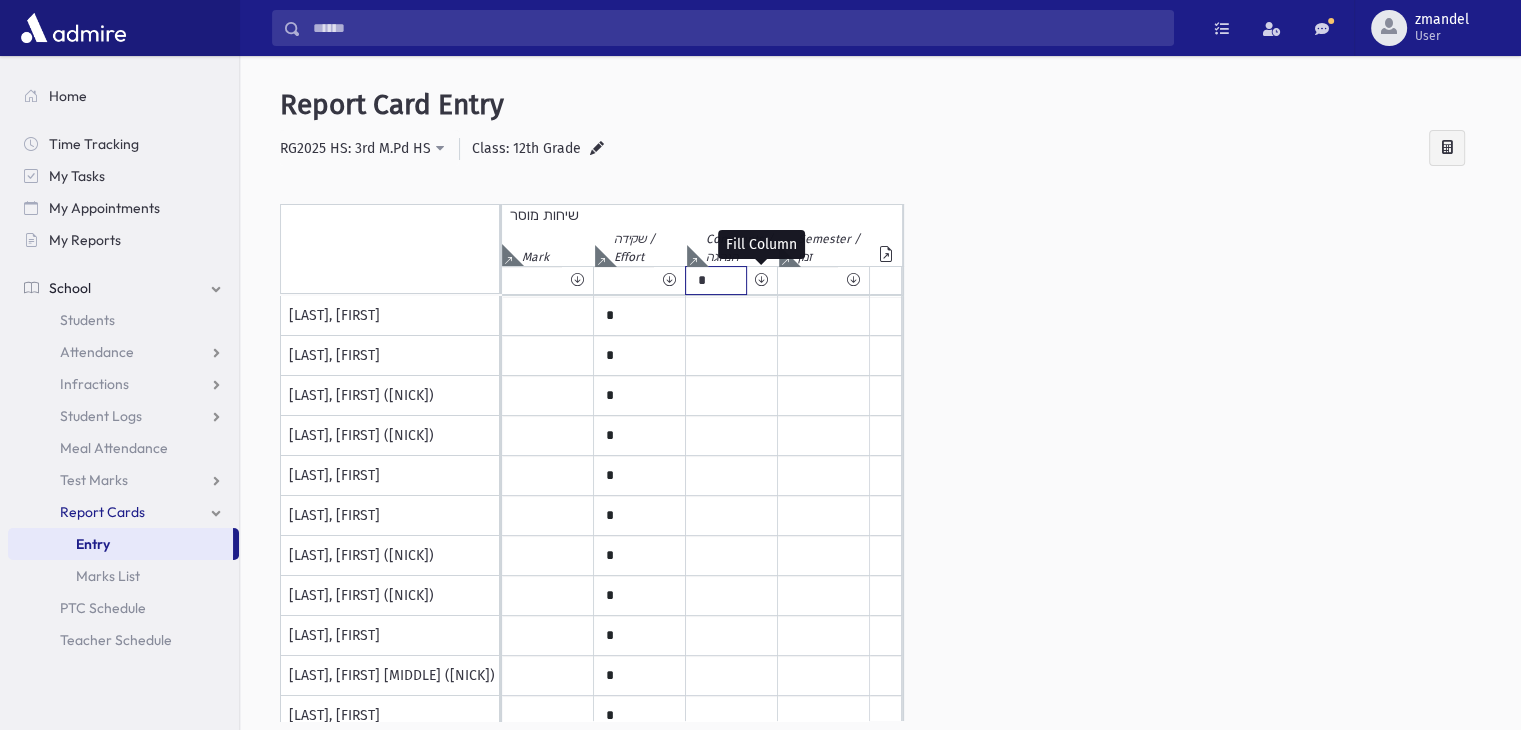type on "*" 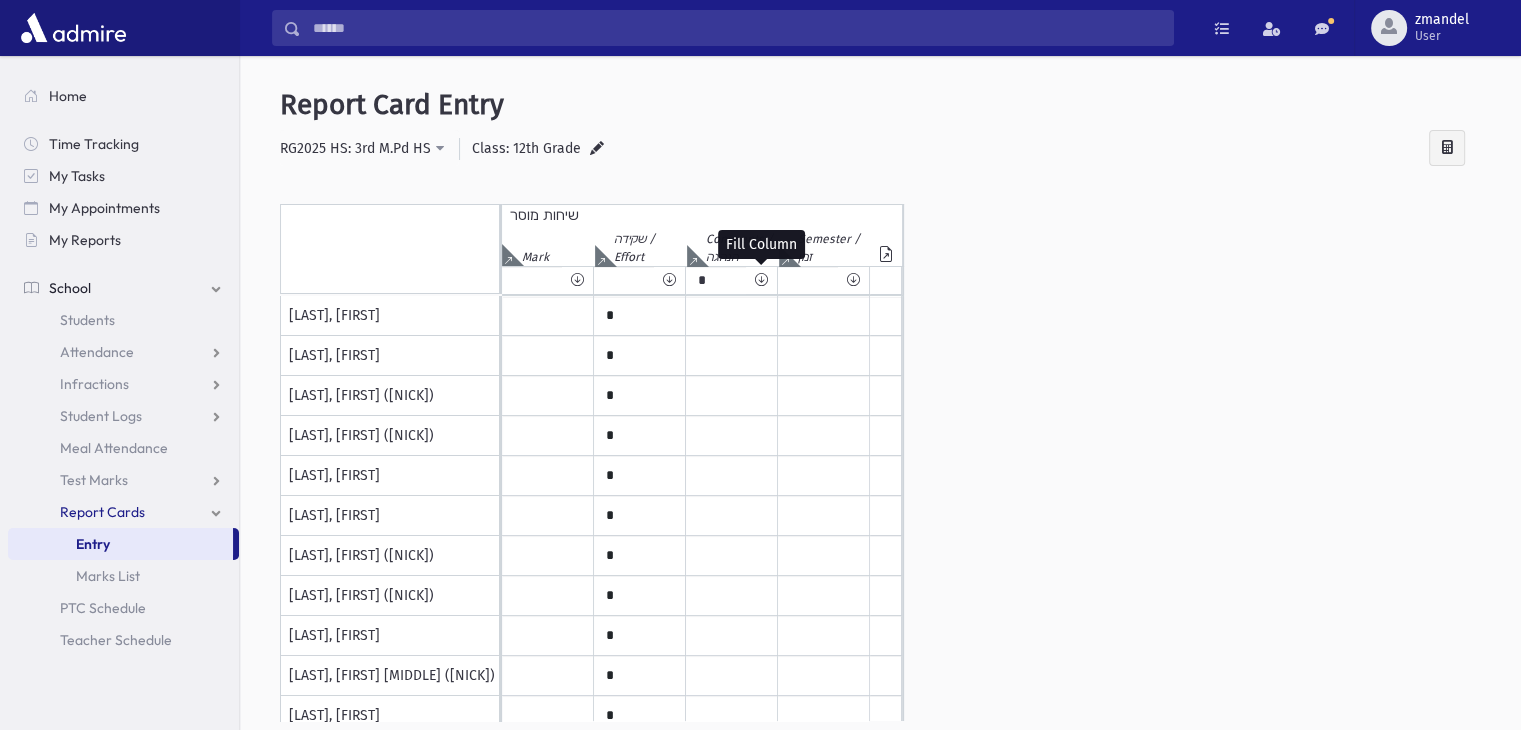 click at bounding box center (761, 280) 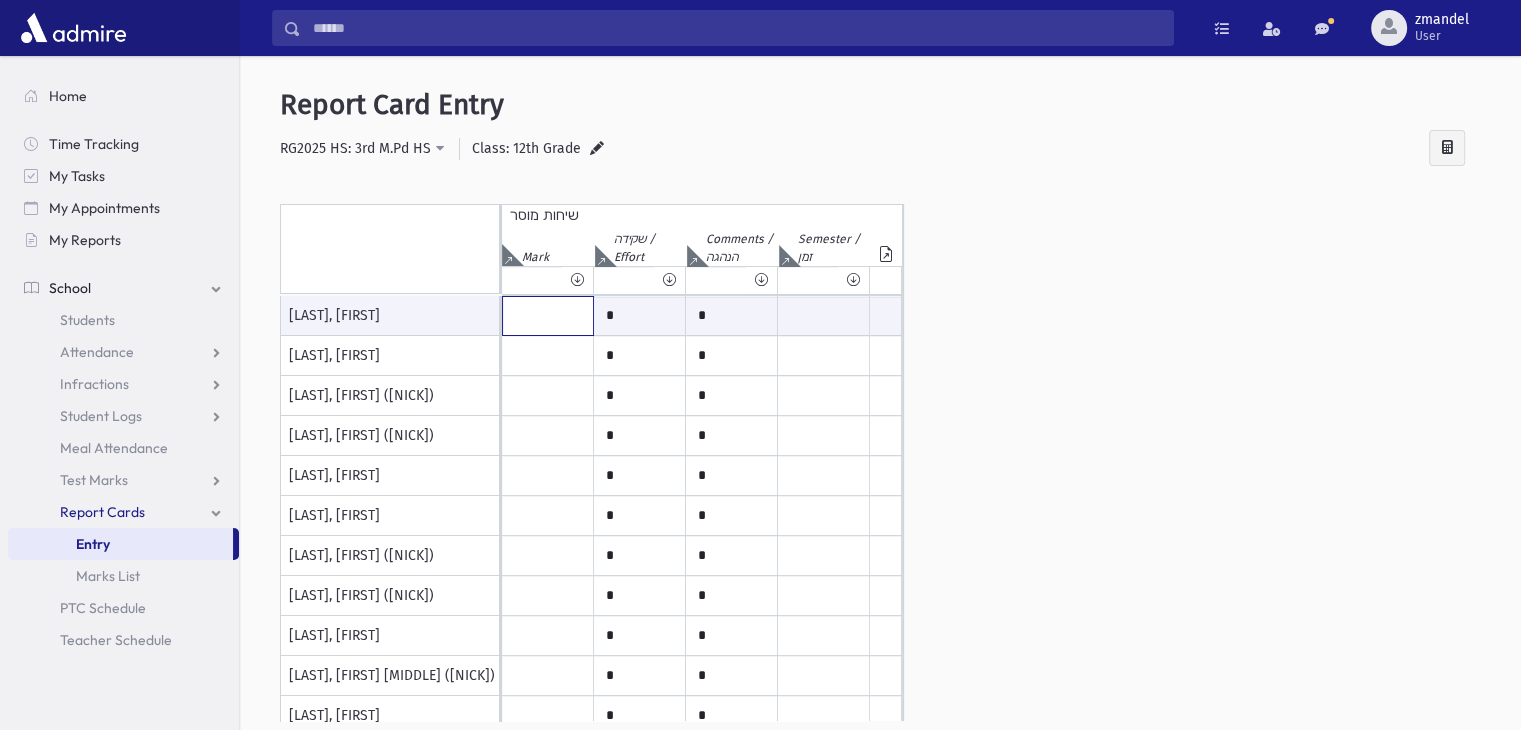 click at bounding box center (548, 316) 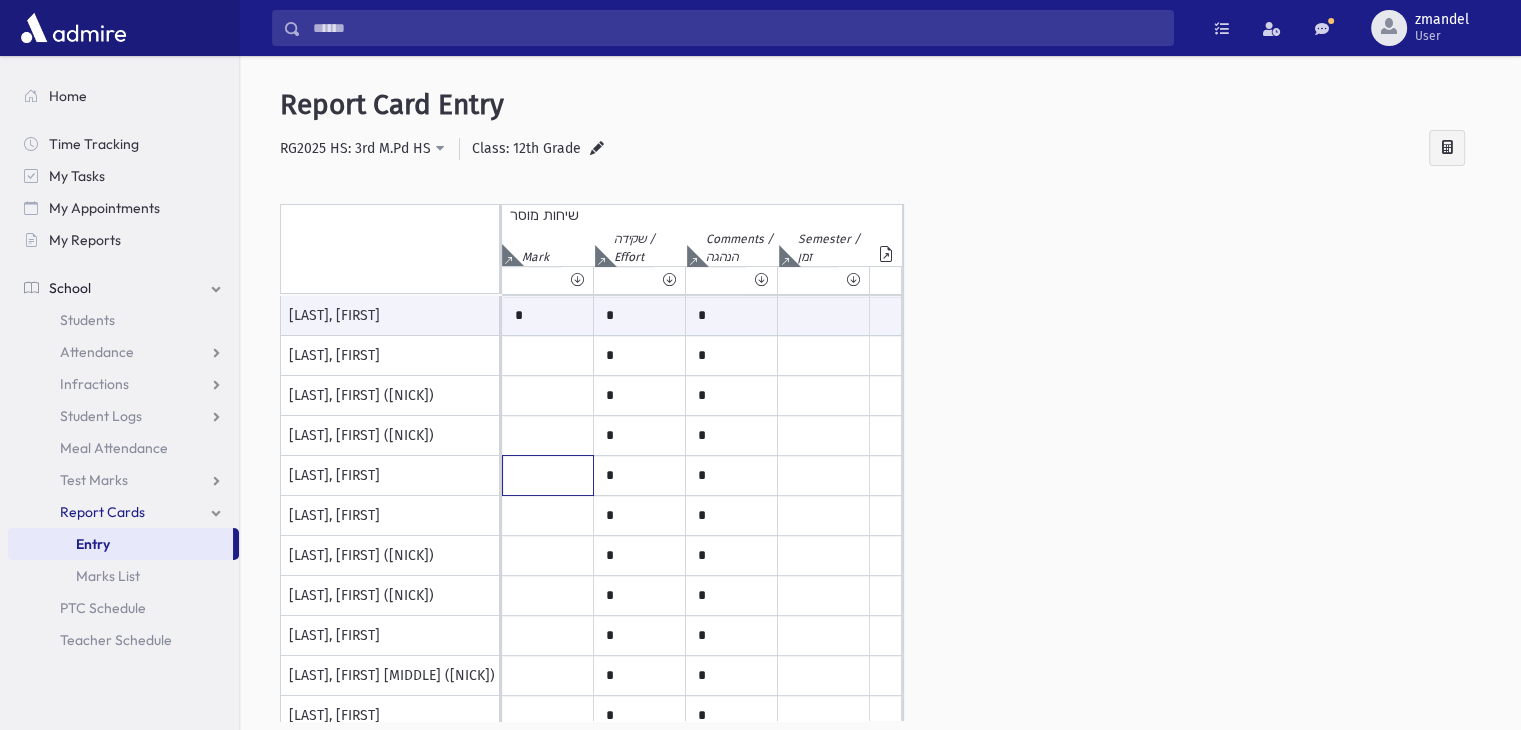 click at bounding box center [548, 316] 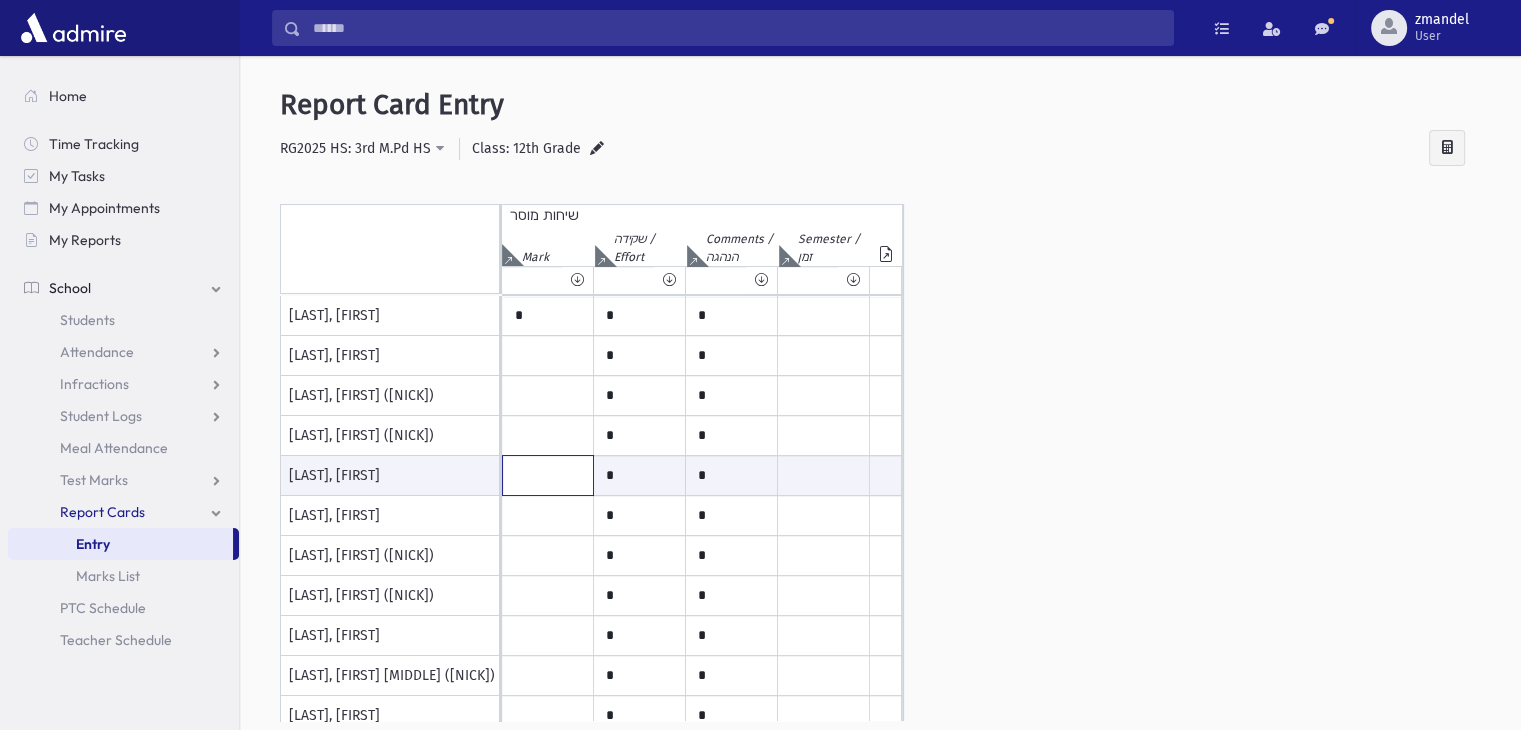 type on "*" 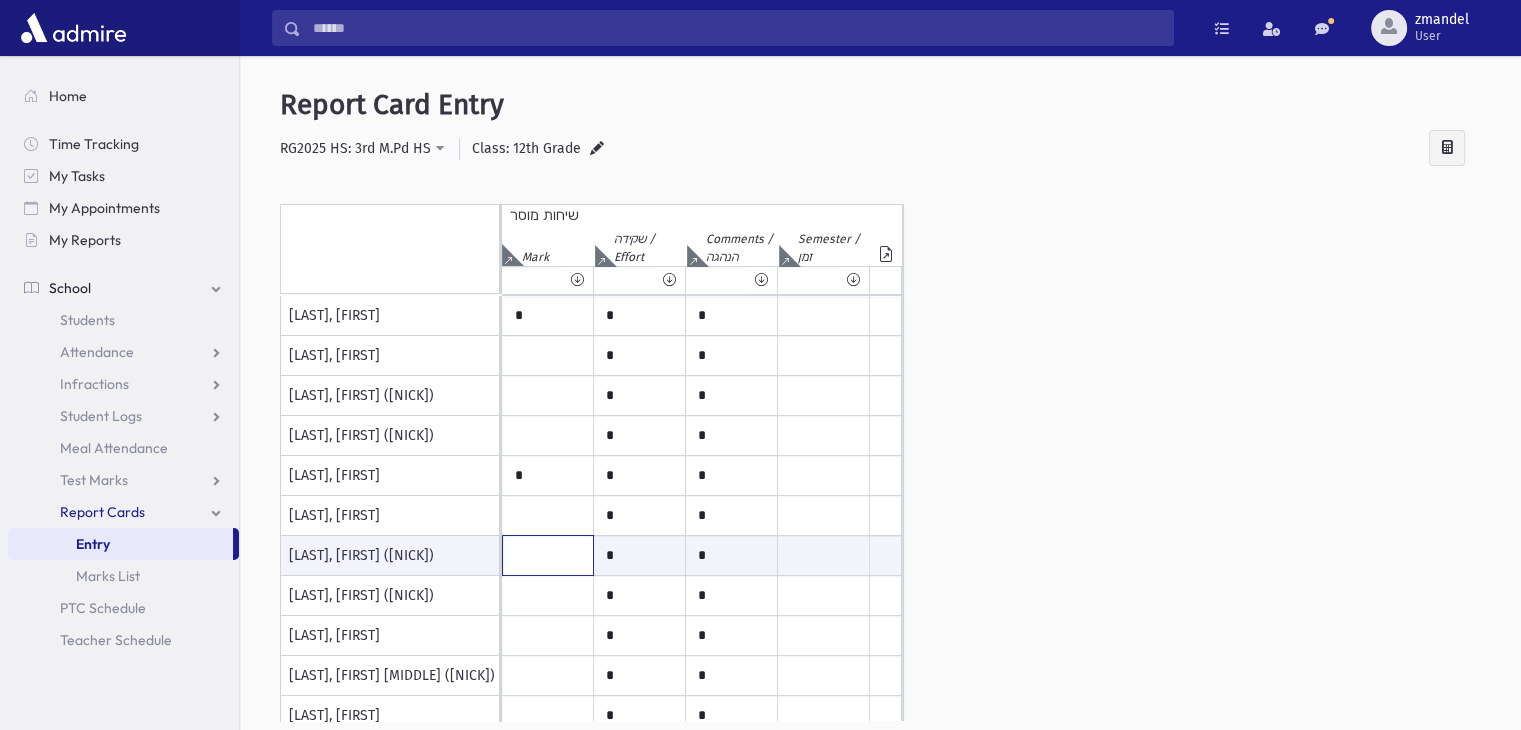 click at bounding box center [548, 555] 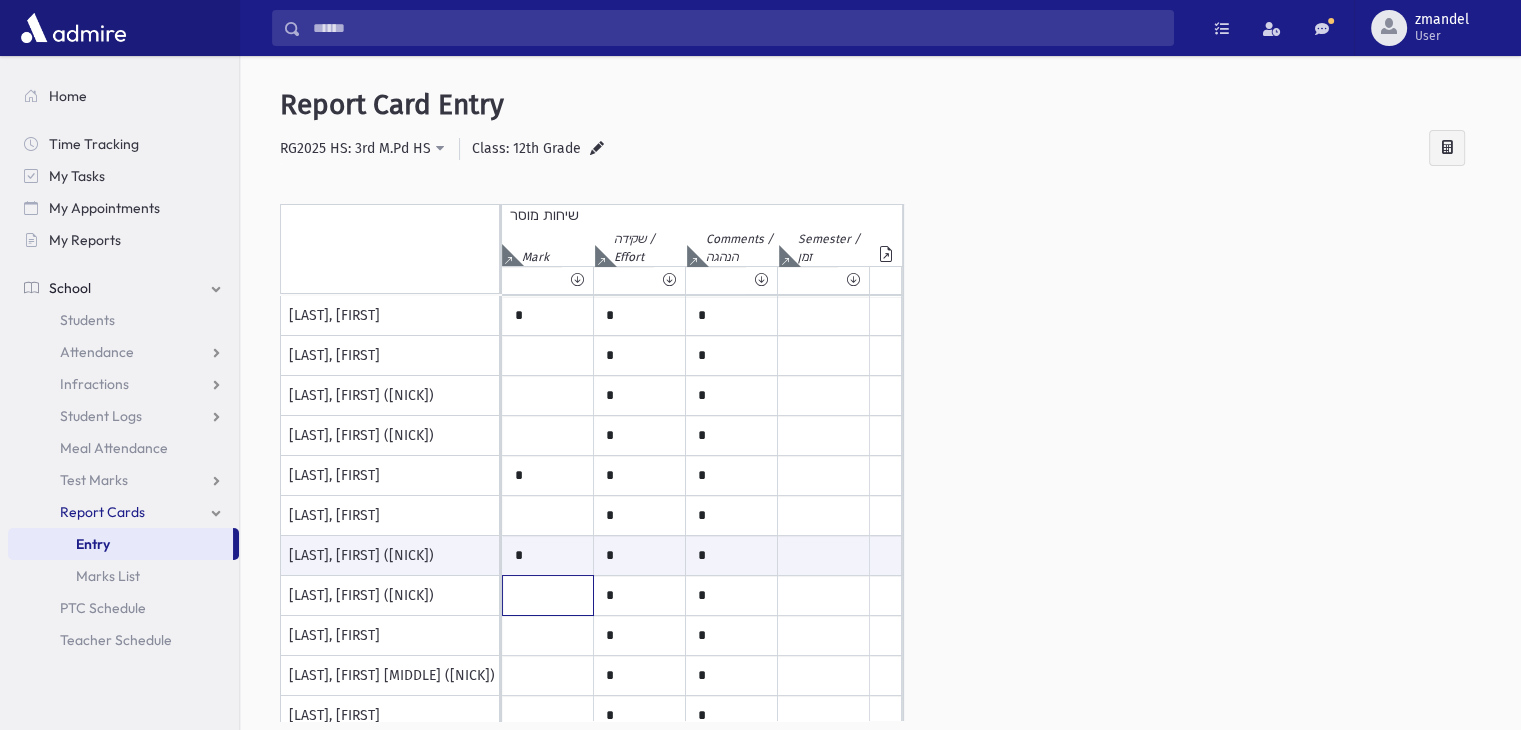 click at bounding box center (548, 316) 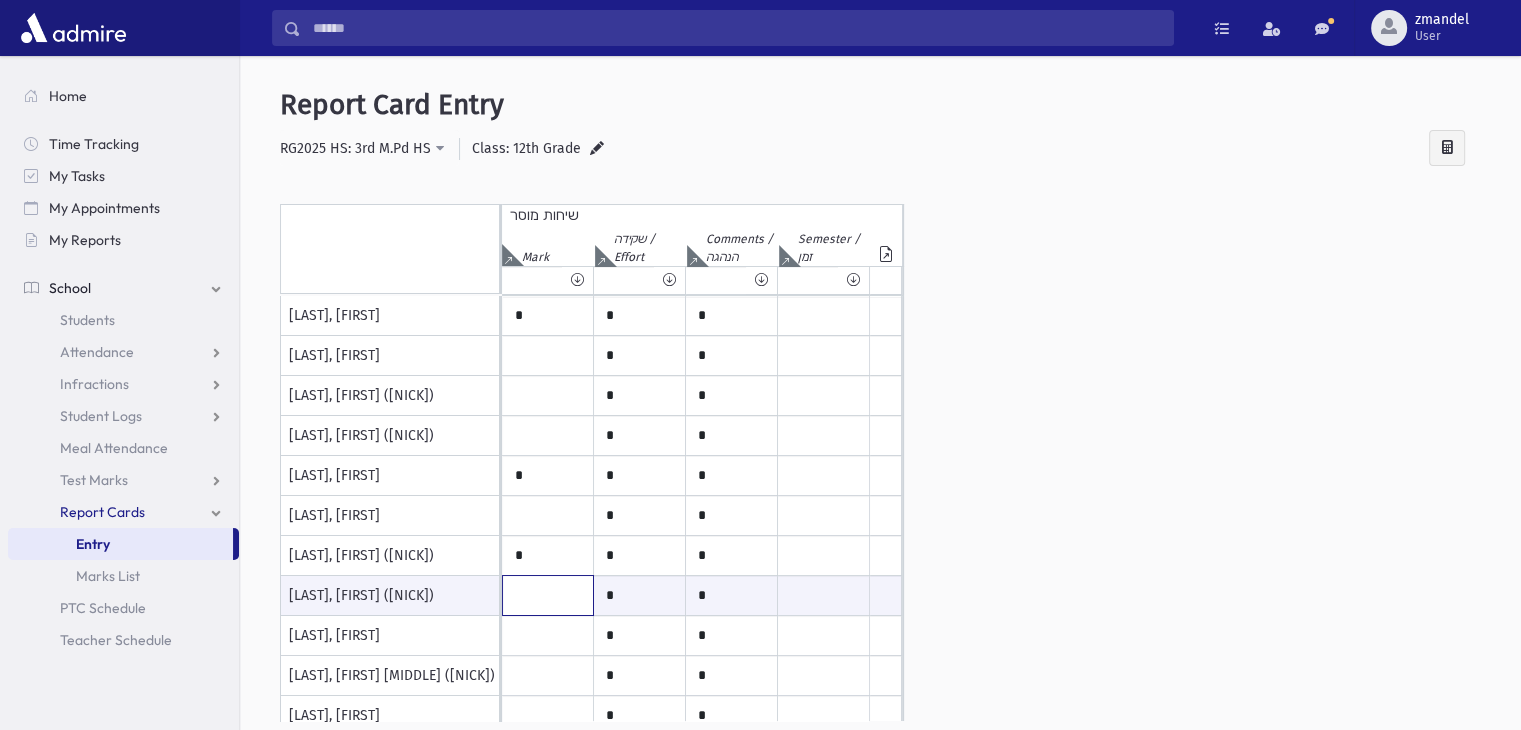 type on "*" 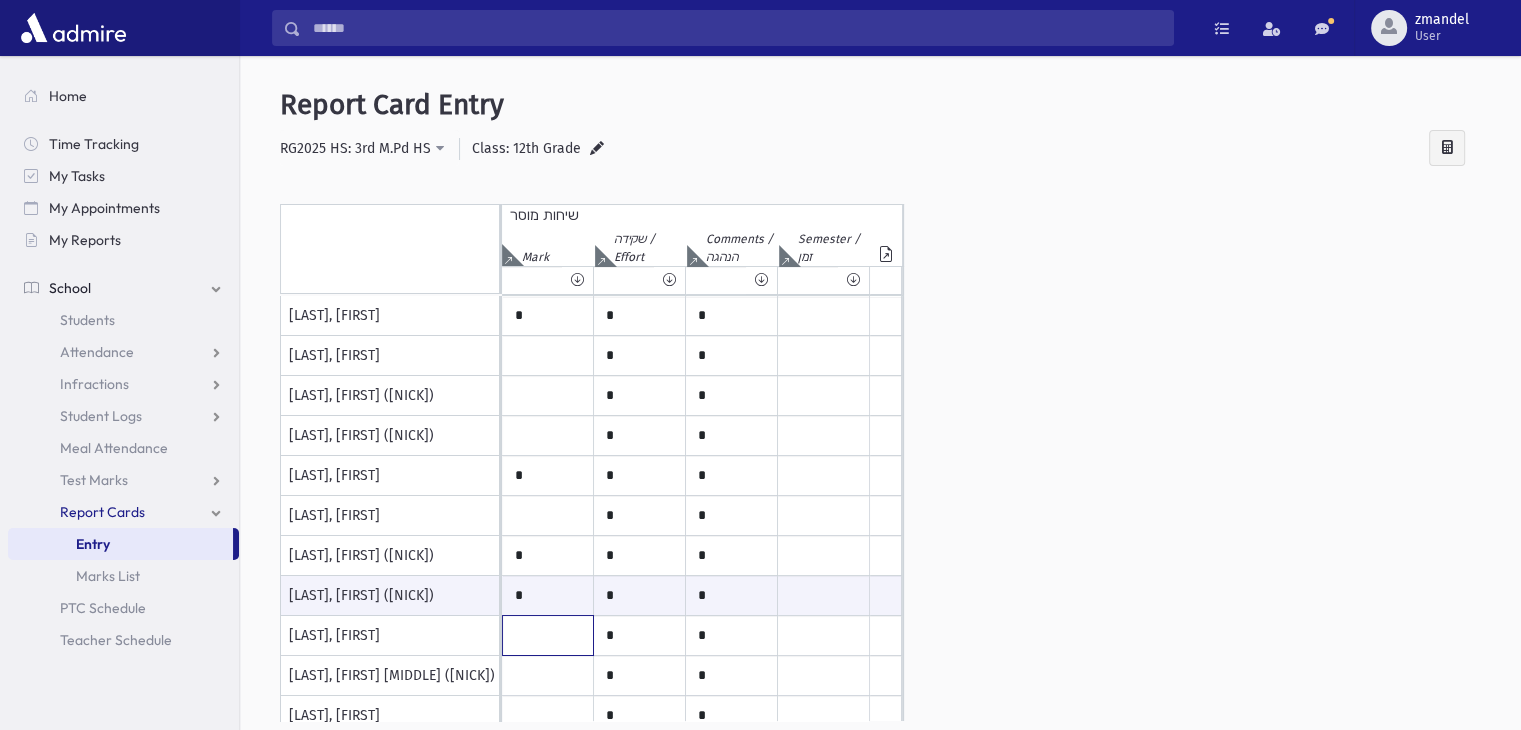click at bounding box center [548, 316] 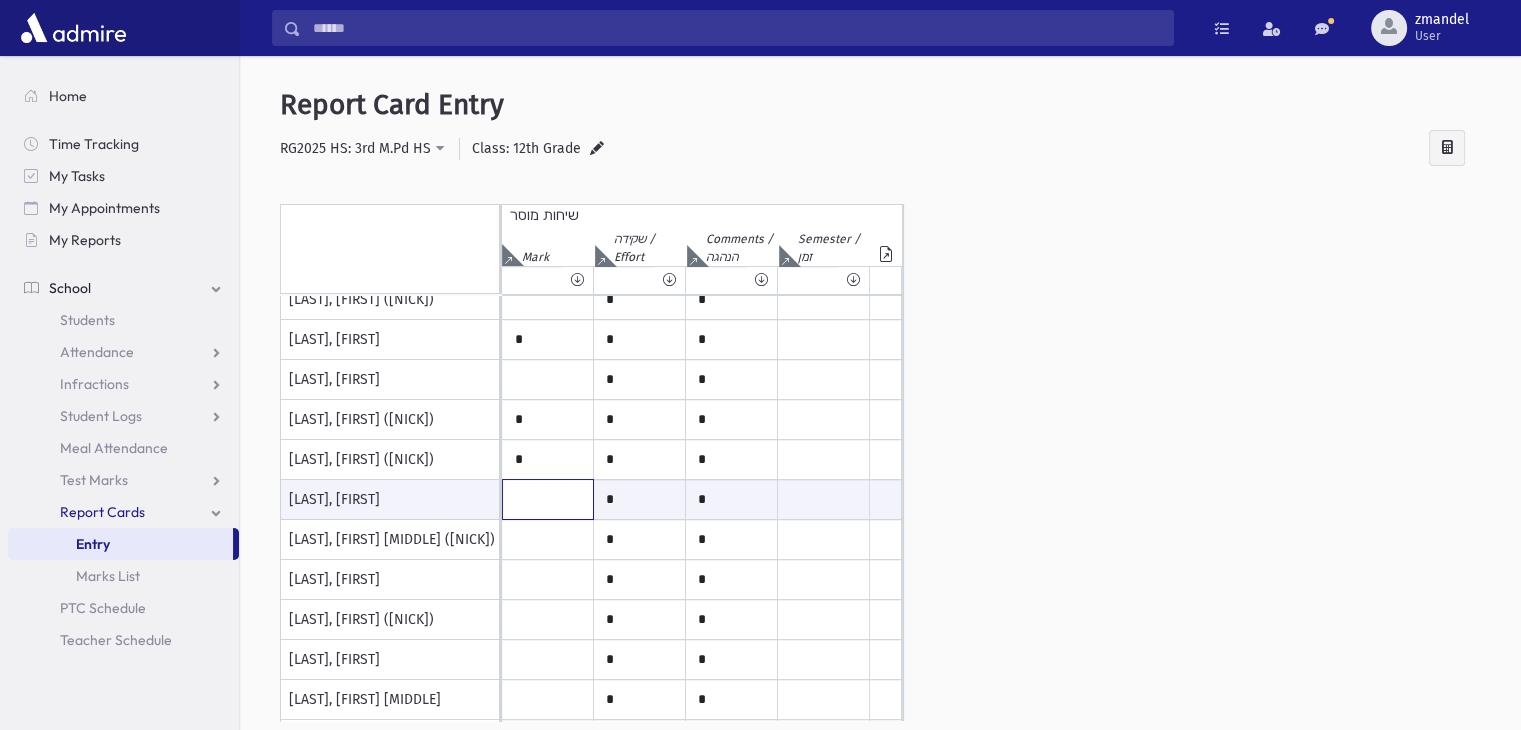 scroll, scrollTop: 184, scrollLeft: 0, axis: vertical 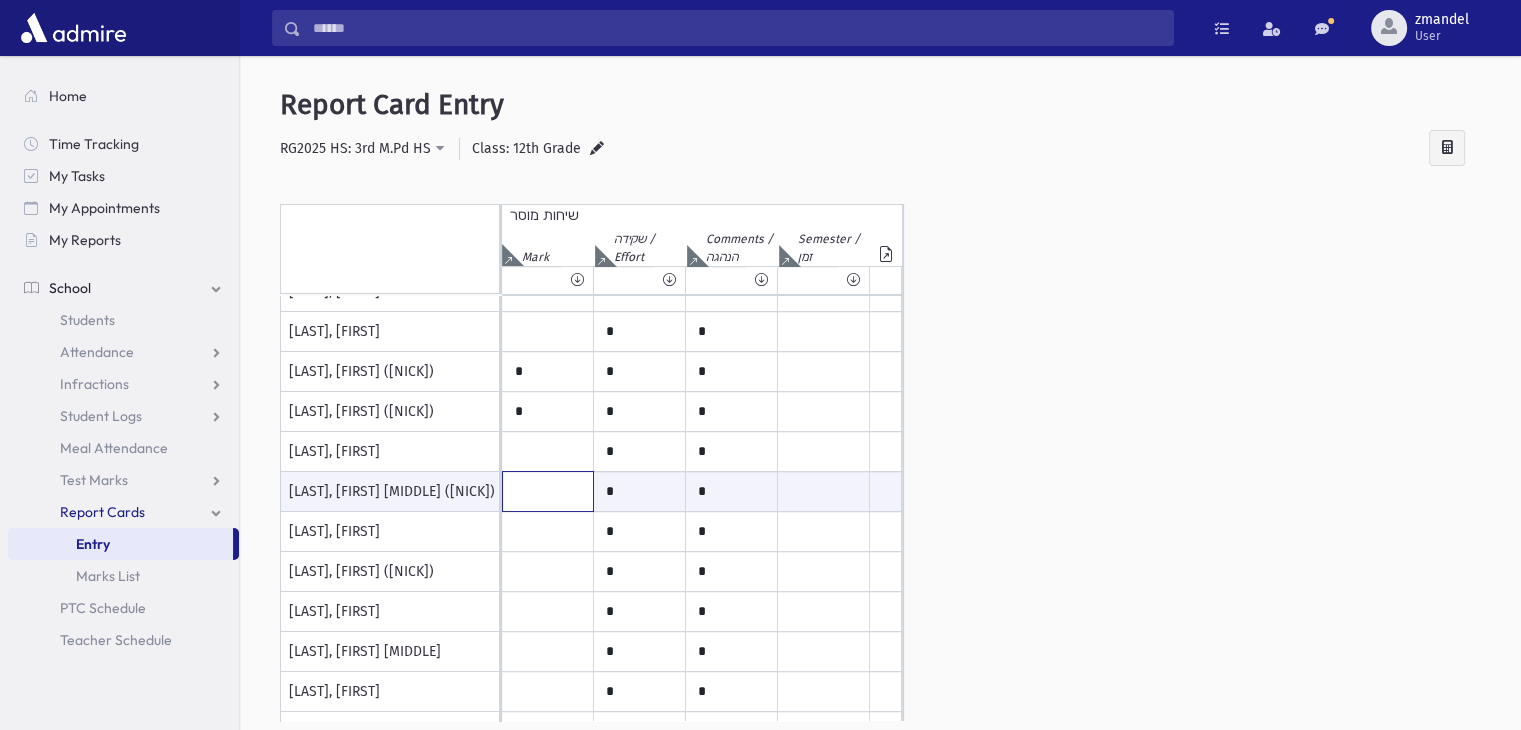 click at bounding box center (548, 491) 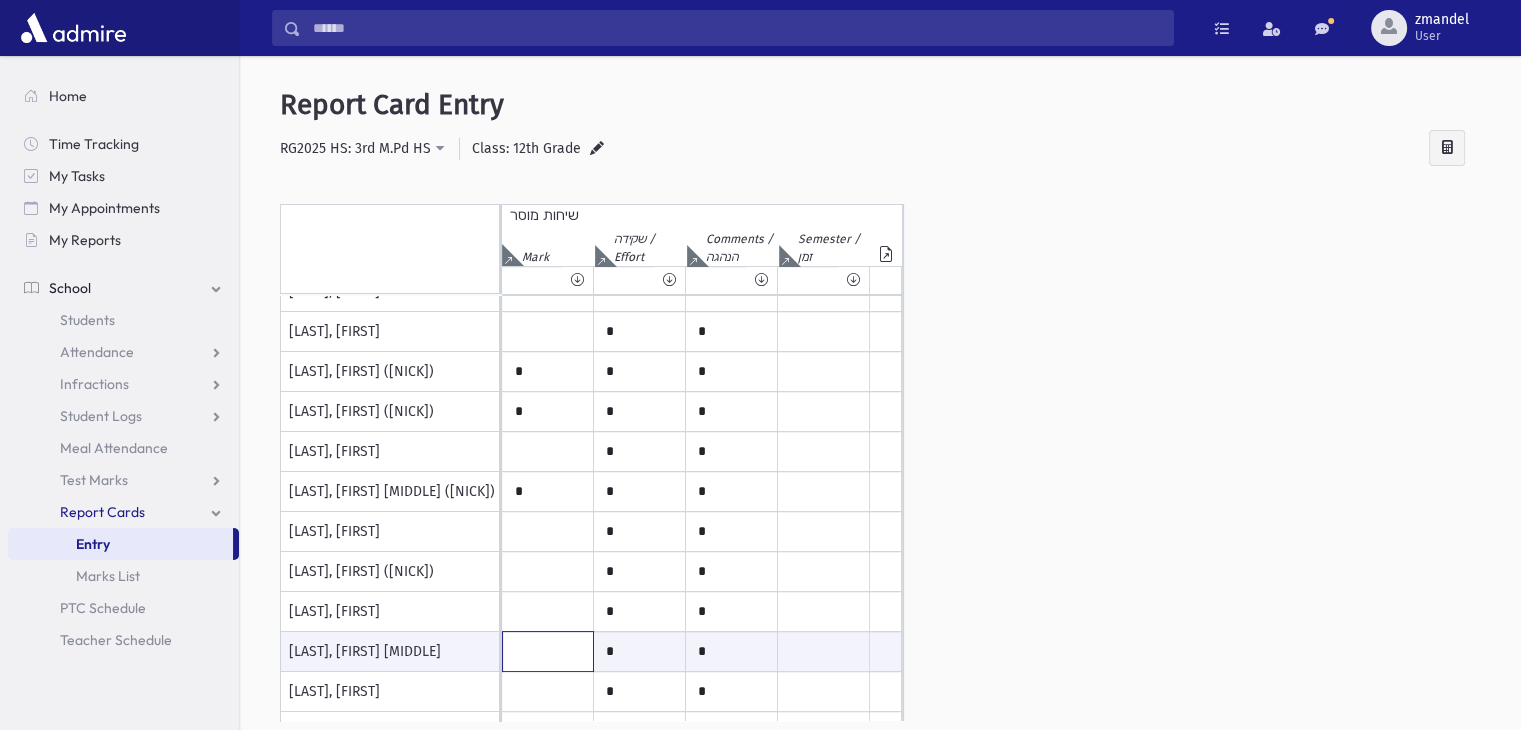 click at bounding box center (548, 651) 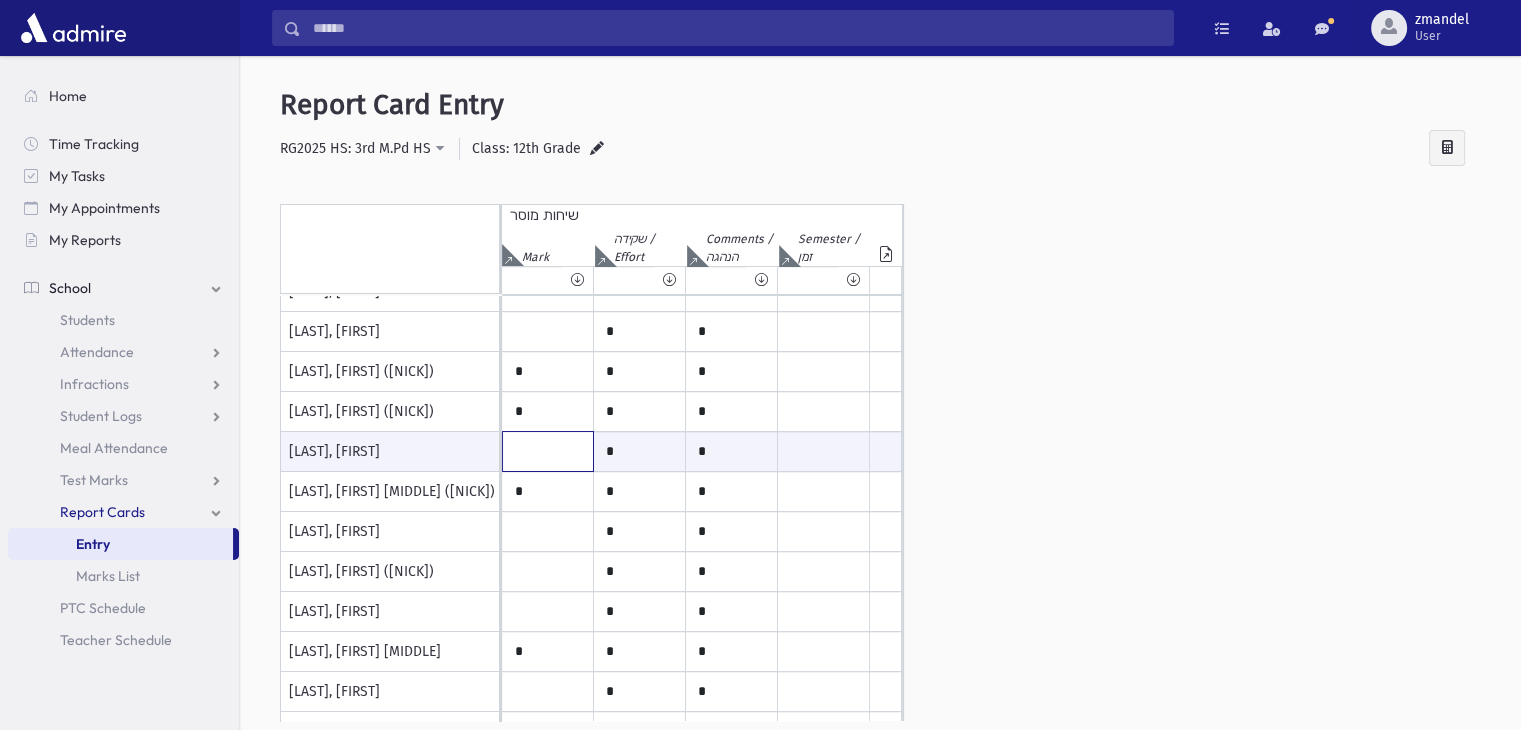click at bounding box center (548, 451) 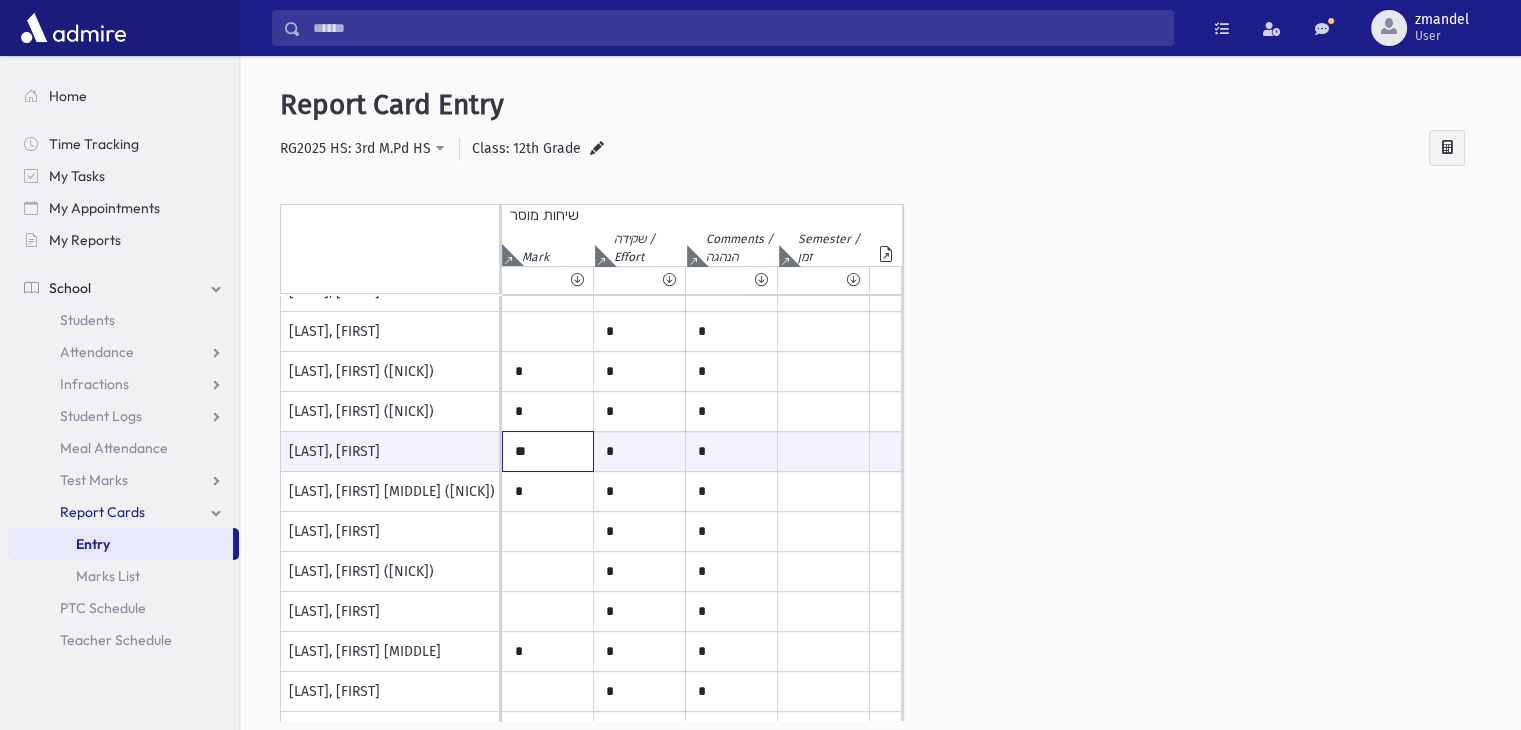 type on "**" 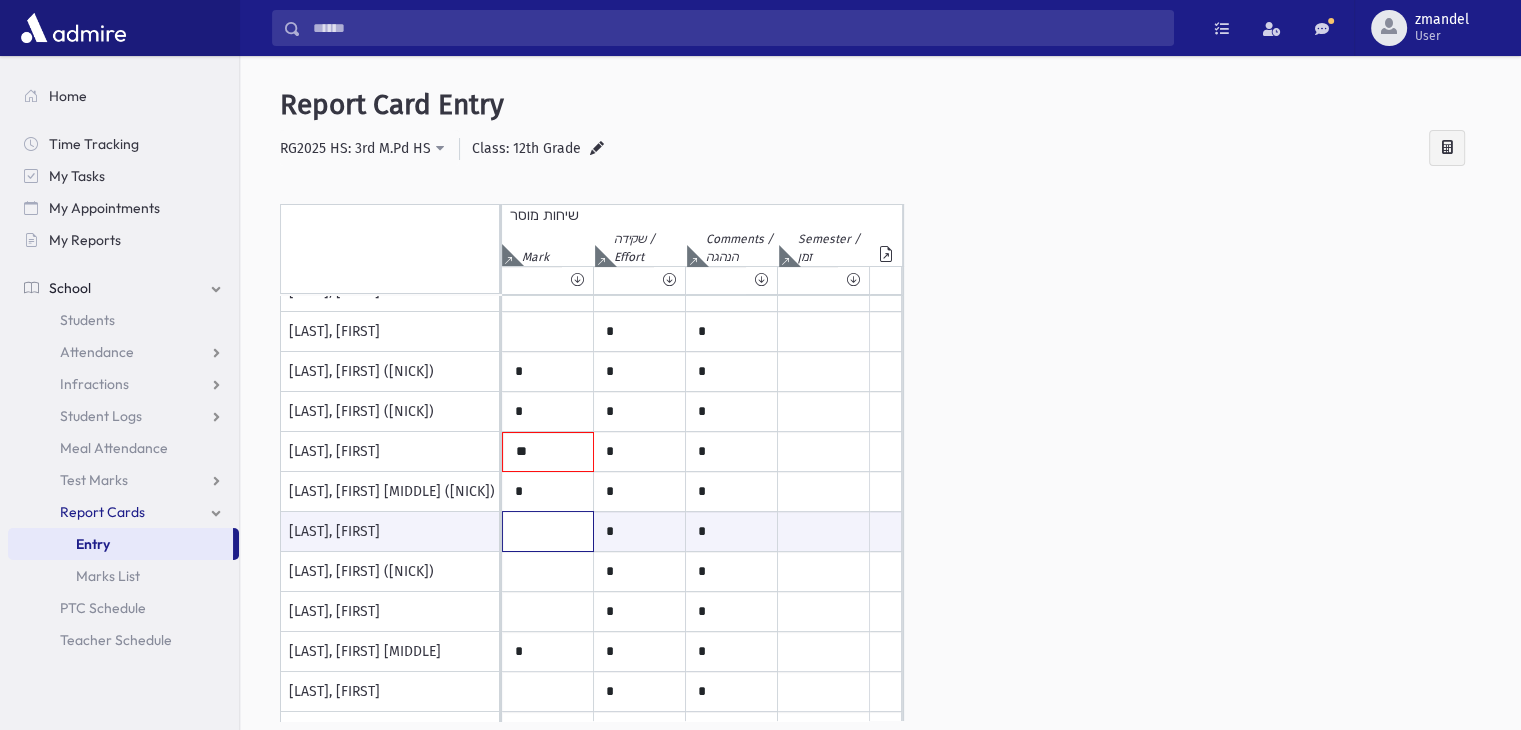 click at bounding box center (548, 531) 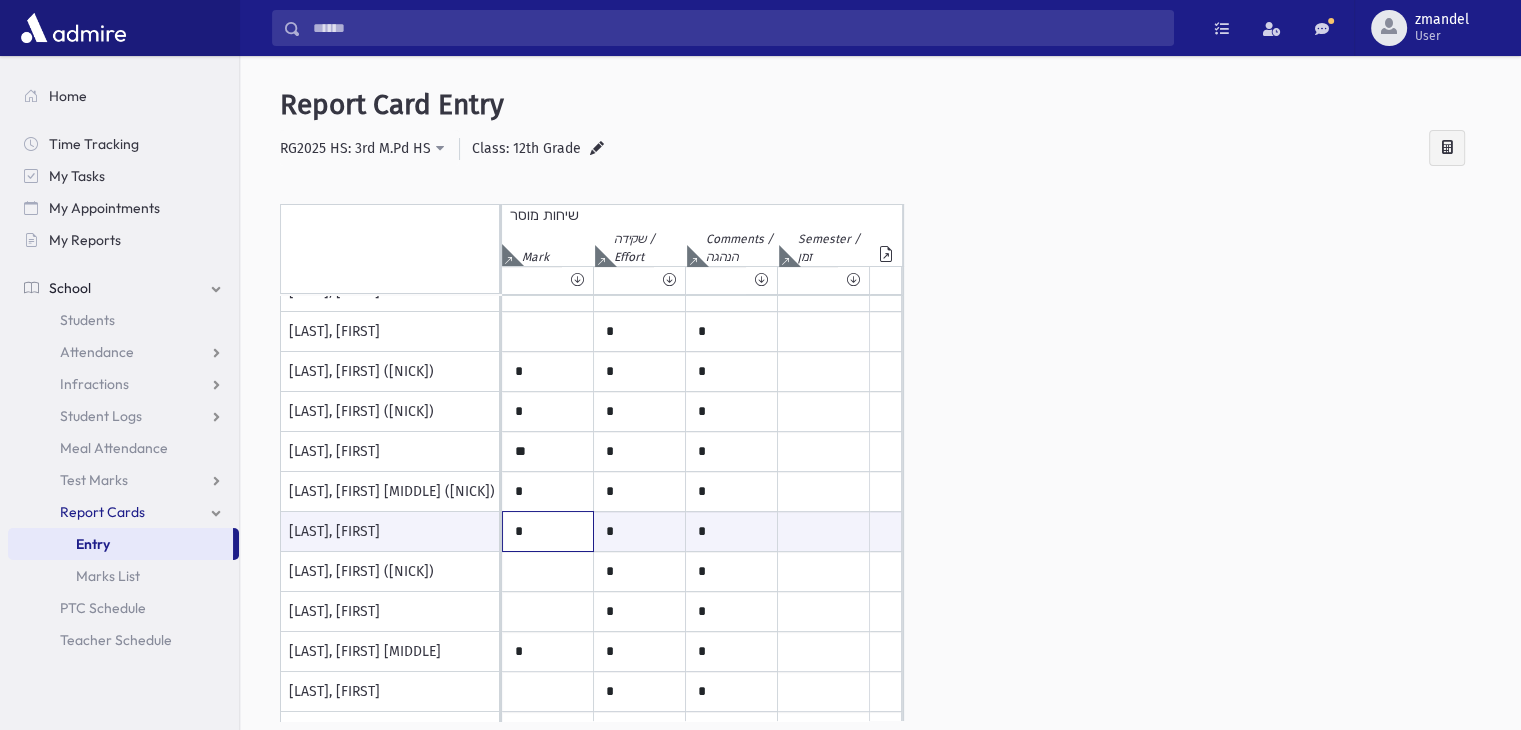 type on "*" 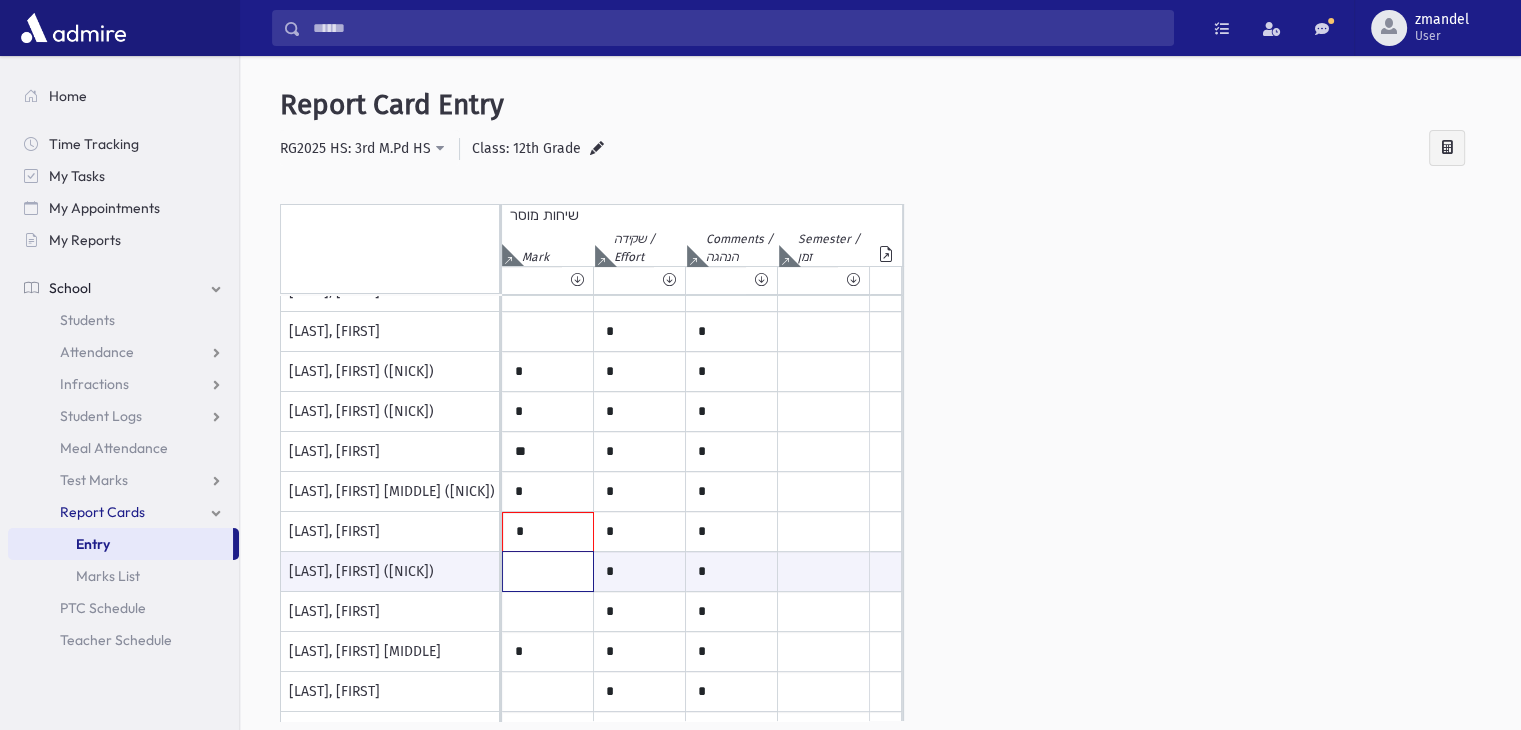 click at bounding box center (548, 571) 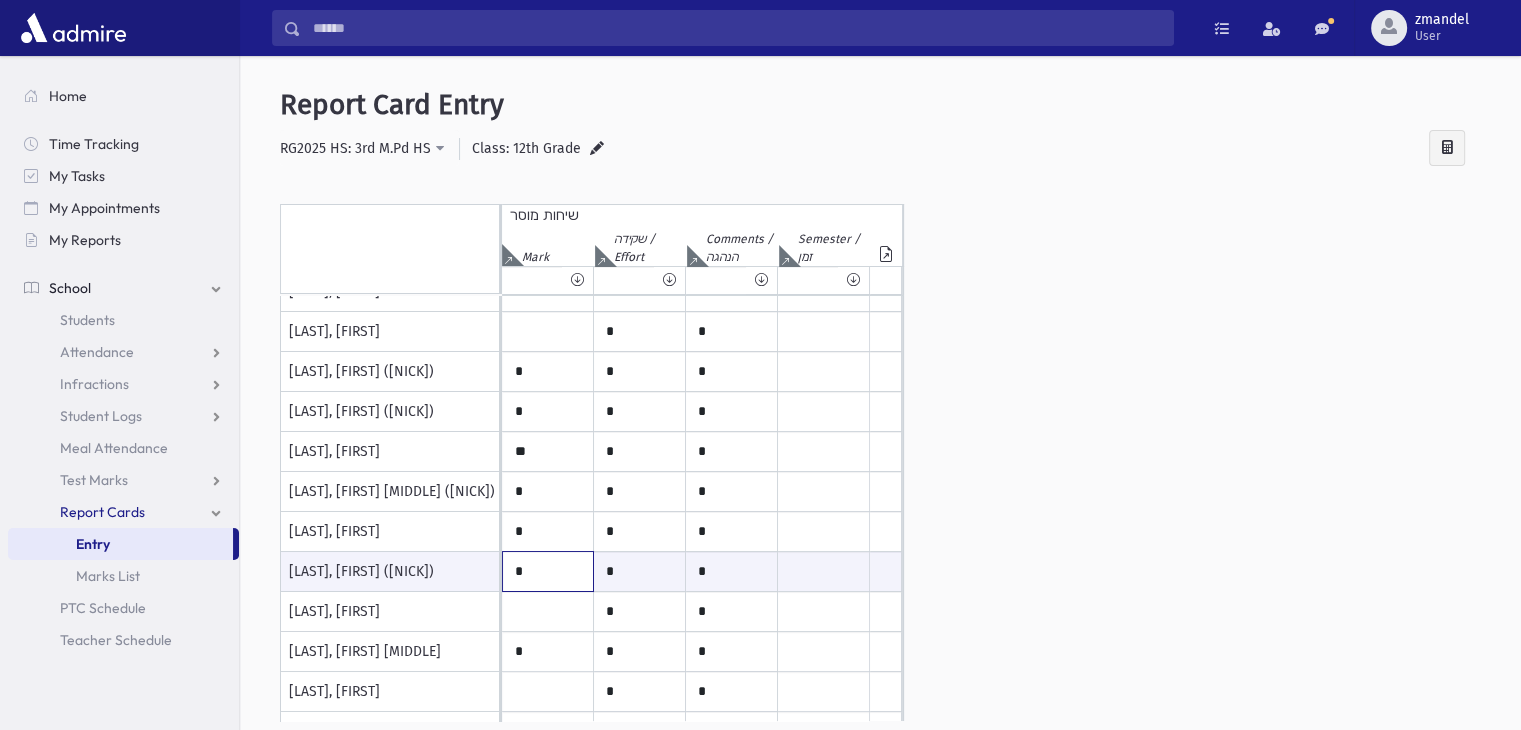 type on "*" 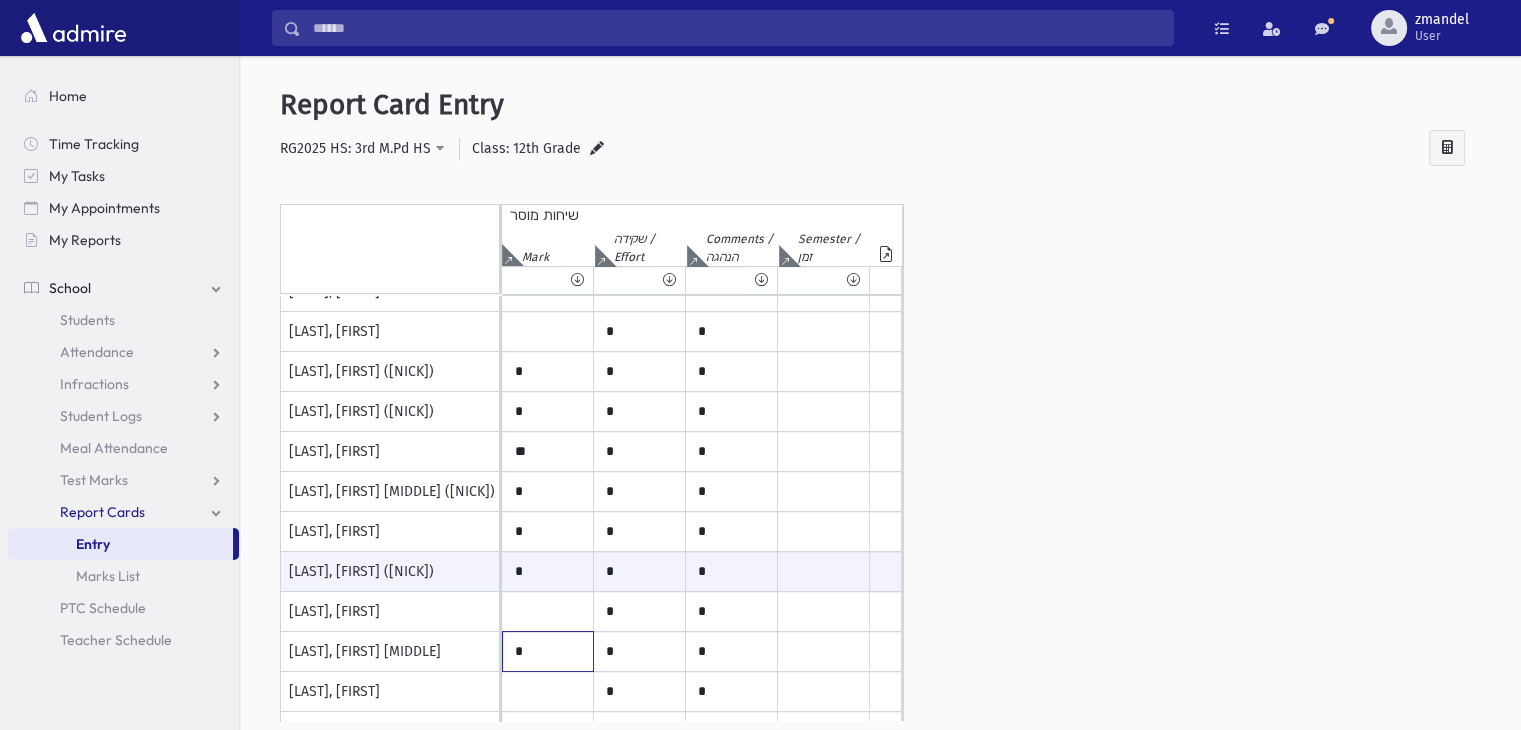 click on "*" at bounding box center [548, 132] 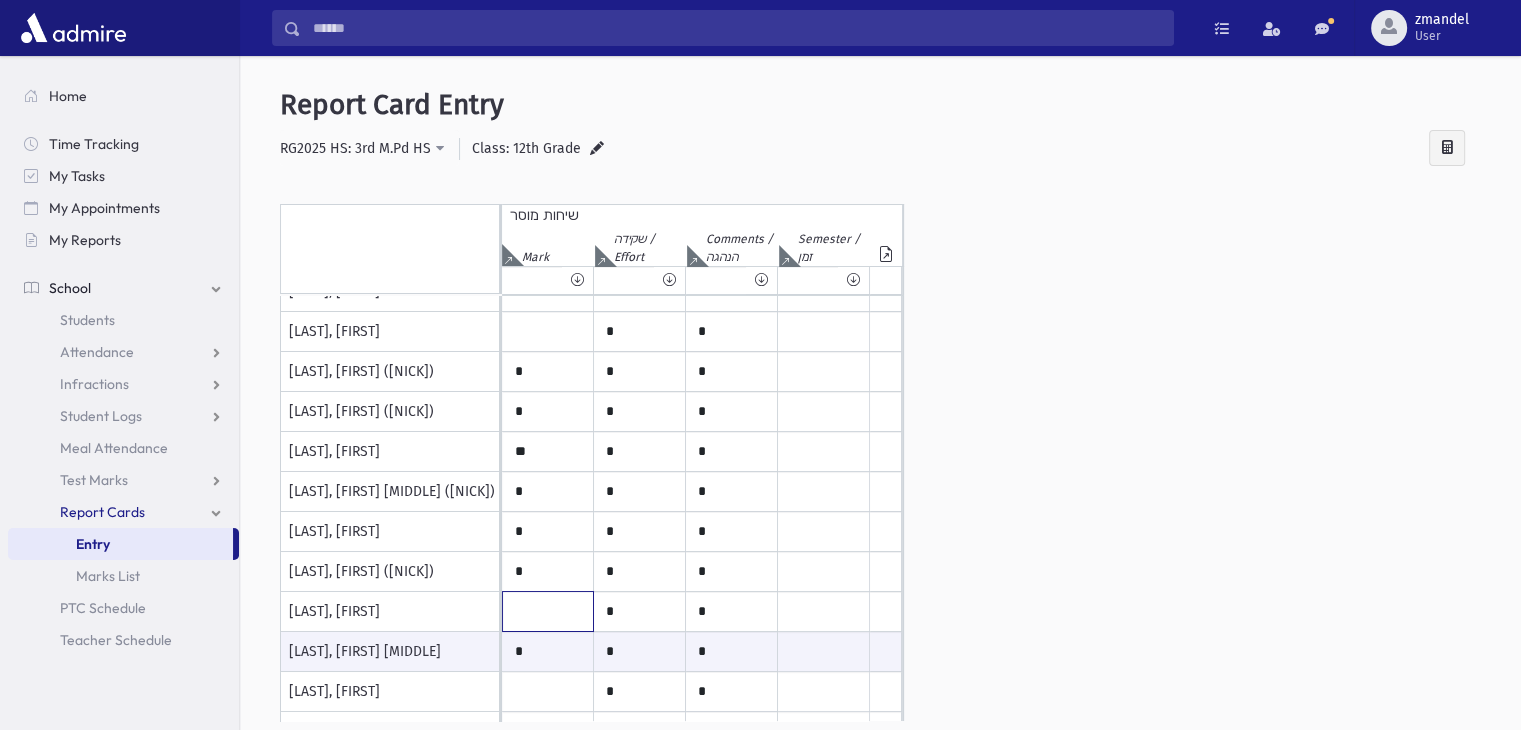 click at bounding box center [548, 132] 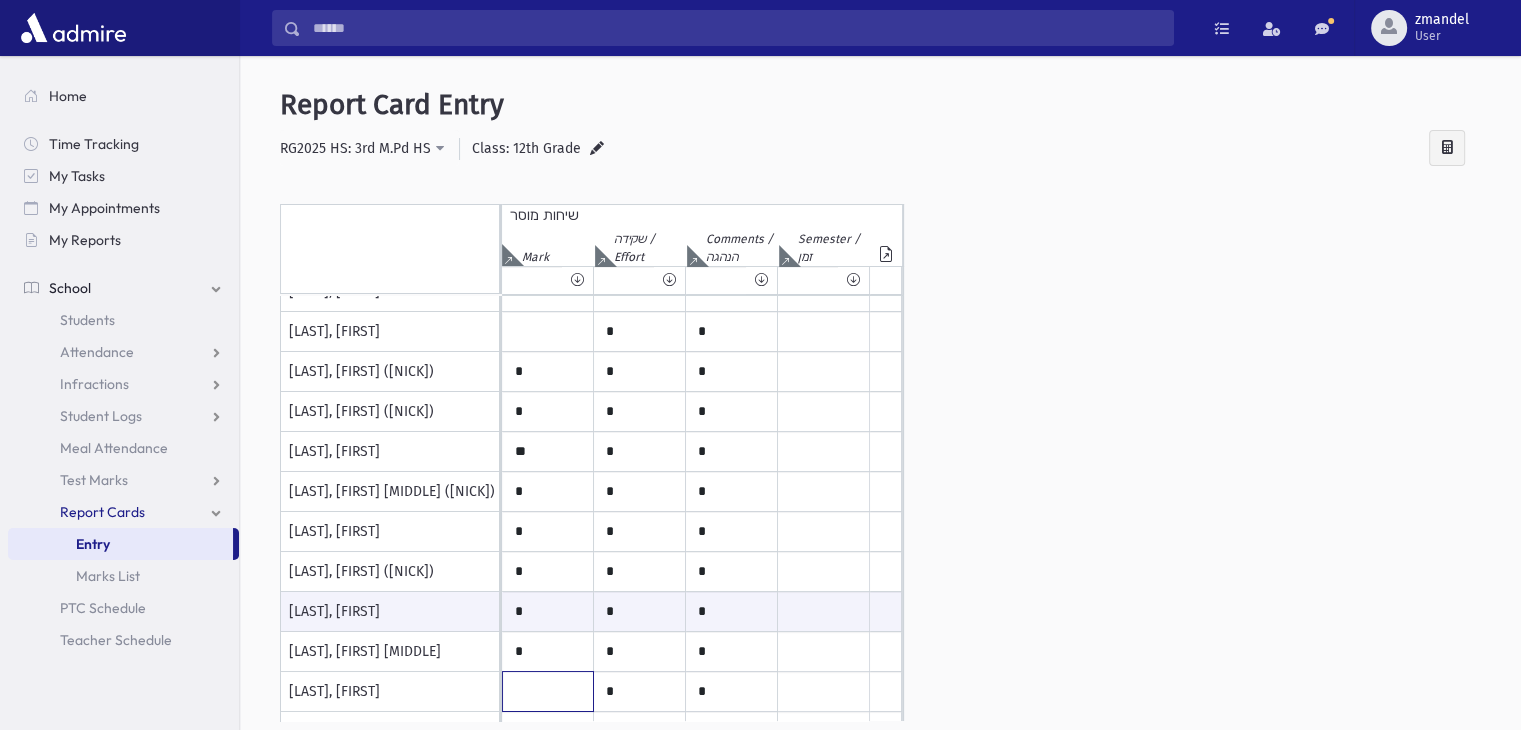 click at bounding box center (548, 132) 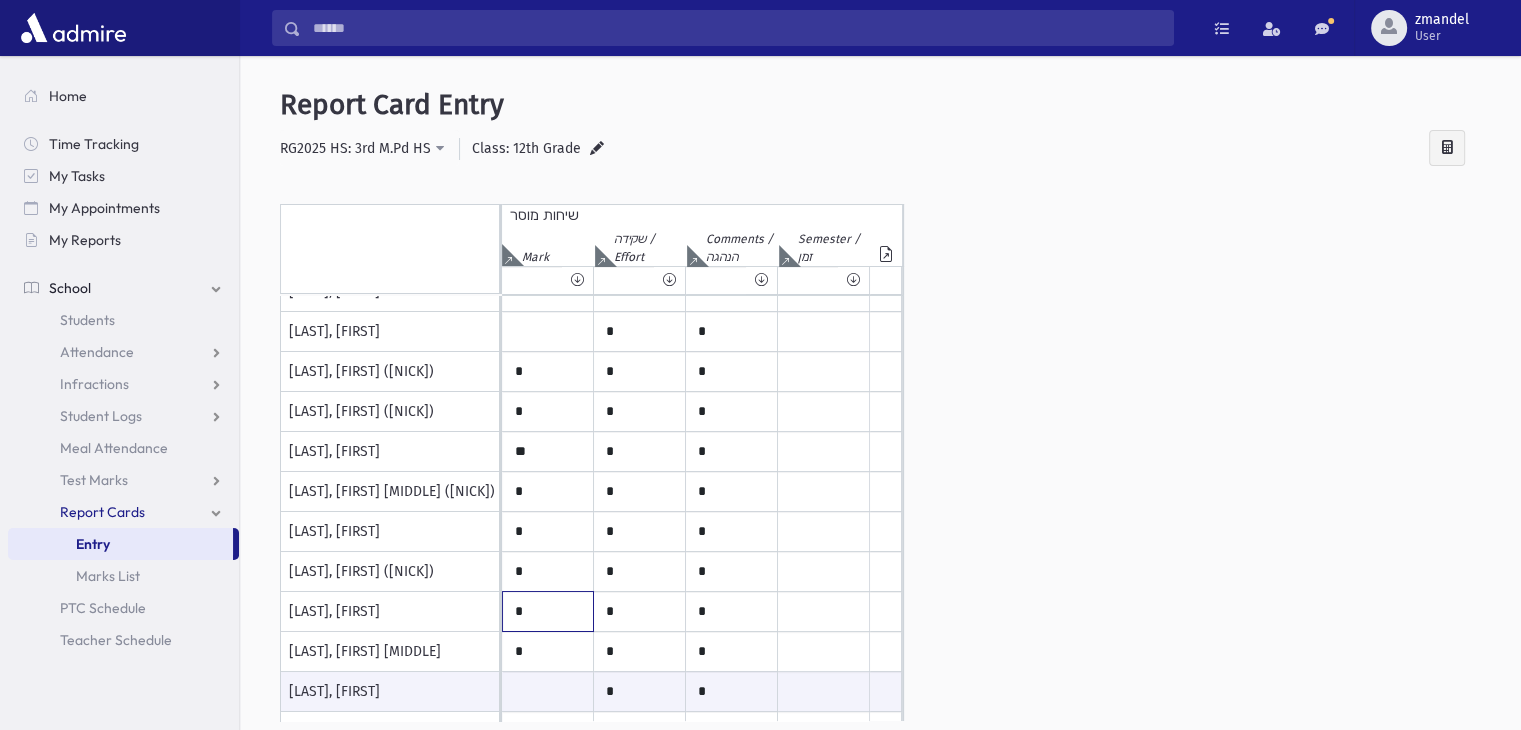 click on "*" at bounding box center (548, 132) 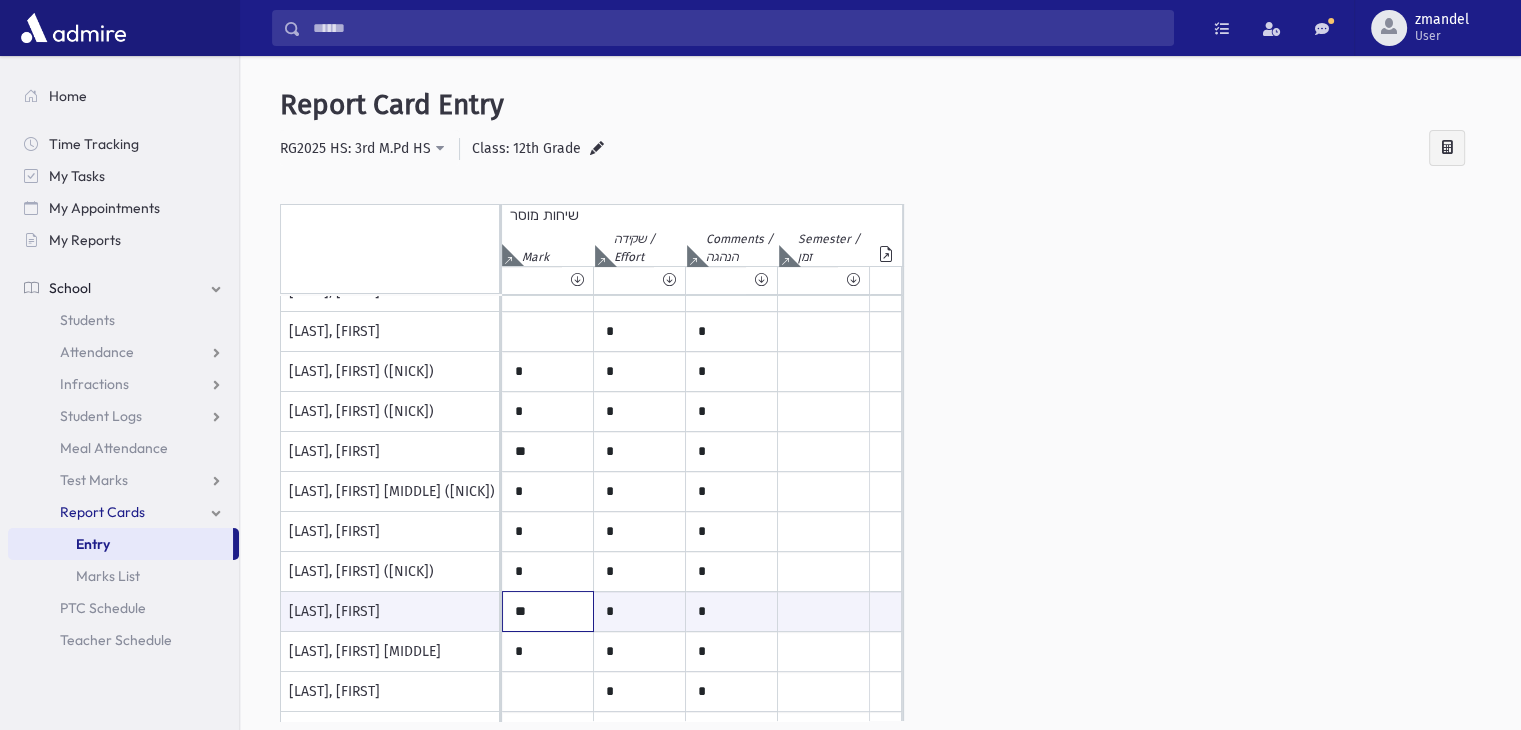 type on "**" 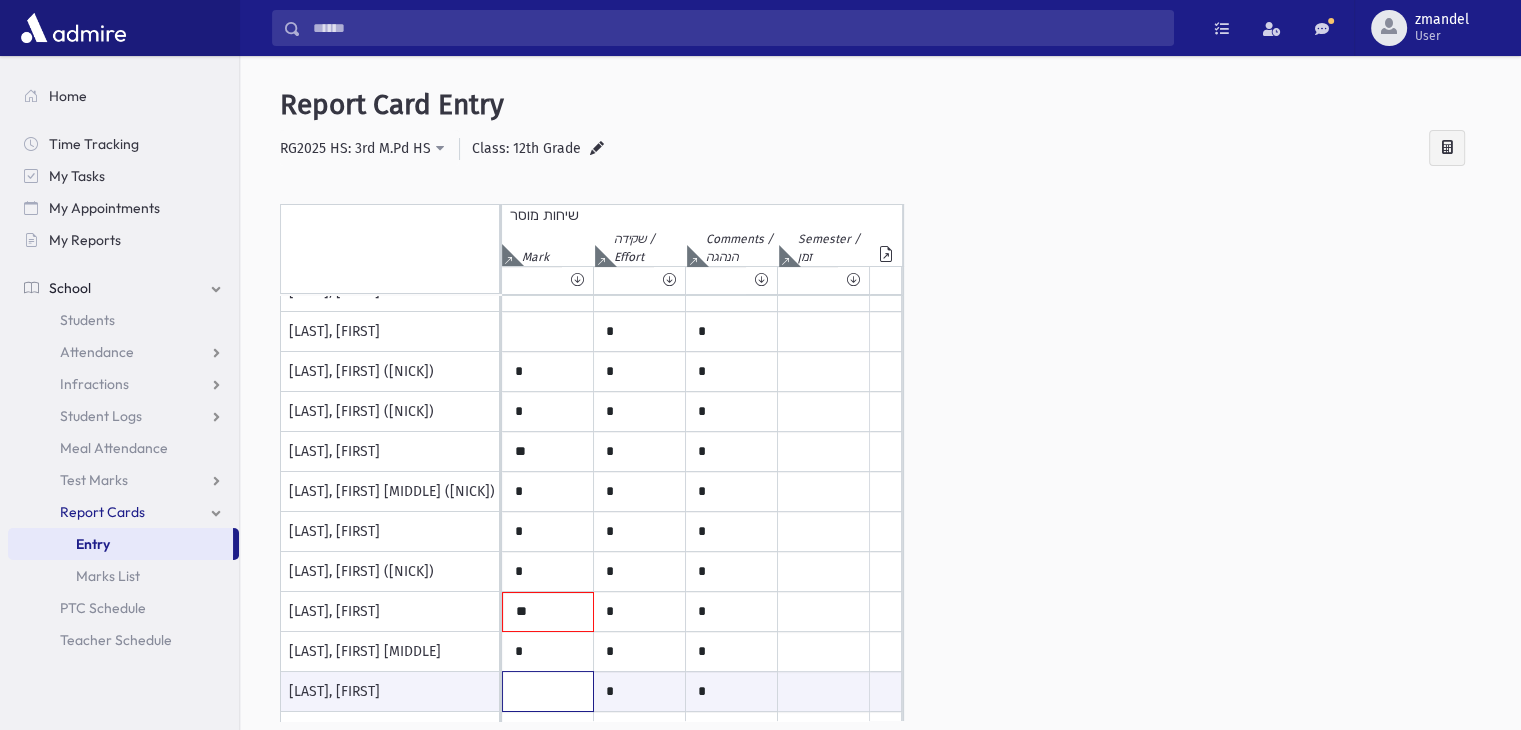 click at bounding box center (548, 691) 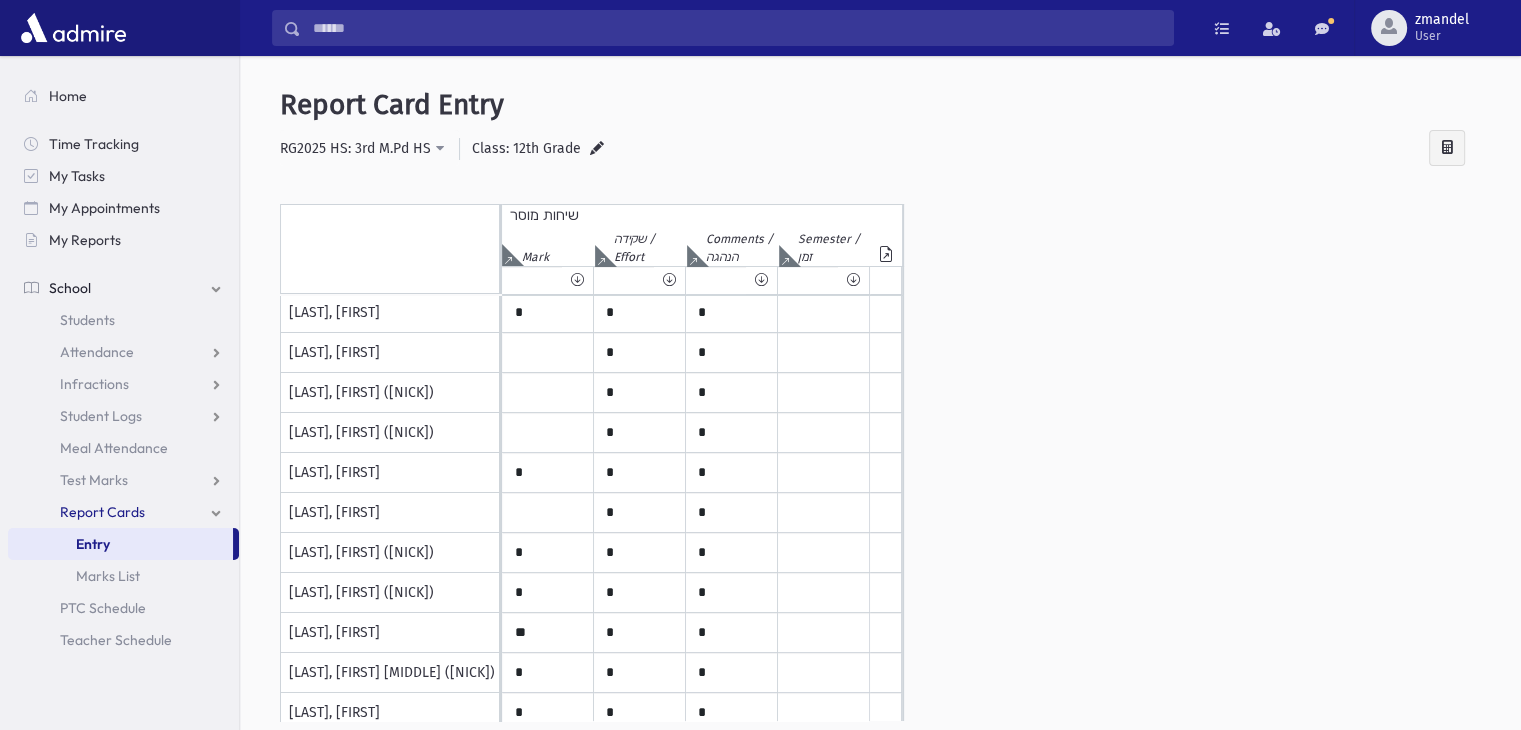 scroll, scrollTop: 0, scrollLeft: 0, axis: both 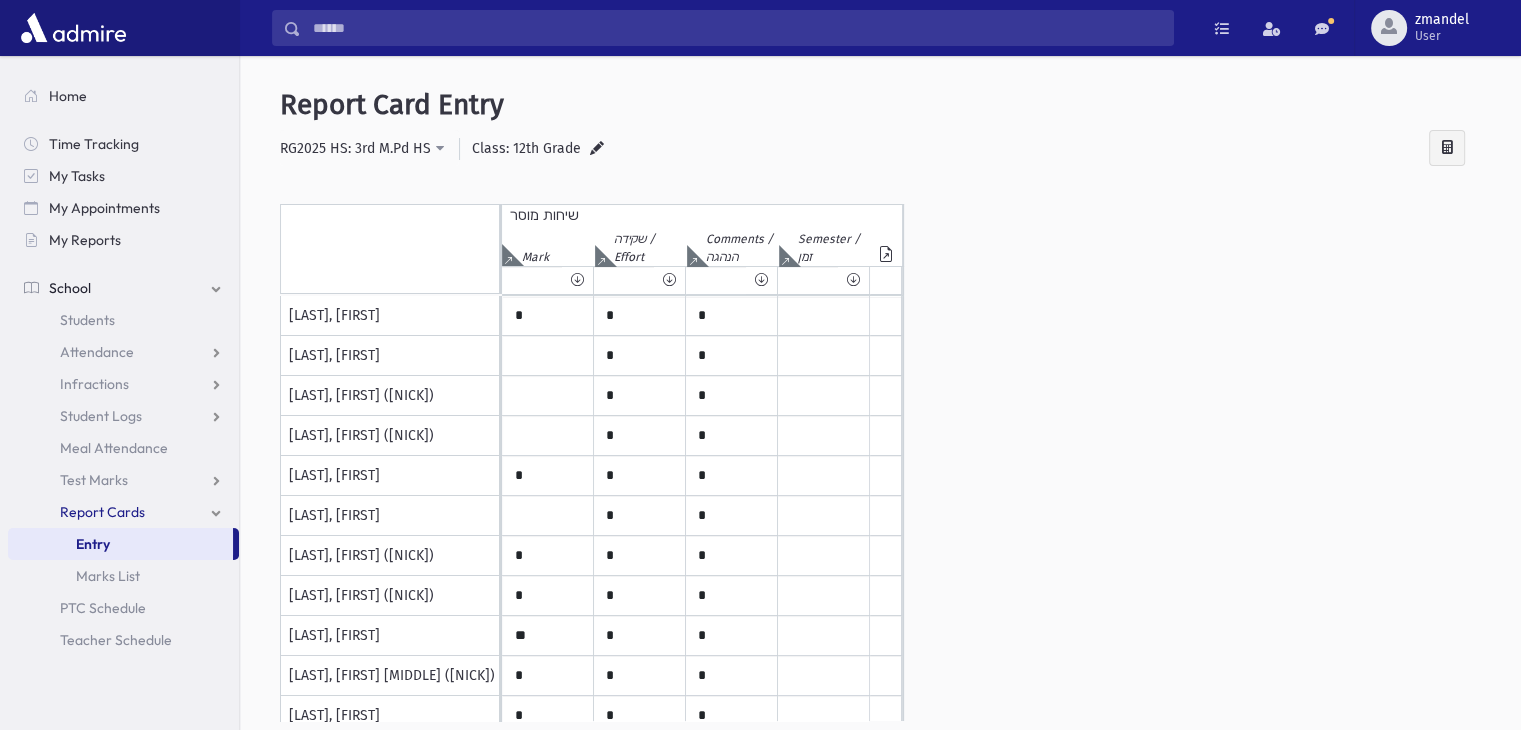 type on "**" 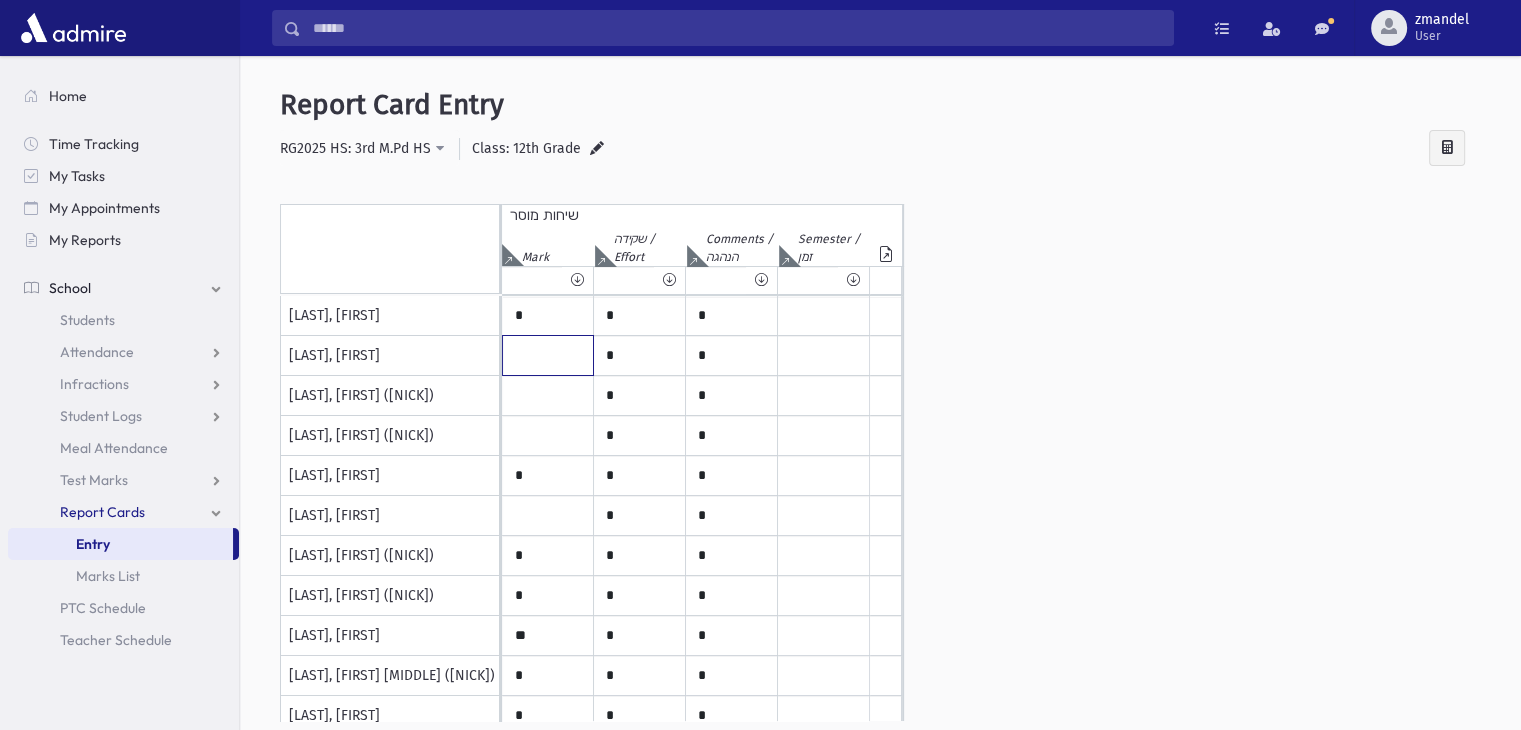 click at bounding box center (548, 316) 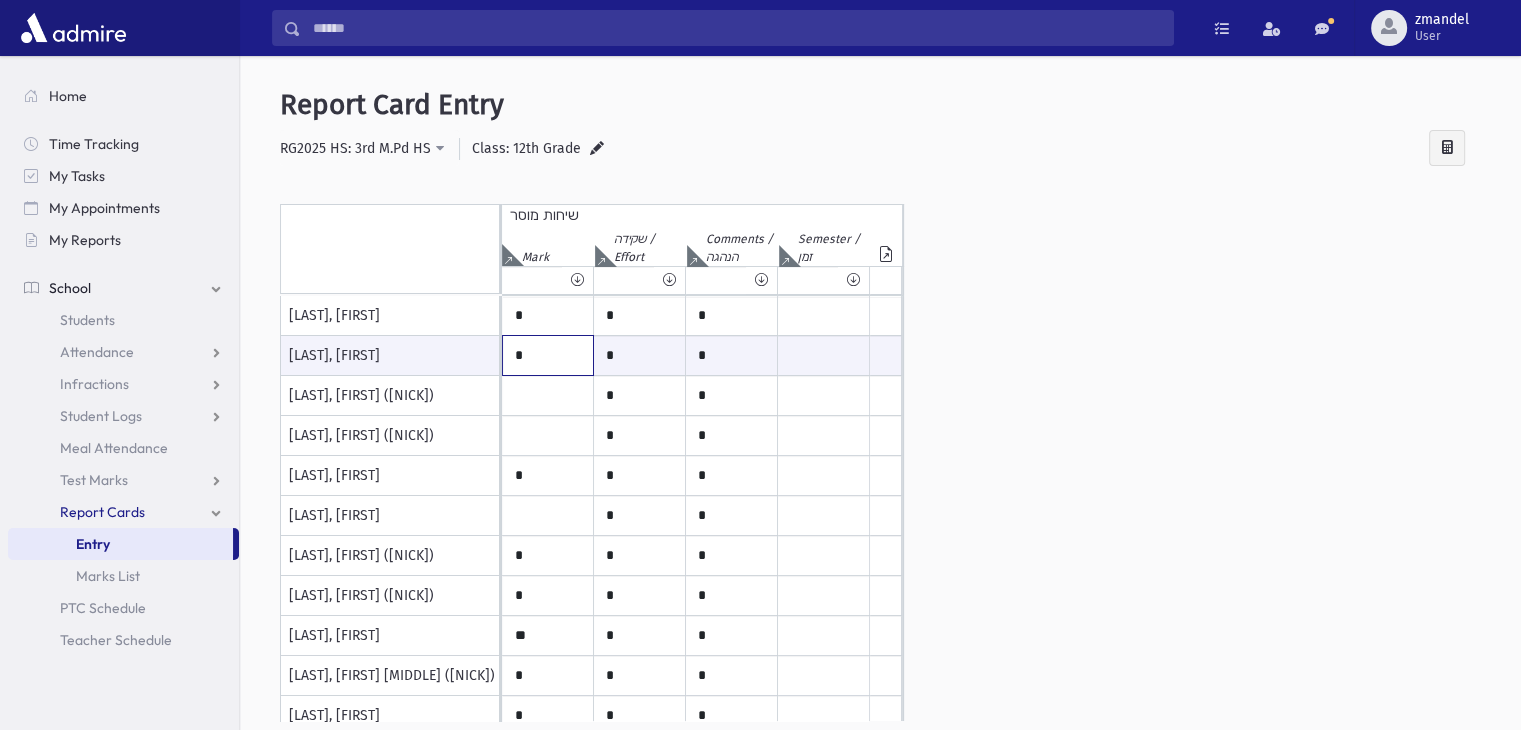 type on "*" 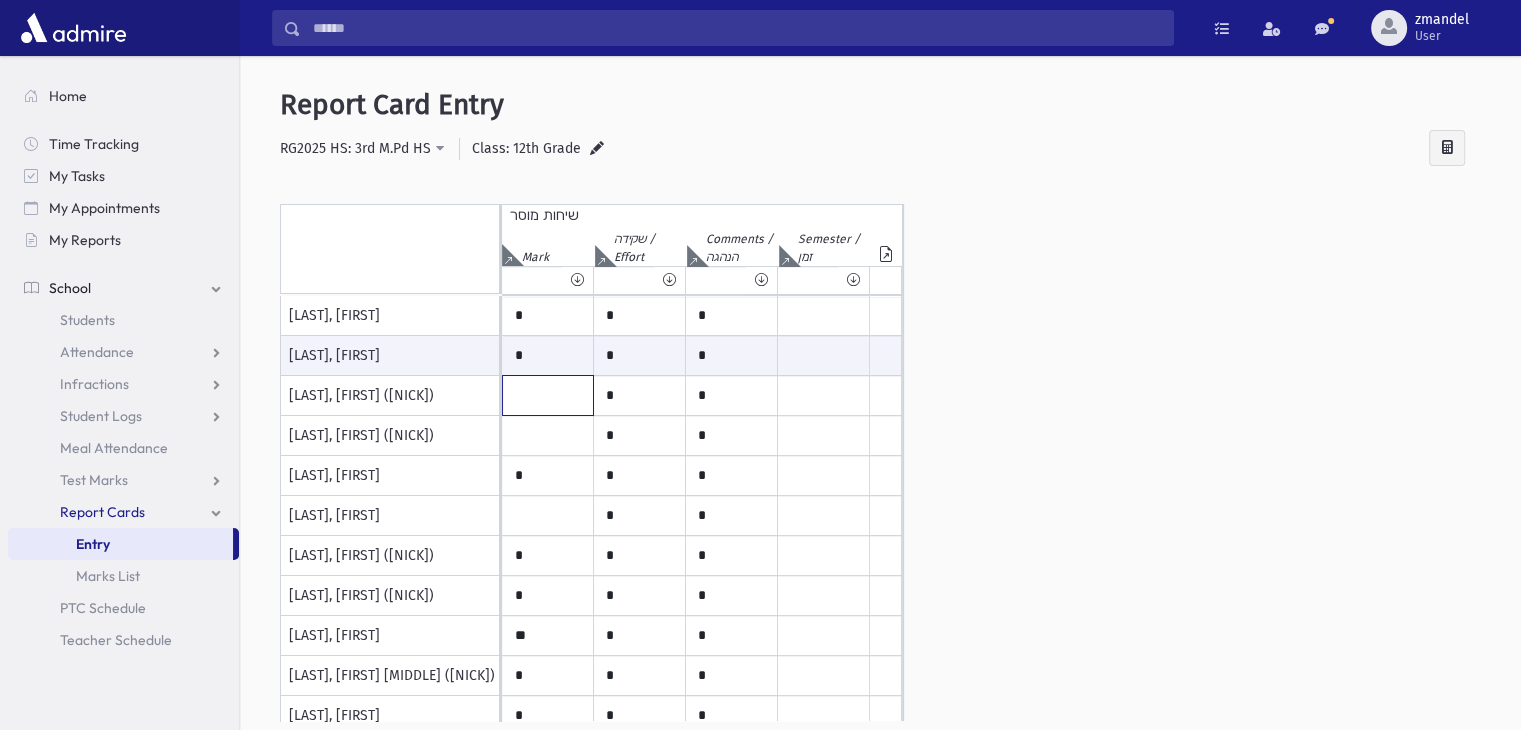 click at bounding box center (548, 316) 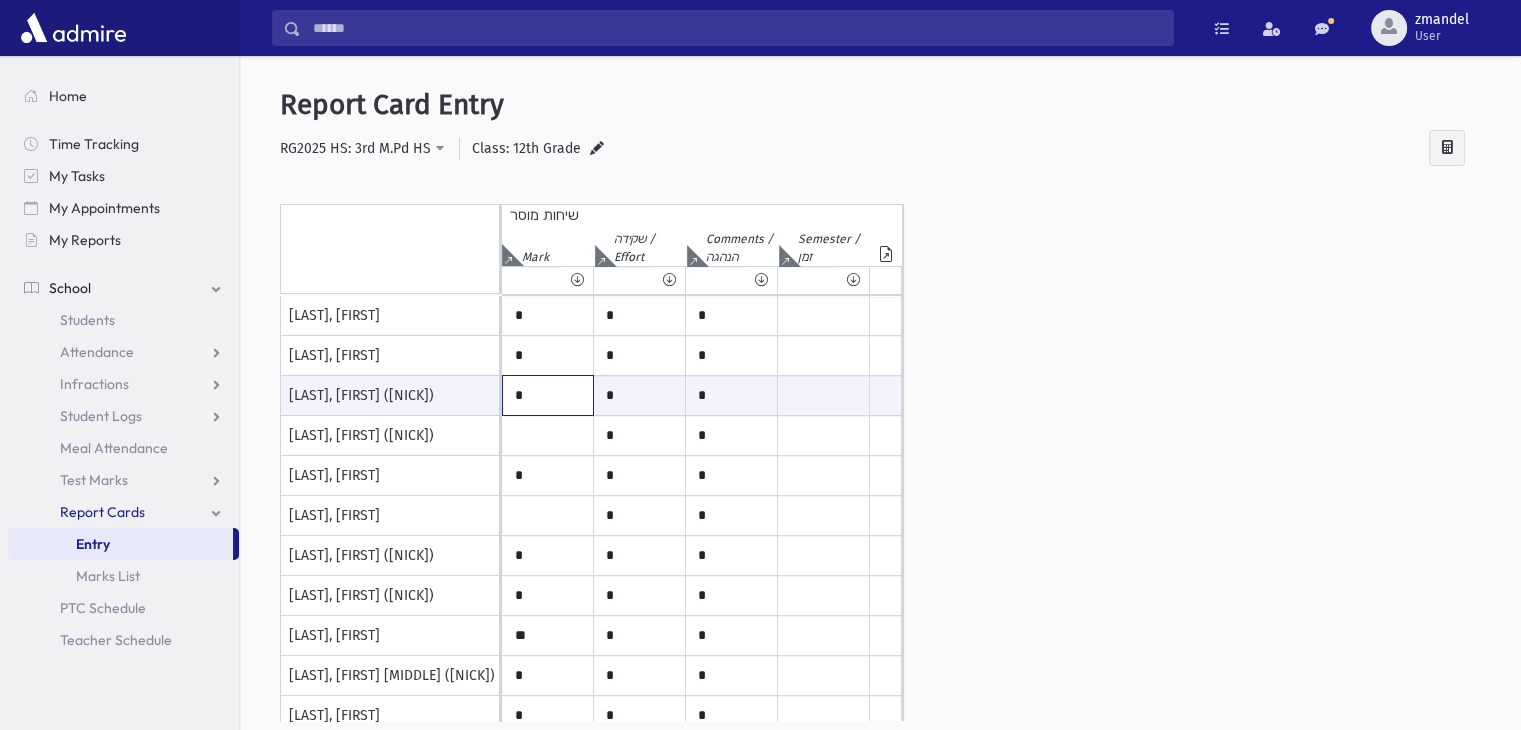 type on "*" 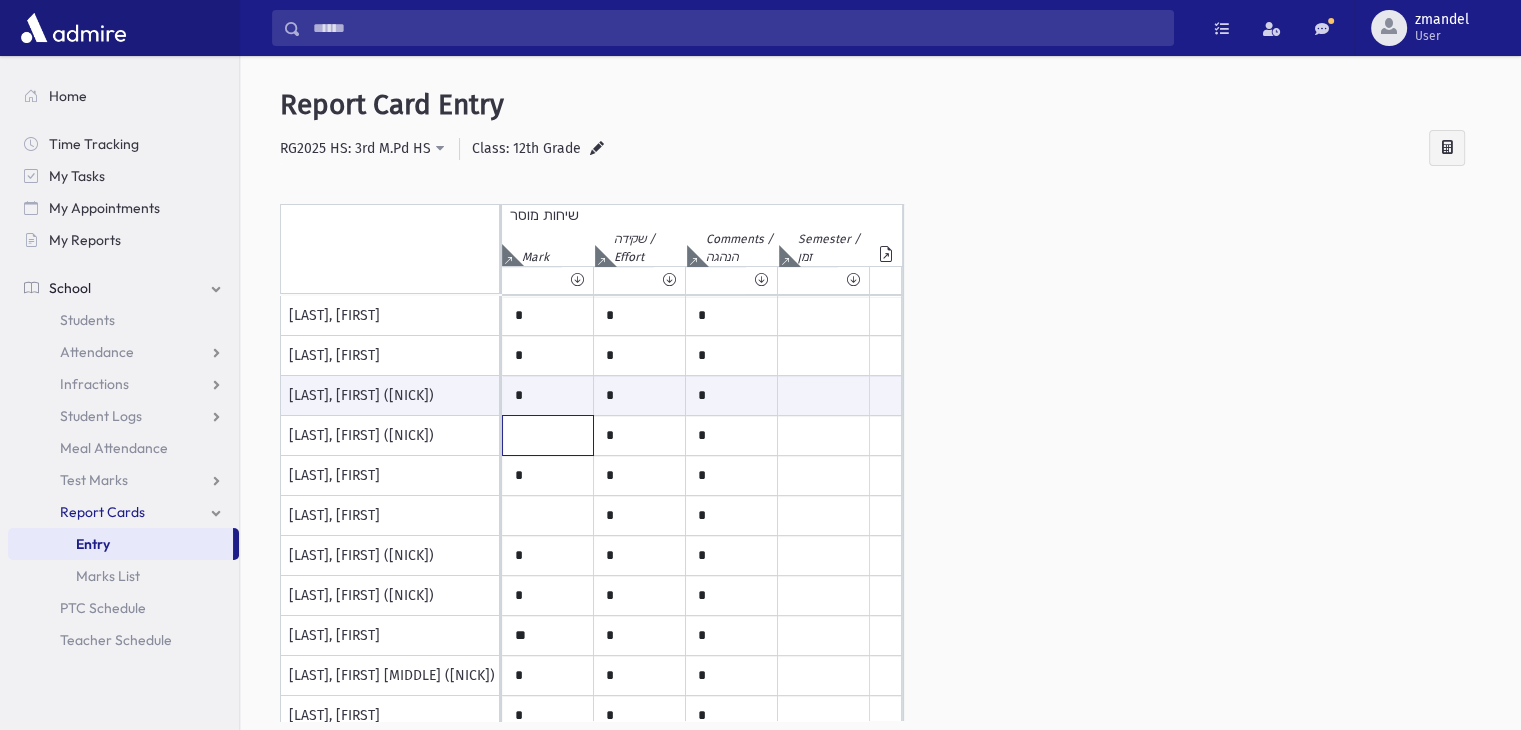 click at bounding box center (548, 316) 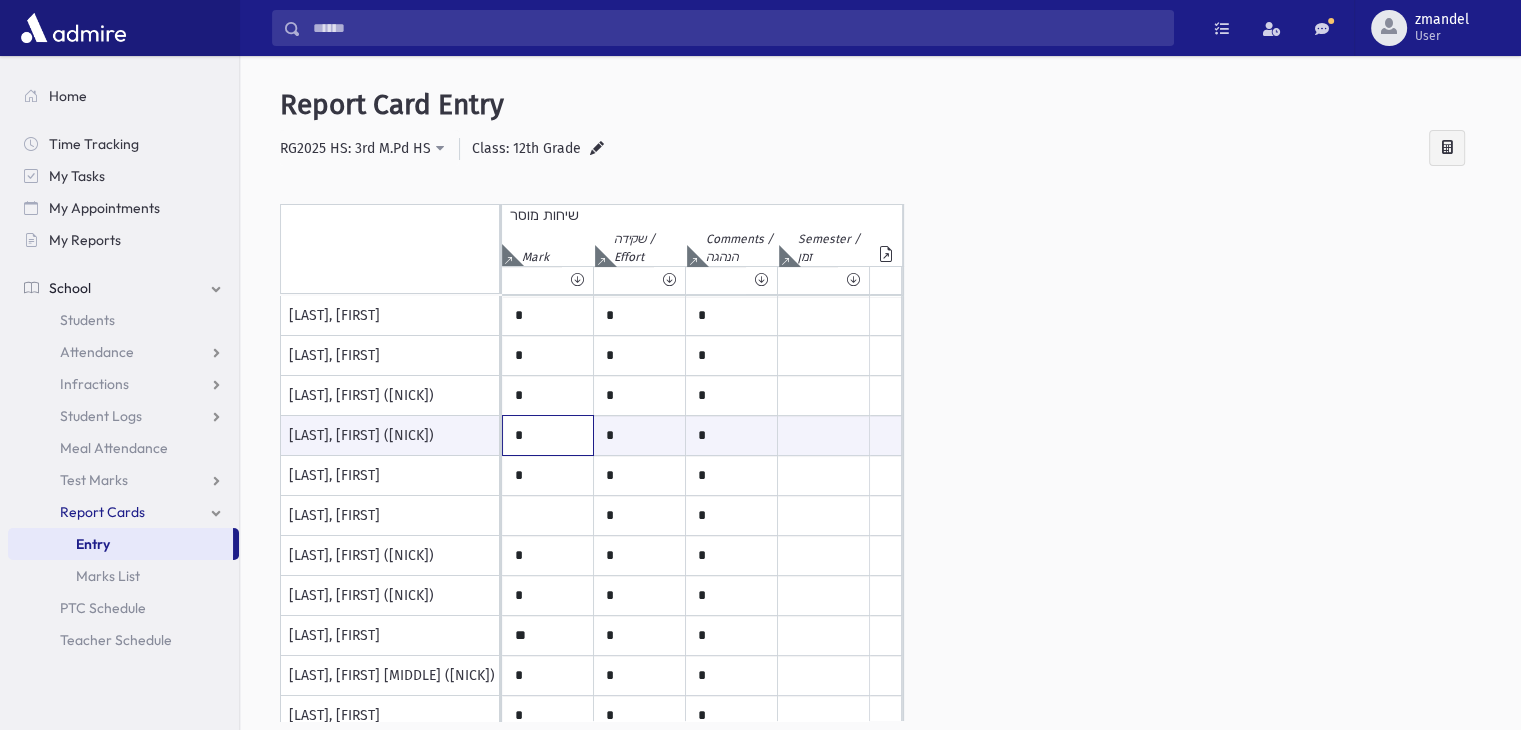 type on "*" 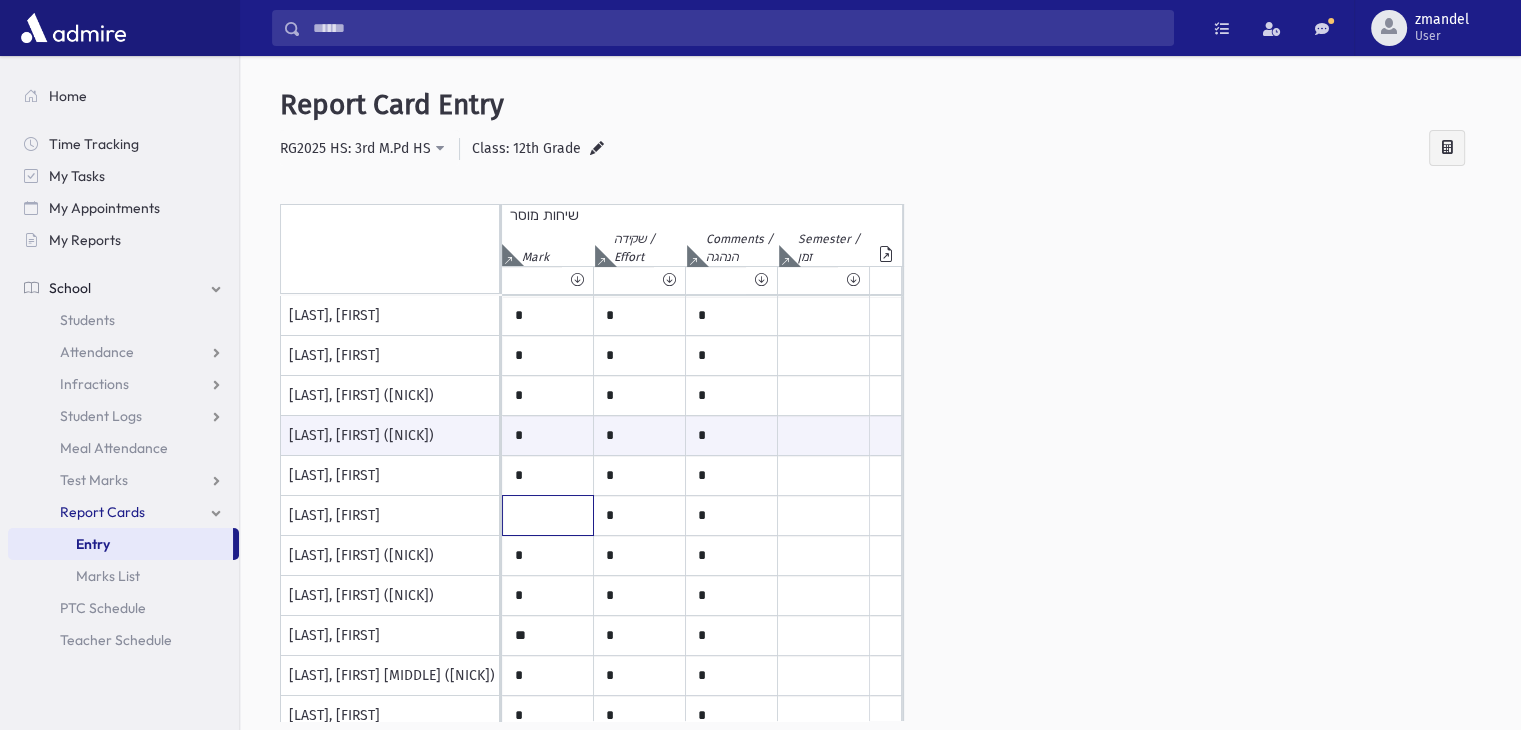 click at bounding box center (548, 316) 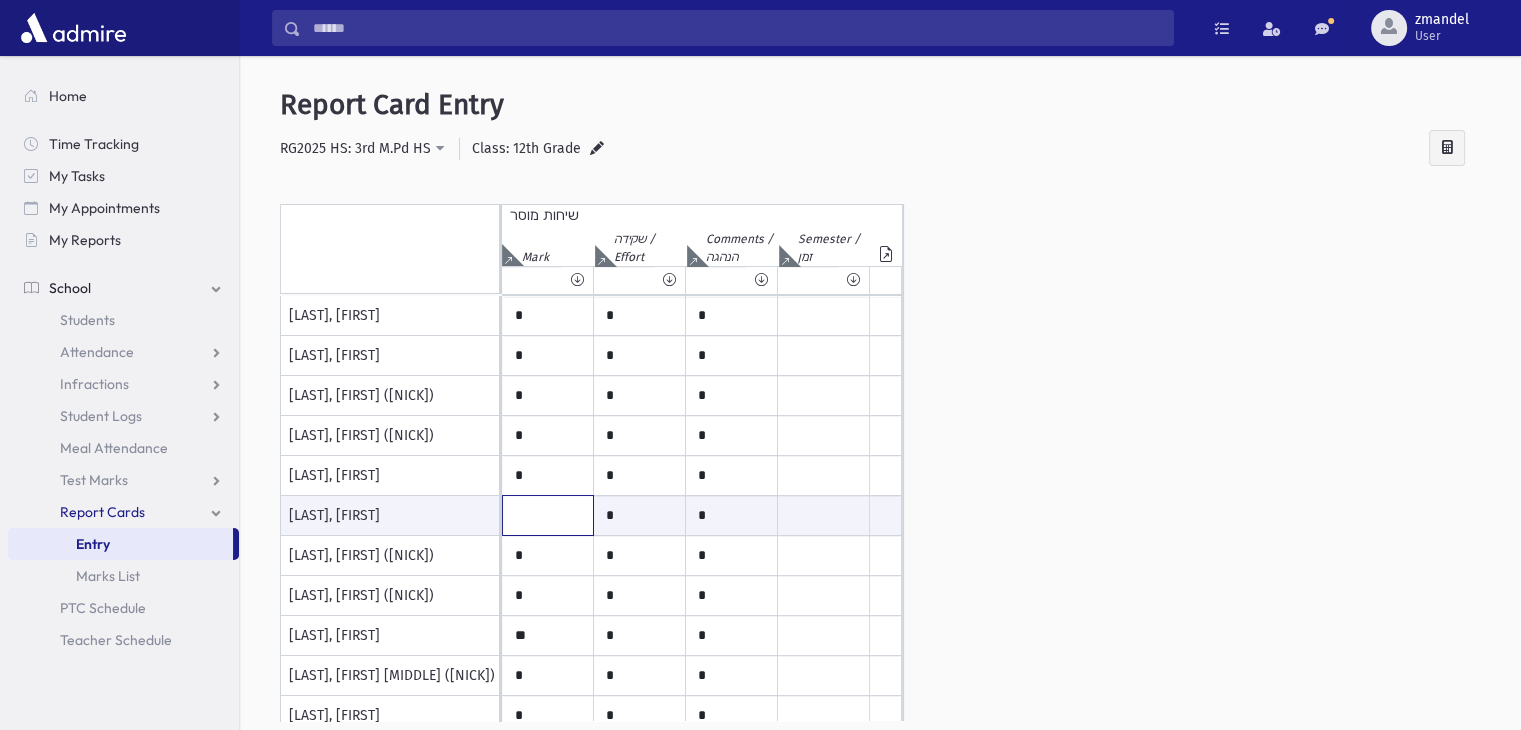 type on "*" 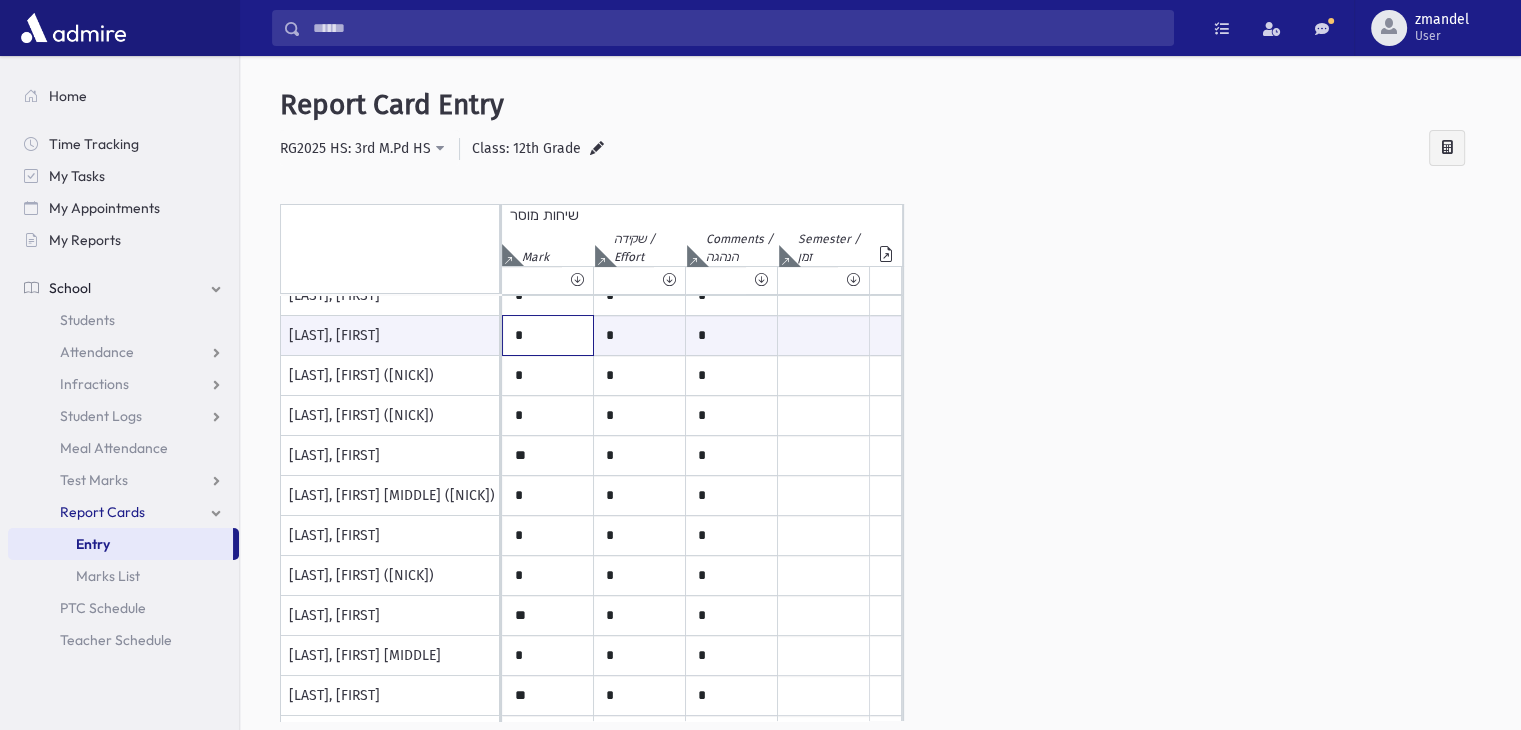 scroll, scrollTop: 255, scrollLeft: 0, axis: vertical 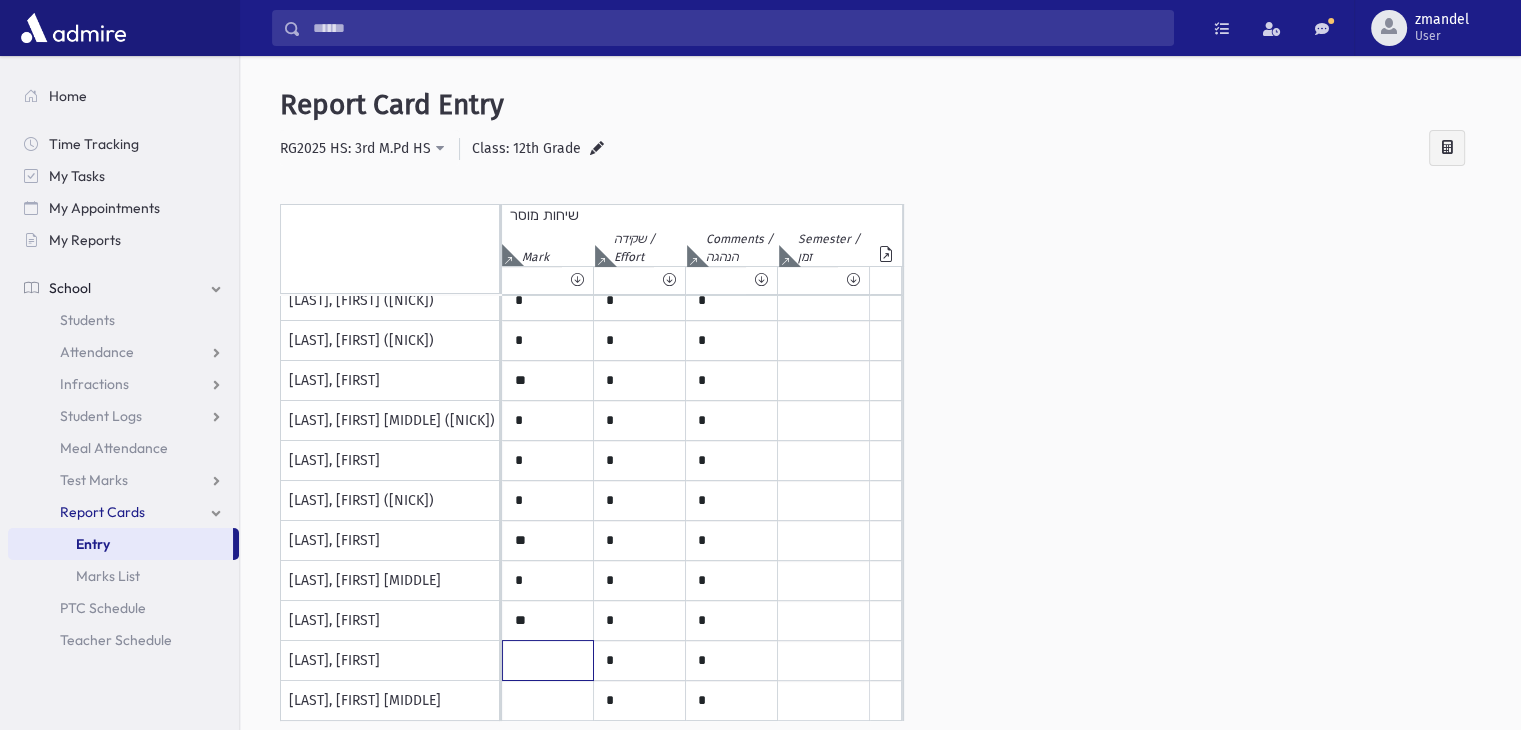 click at bounding box center (548, 61) 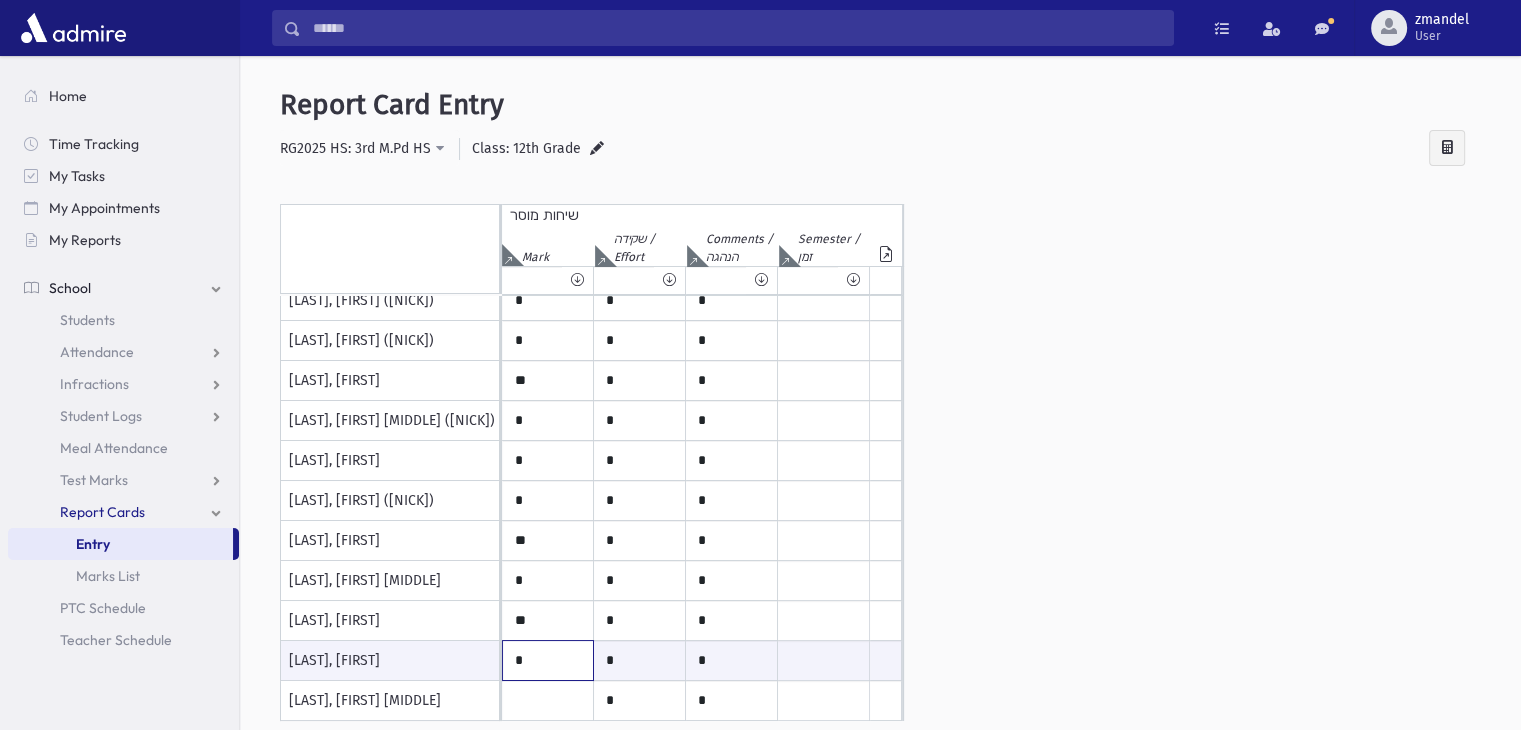 type on "*" 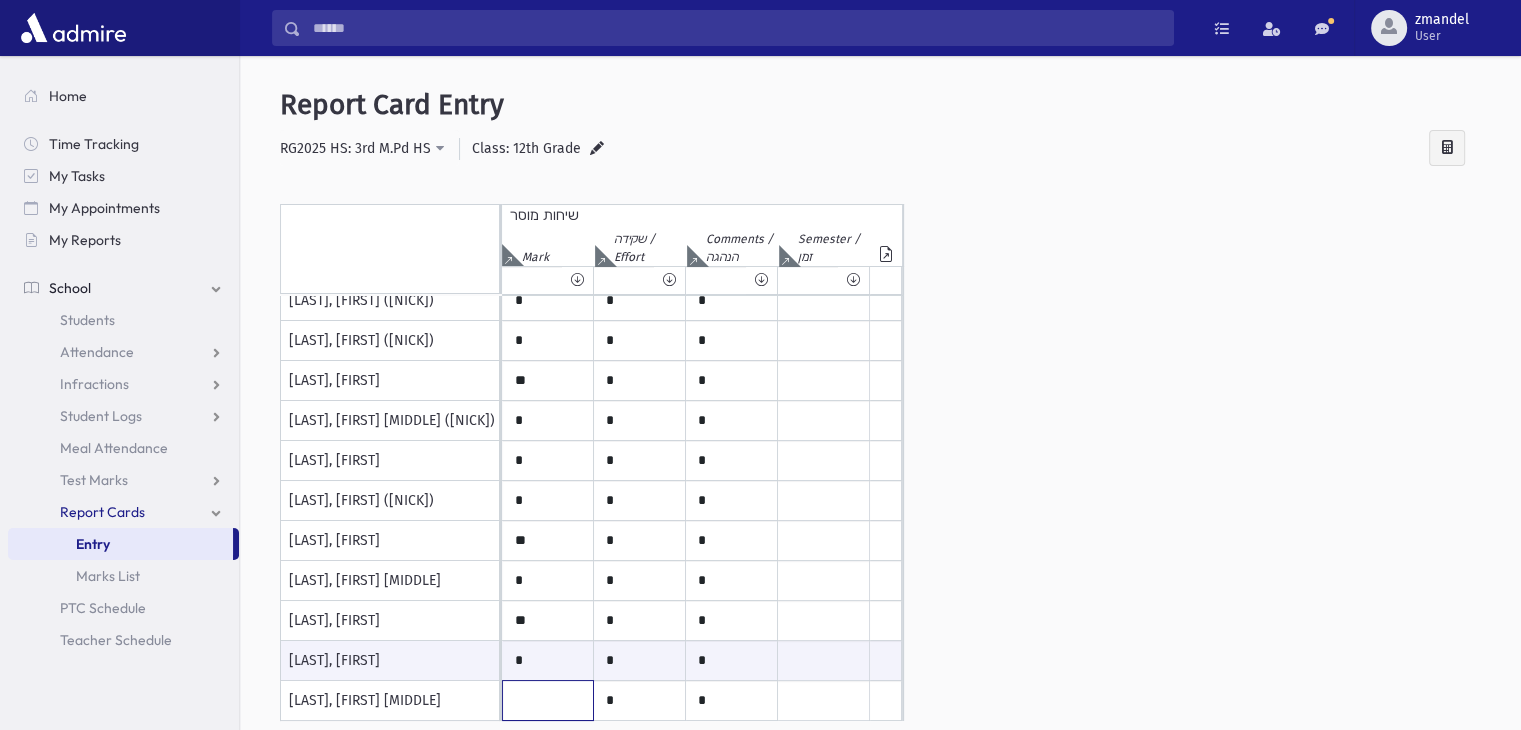 click at bounding box center (548, 61) 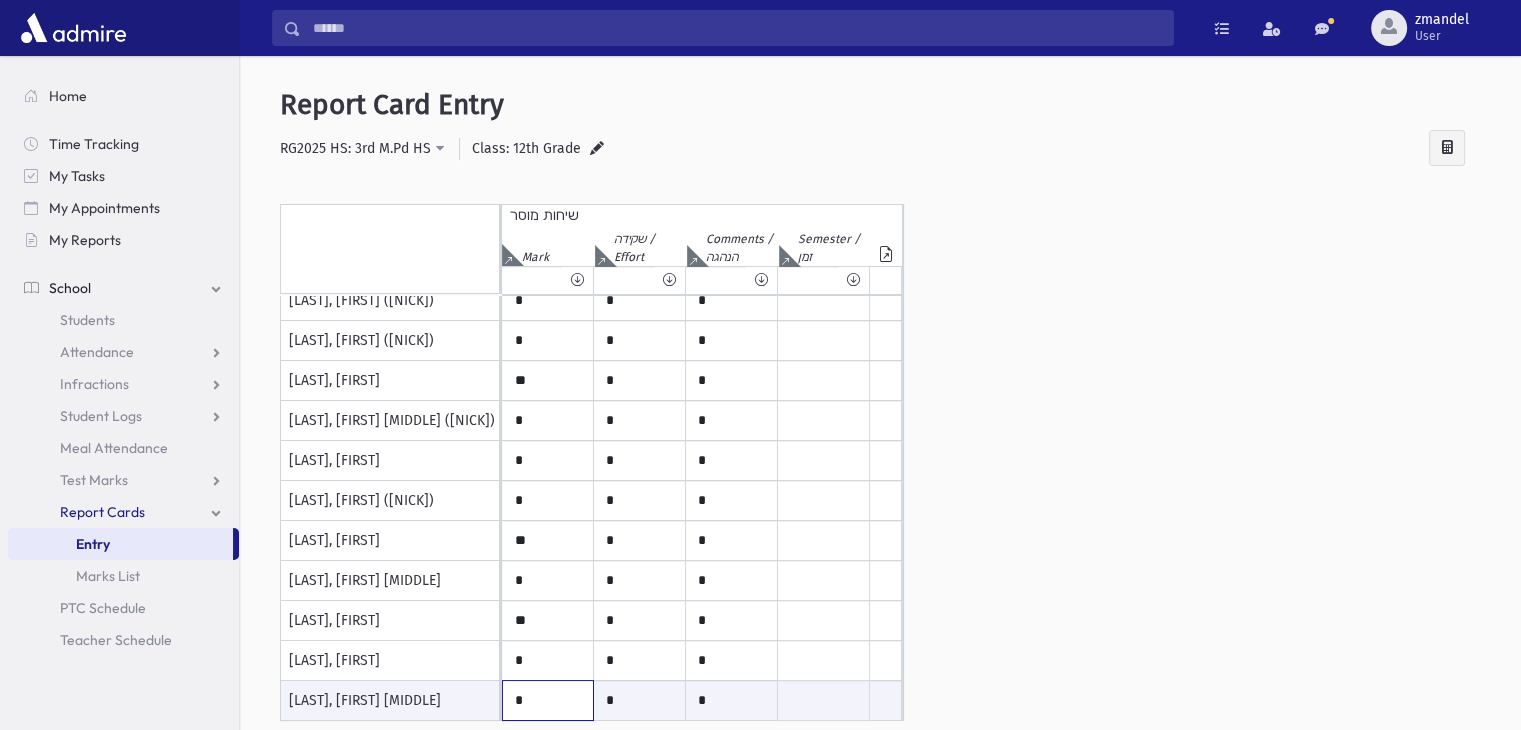 type on "*" 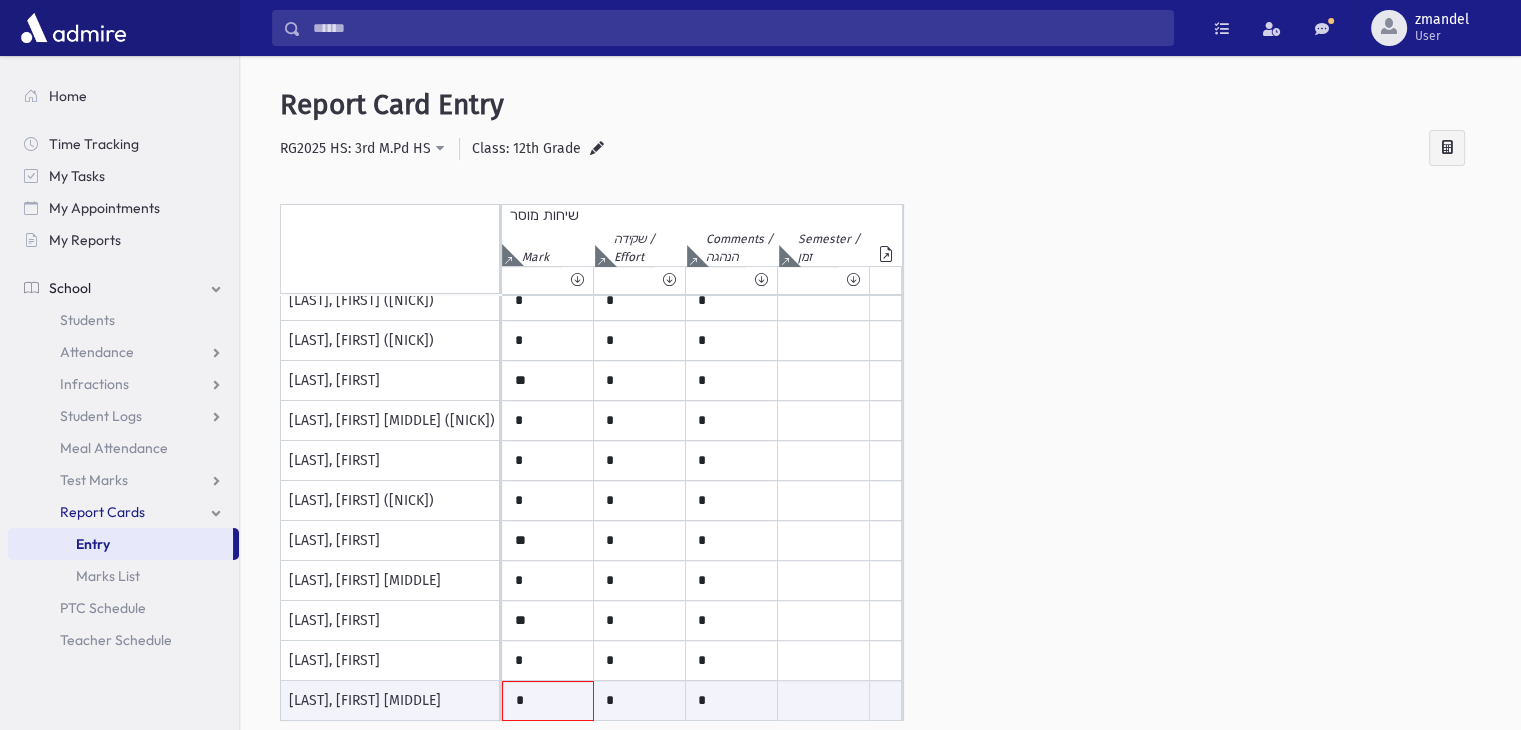 click on "[LAST], [FIRST]
[LAST], [FIRST]
[LAST], [FIRST] ([NICK])
[LAST], [FIRST] ([NICK])
[LAST], [FIRST]
[LAST], [FIRST]
[LAST], [FIRST]
[LAST], [FIRST] ([NICK])
[LAST], [FIRST] ([NICK])
[LAST], [FIRST]" at bounding box center (880, 508) 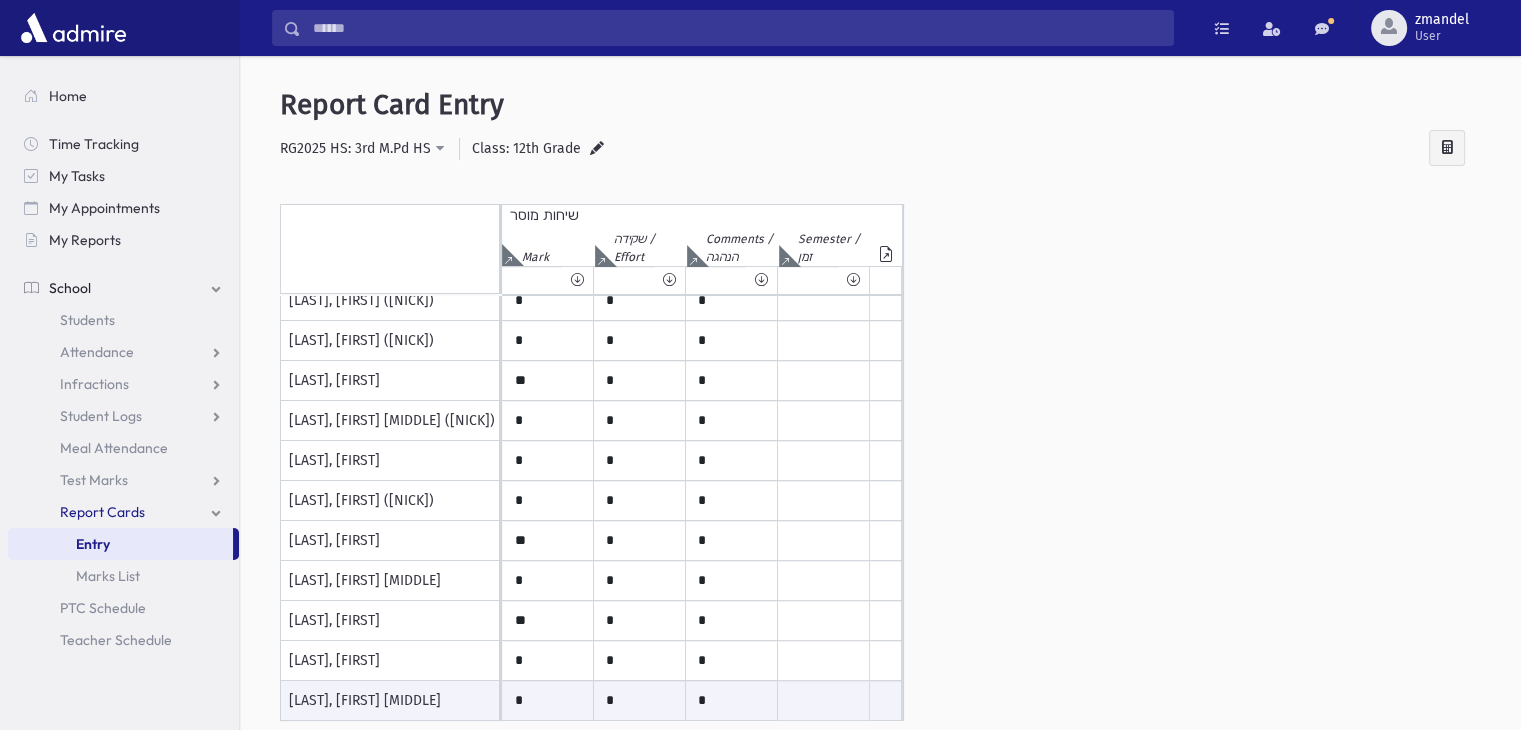scroll, scrollTop: 0, scrollLeft: 0, axis: both 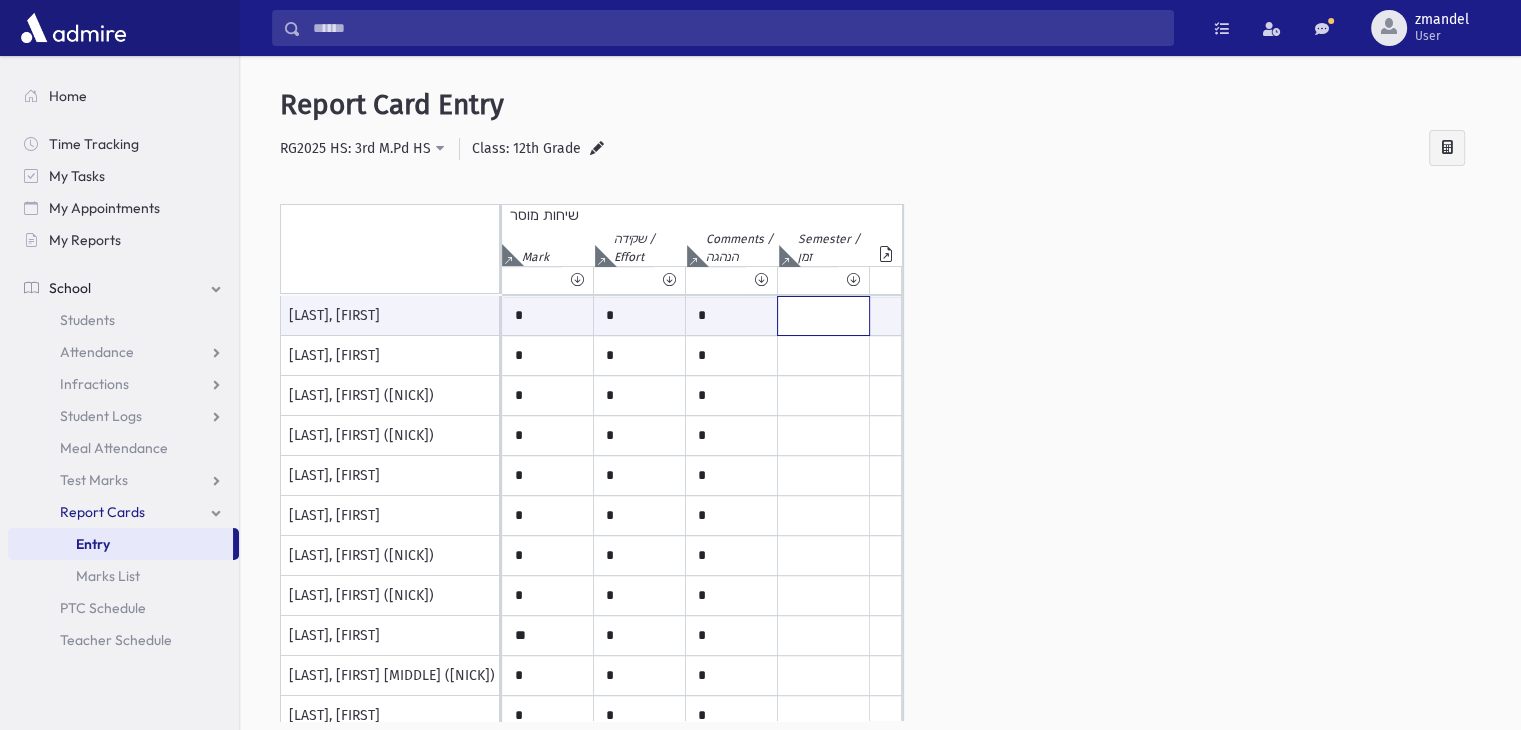 click at bounding box center [823, 316] 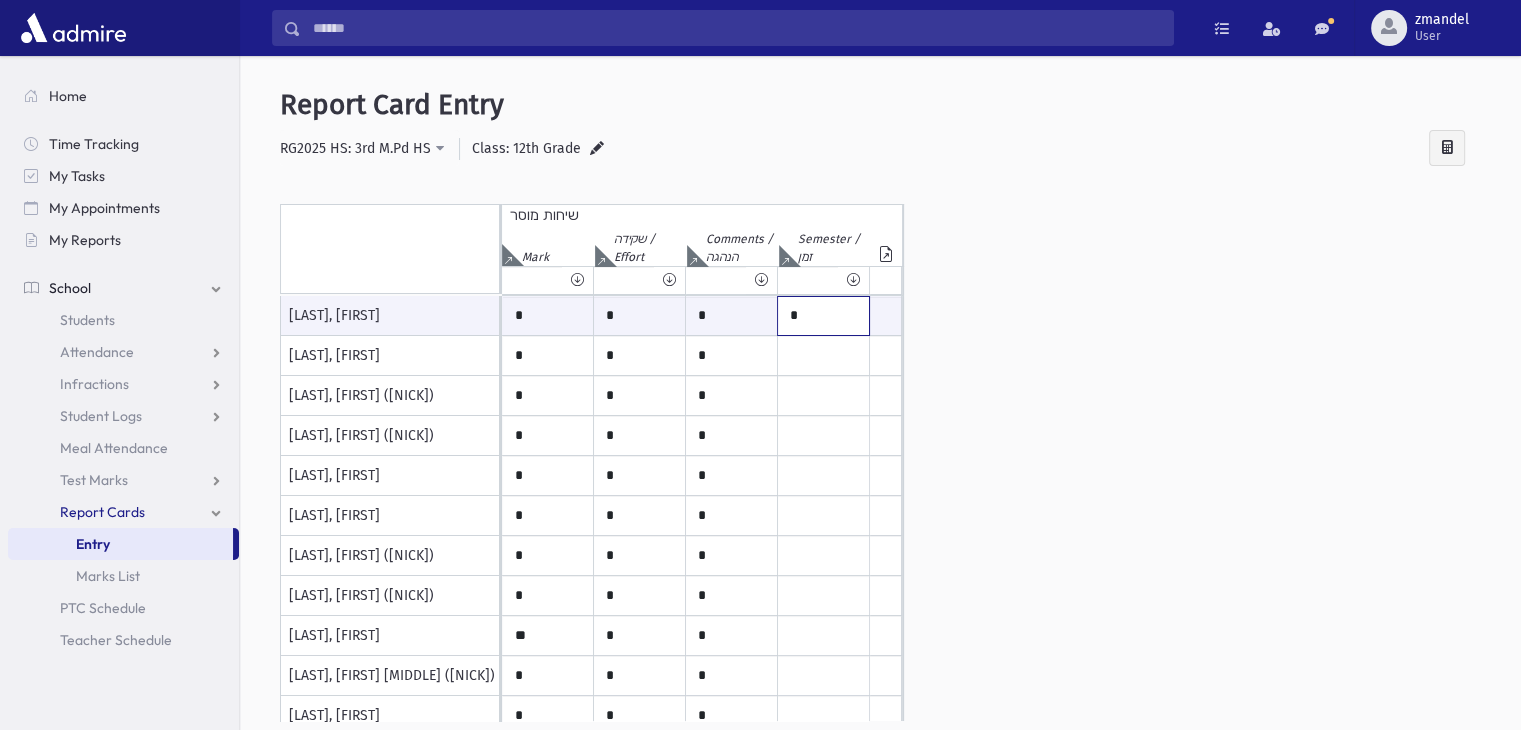 type on "*" 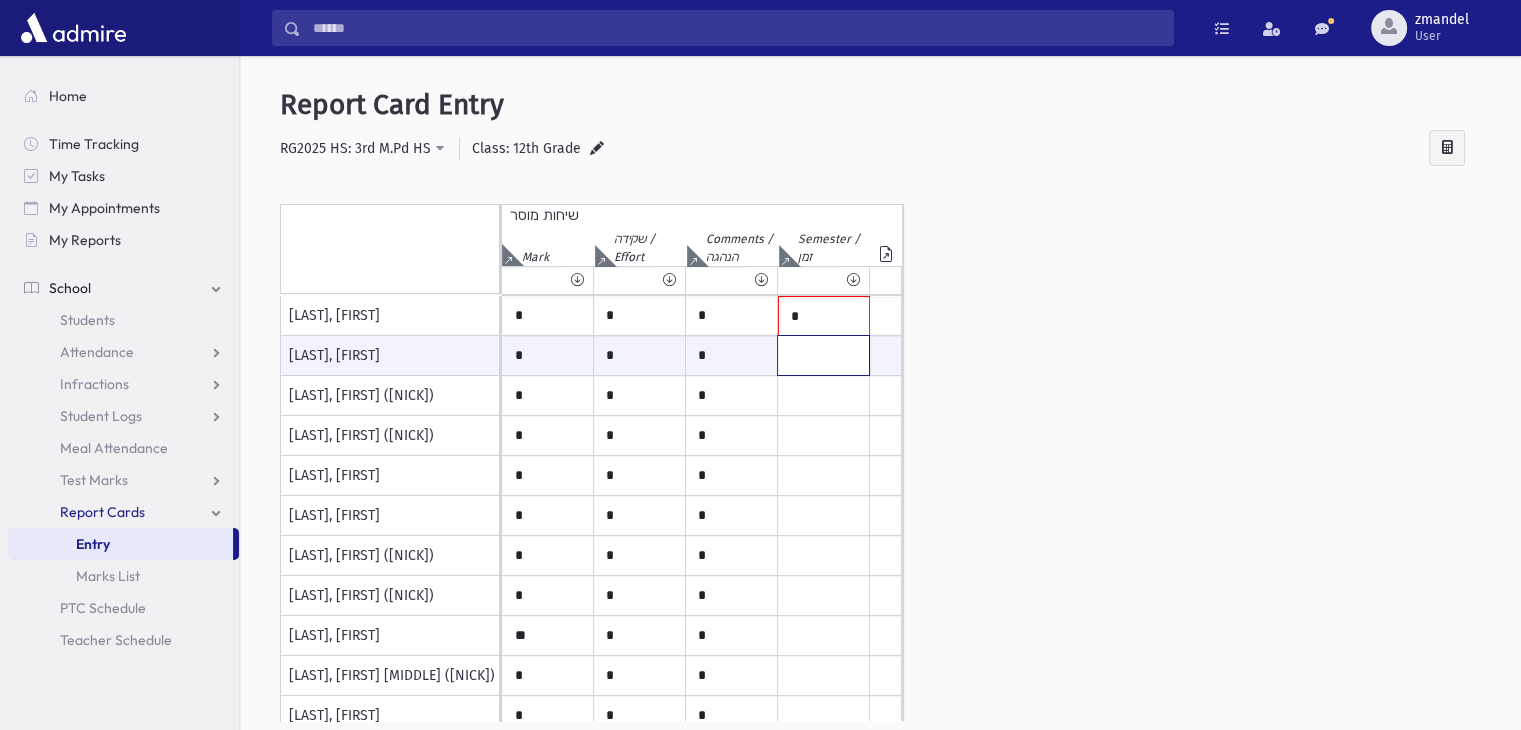 click at bounding box center [823, 355] 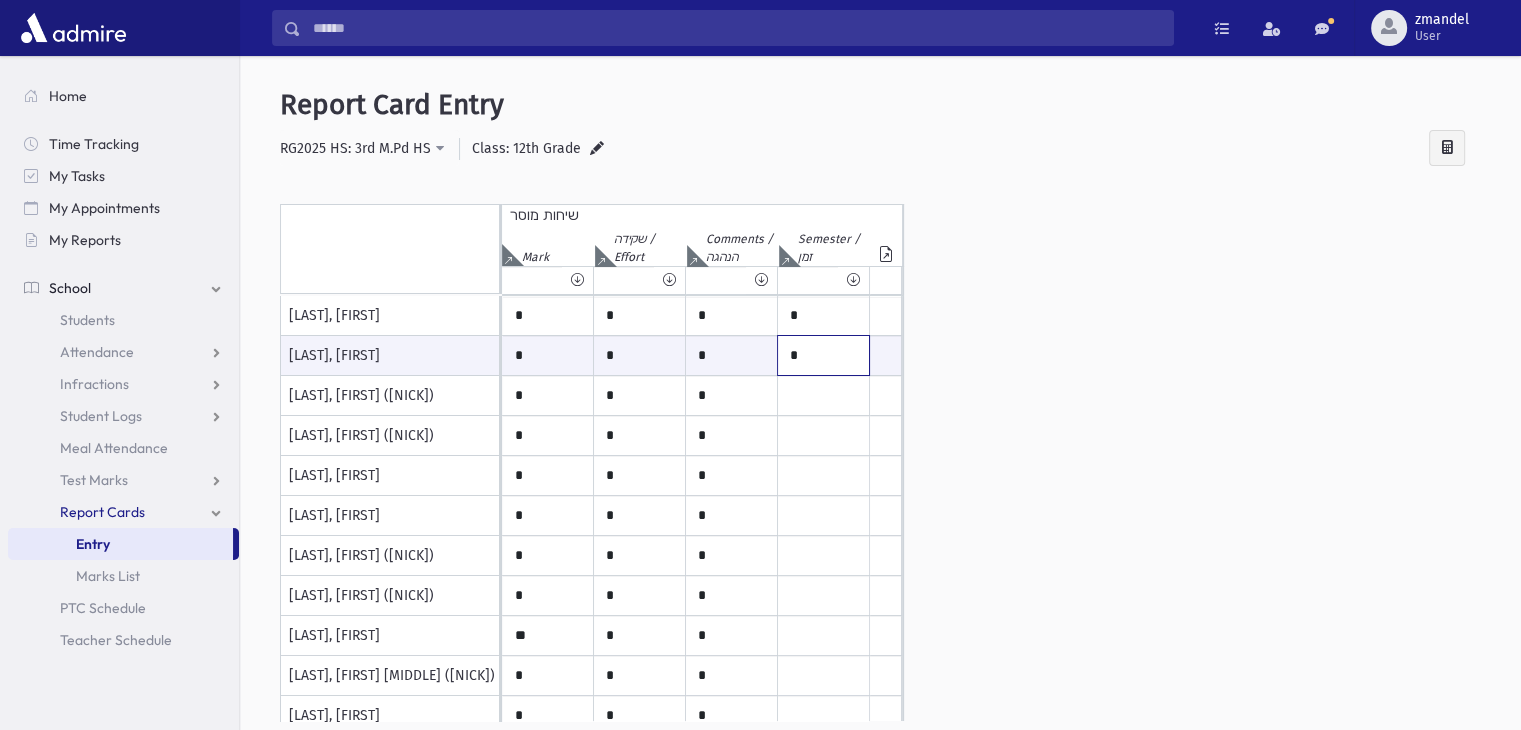 type on "*" 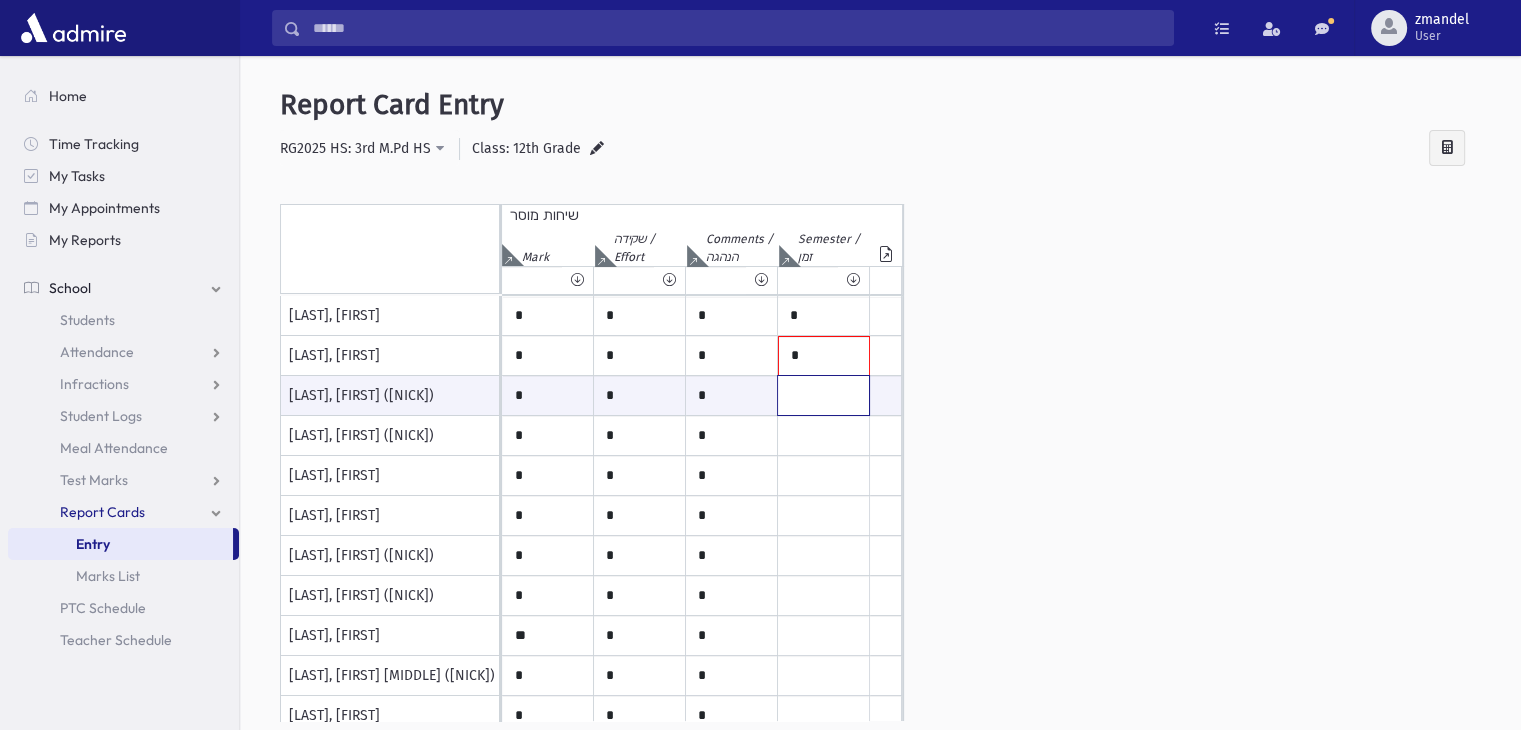 click at bounding box center (823, 395) 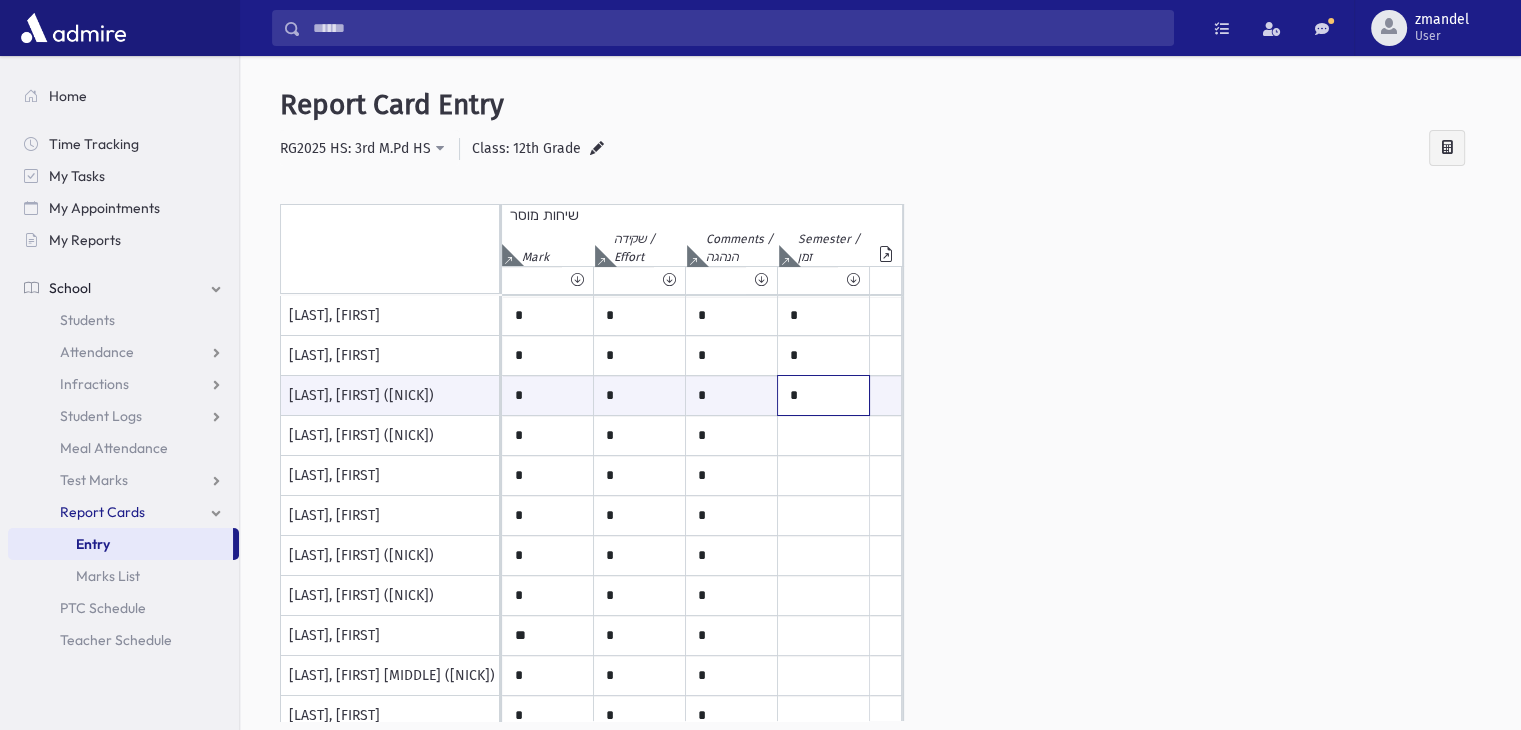 type on "*" 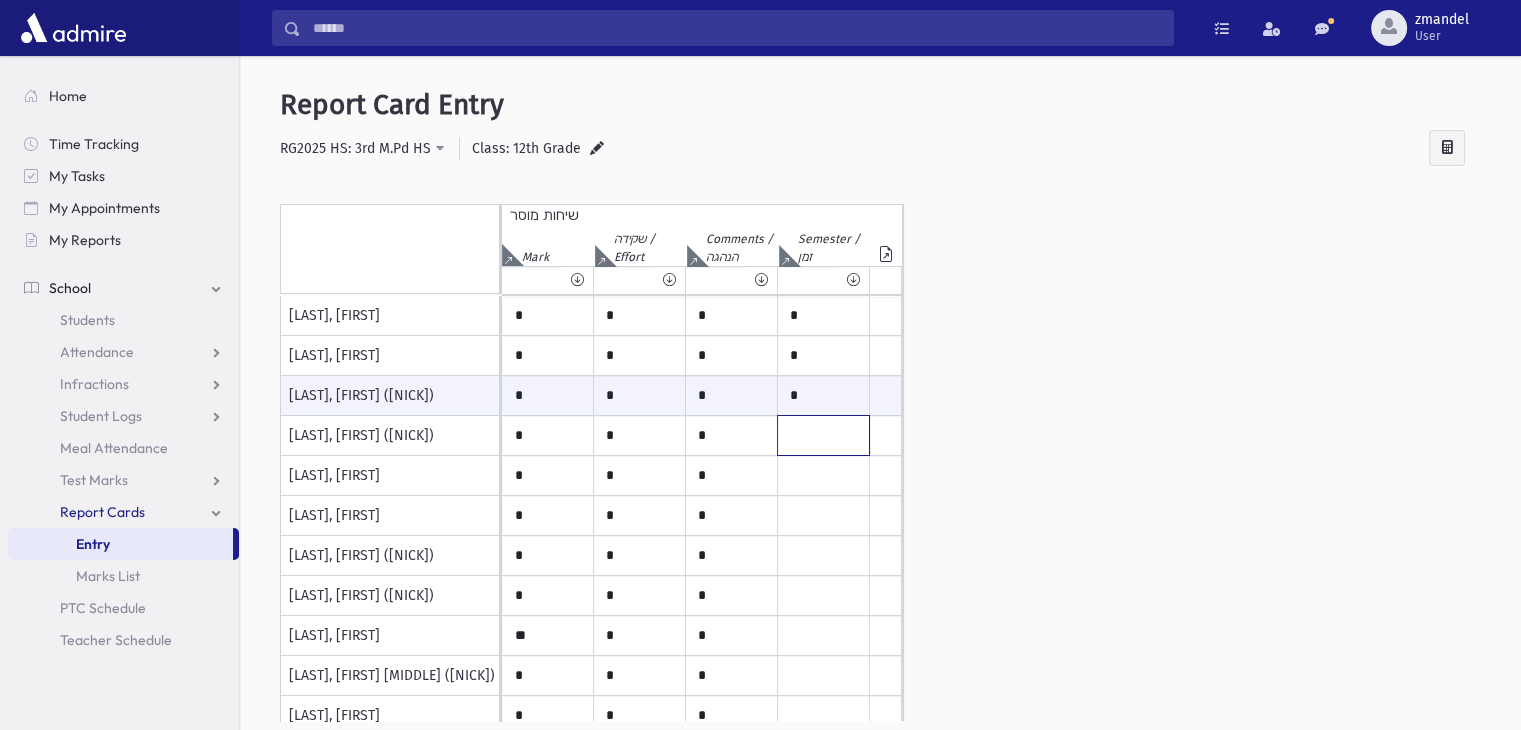 click at bounding box center [823, 316] 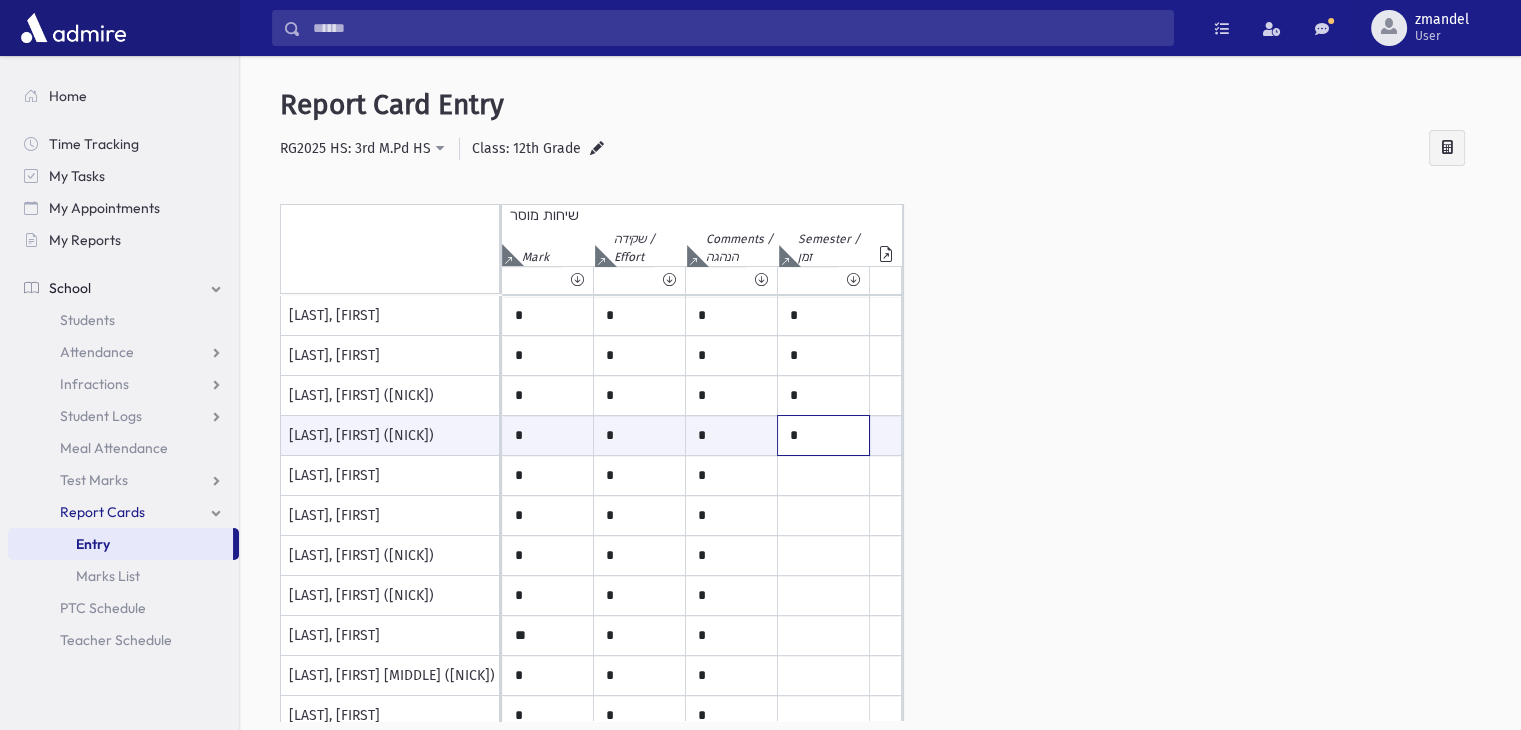 type on "*" 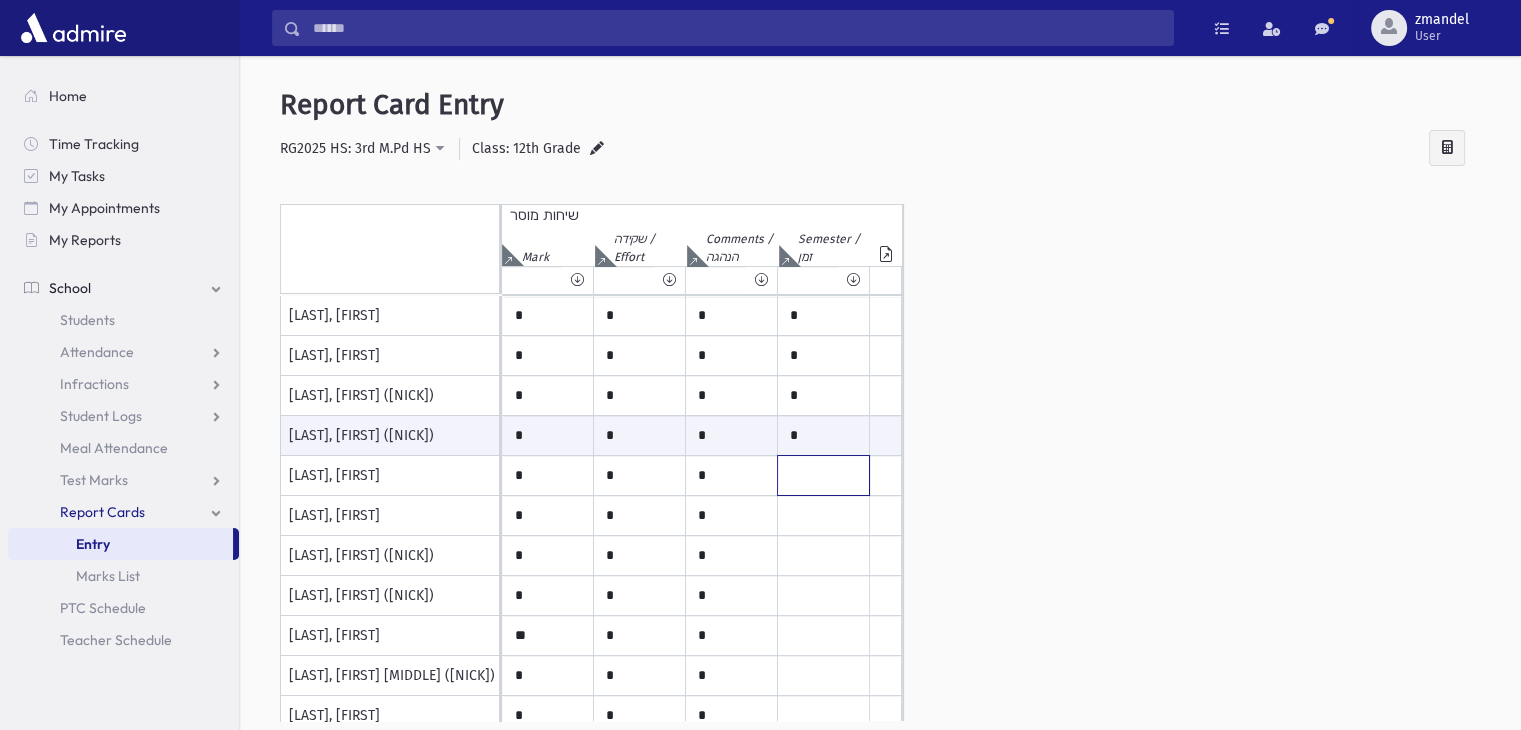 click at bounding box center [823, 316] 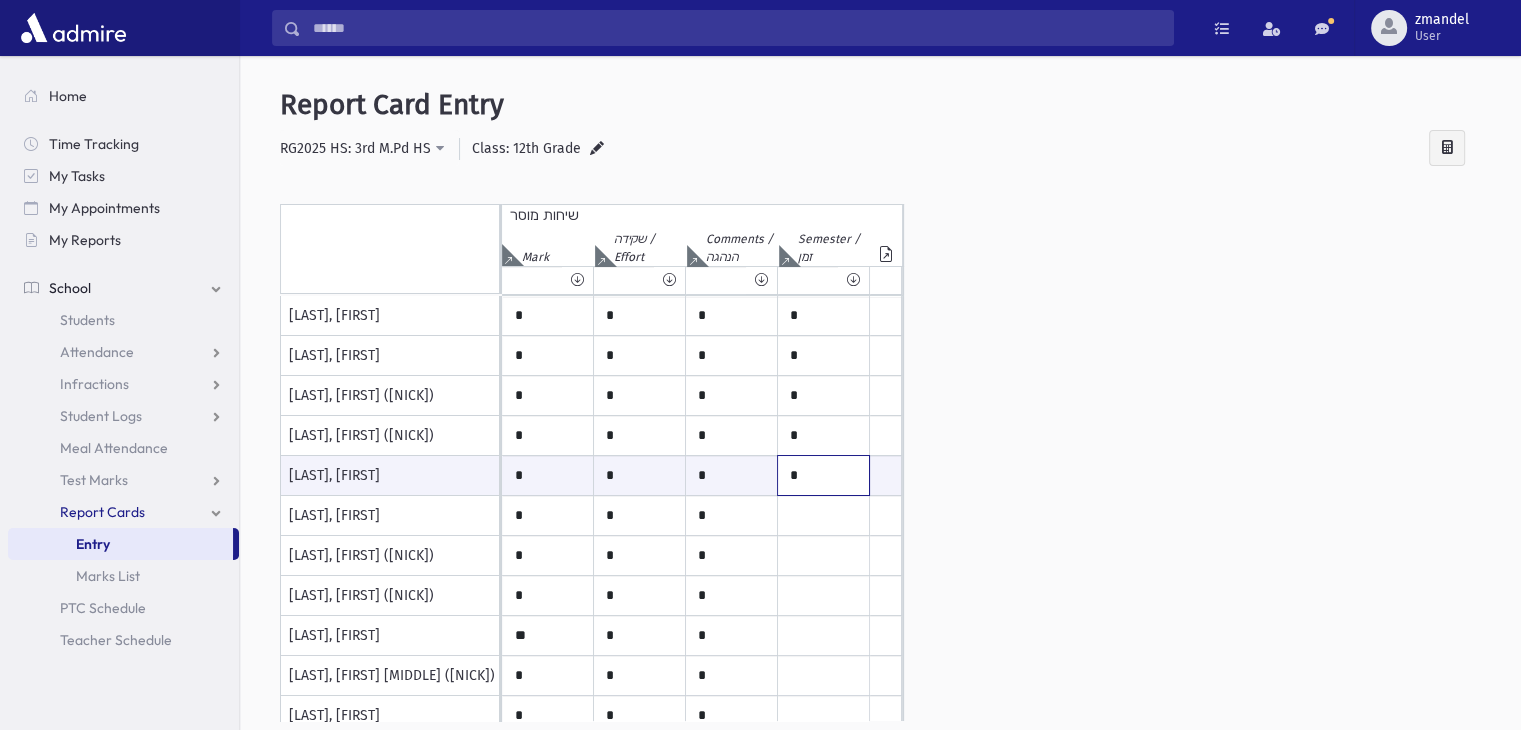 type on "*" 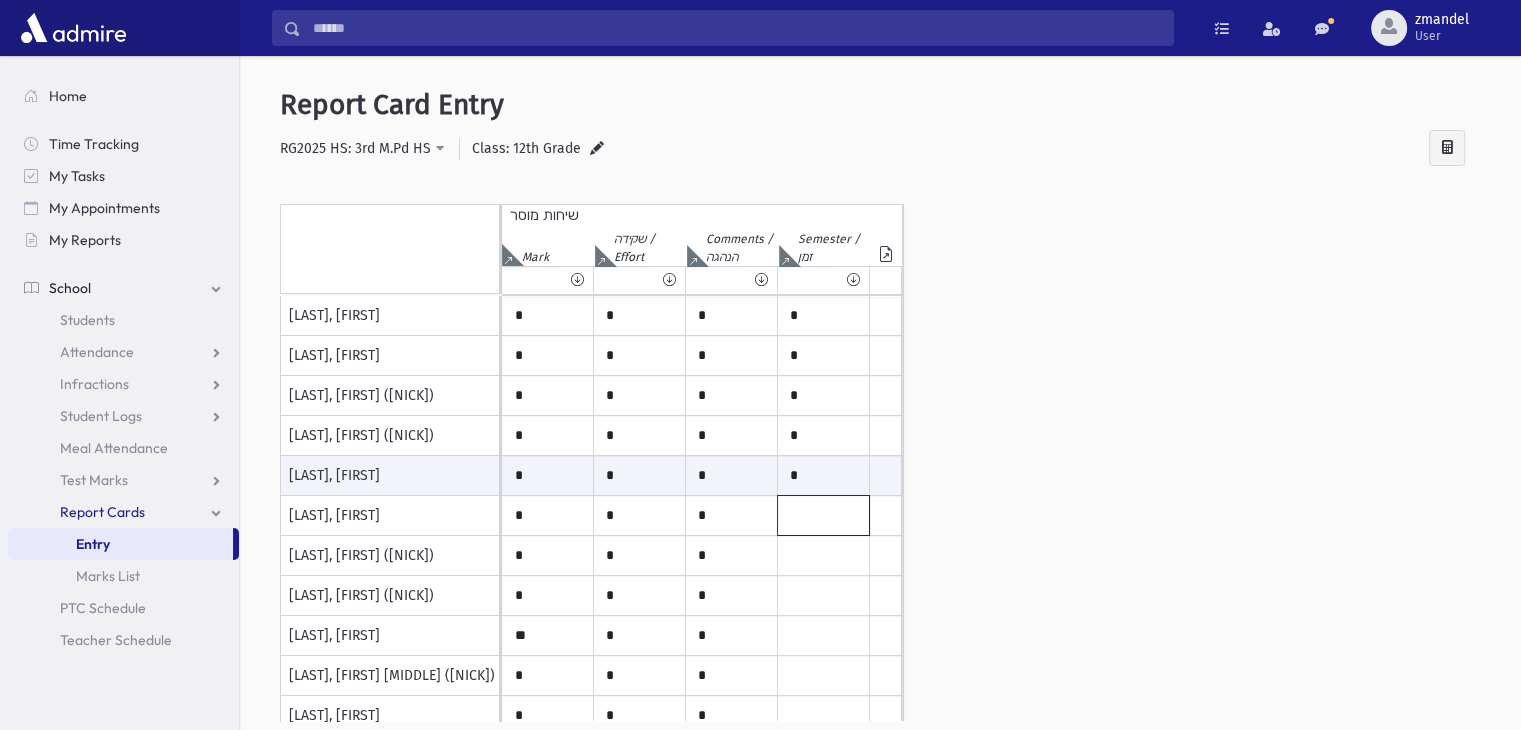 click at bounding box center (823, 316) 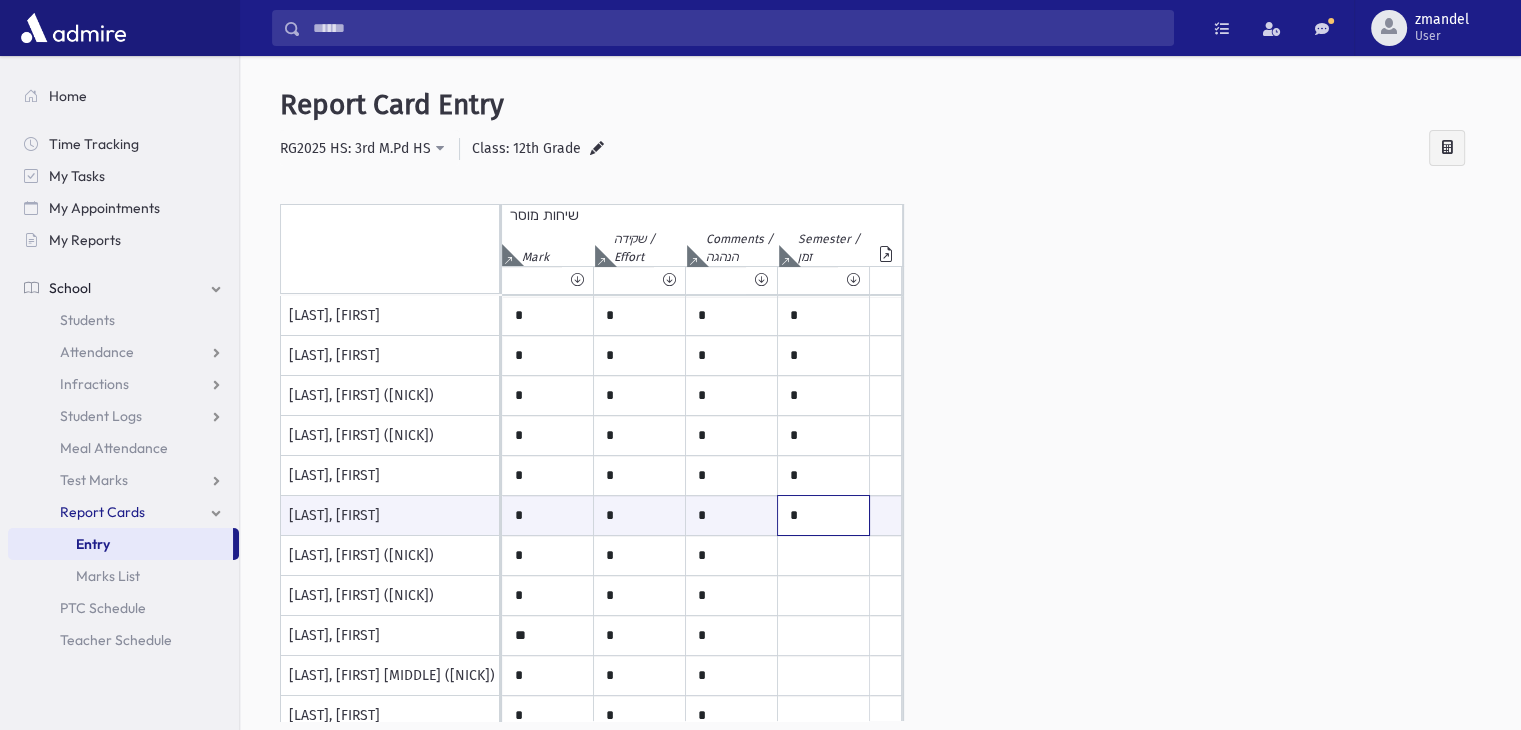 type on "*" 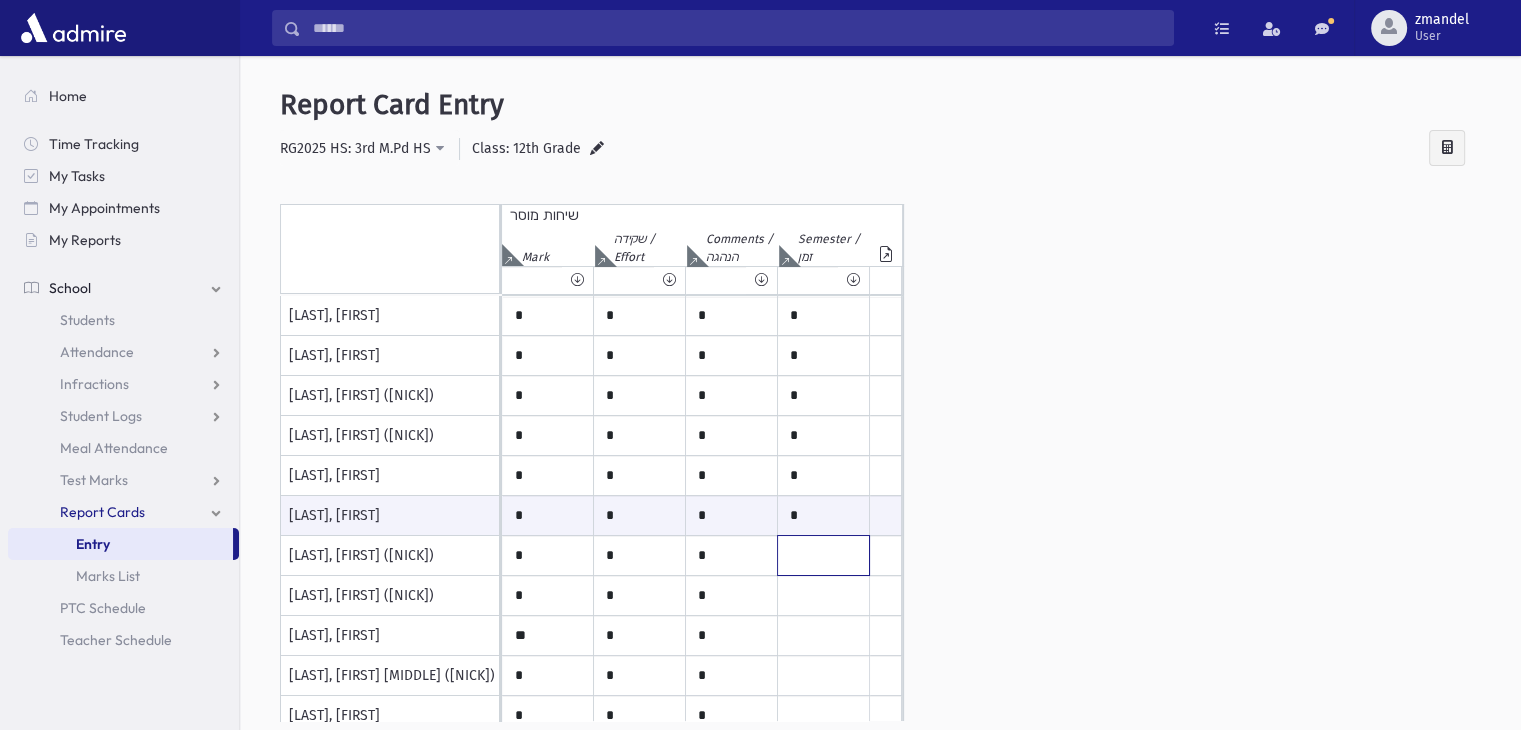 click at bounding box center (823, 316) 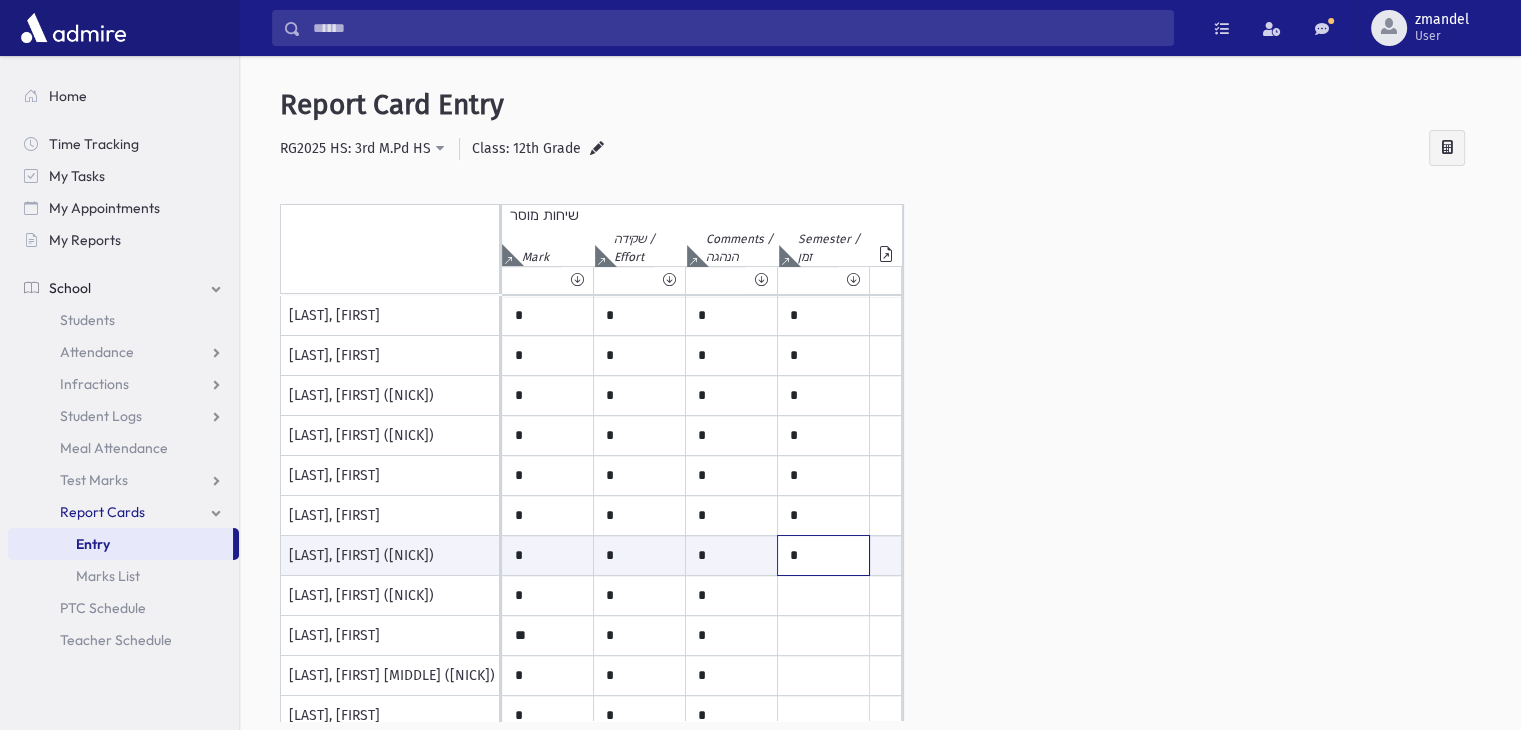 type on "*" 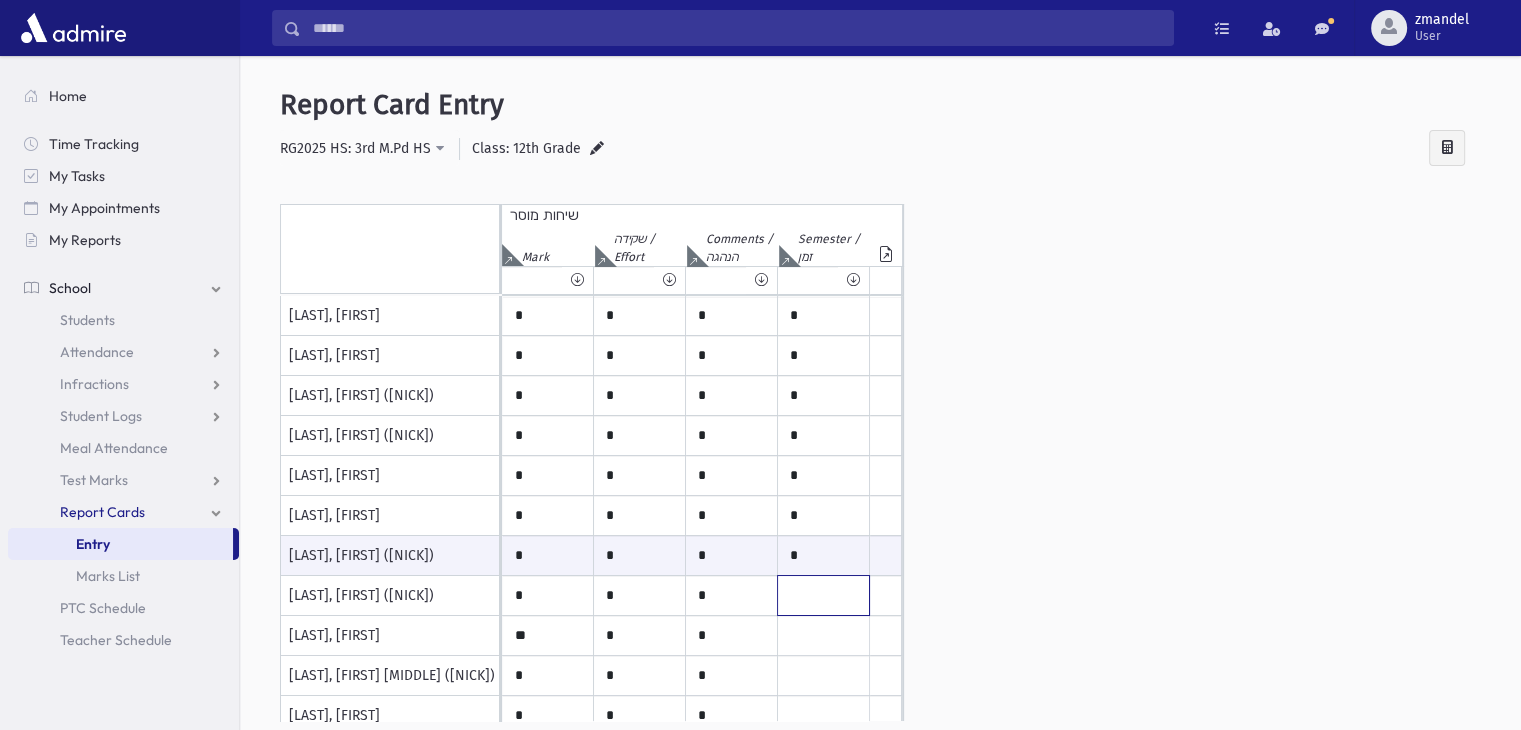 click at bounding box center [823, 316] 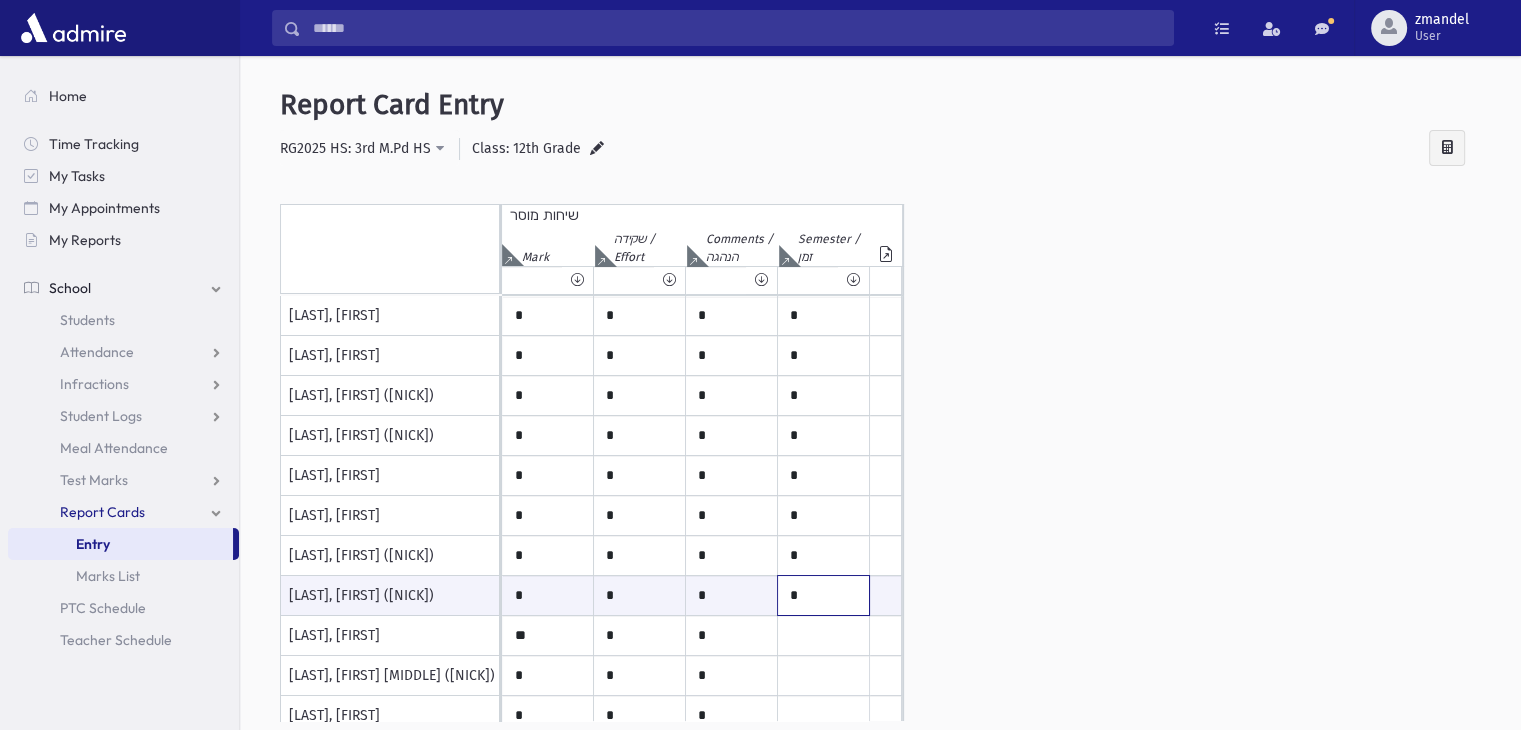type on "*" 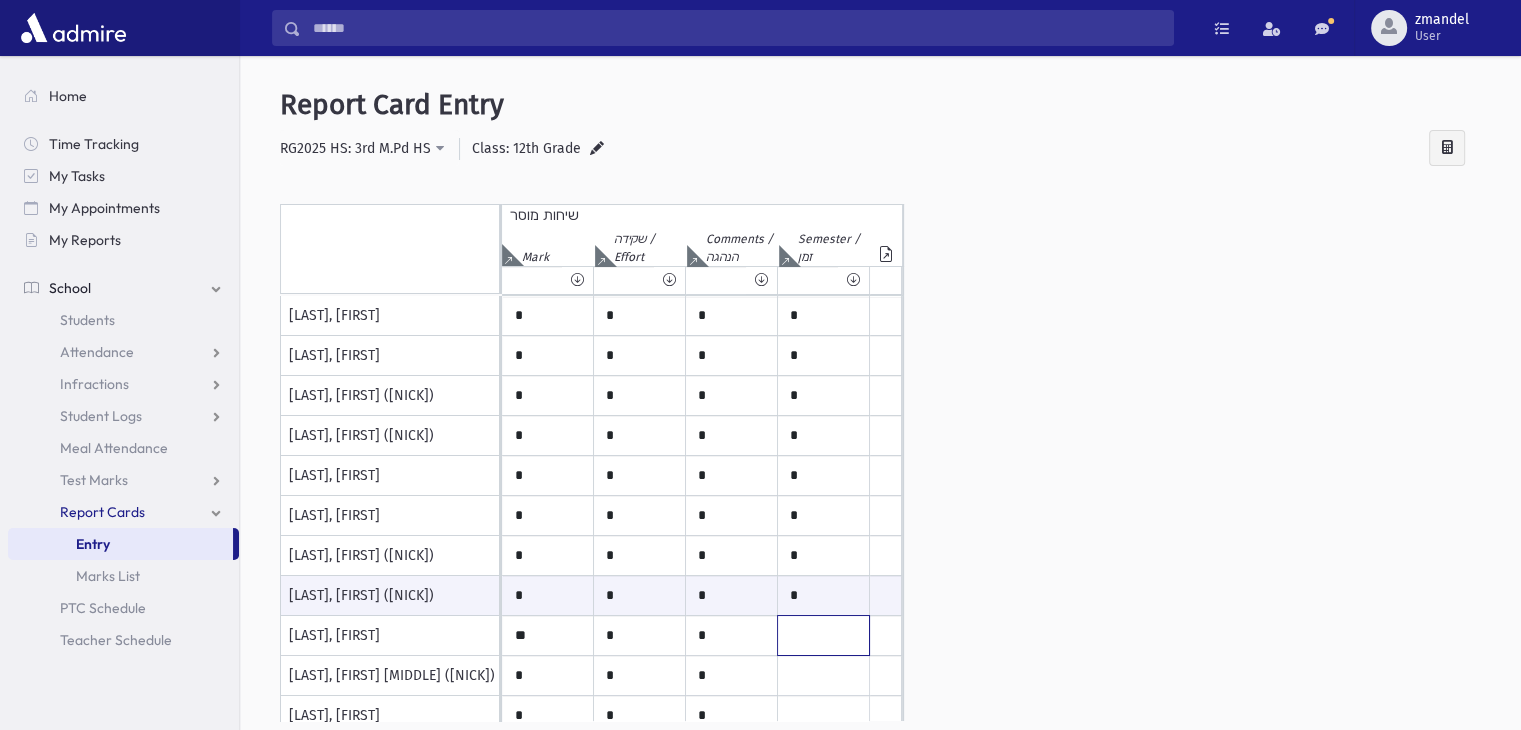 click at bounding box center [823, 316] 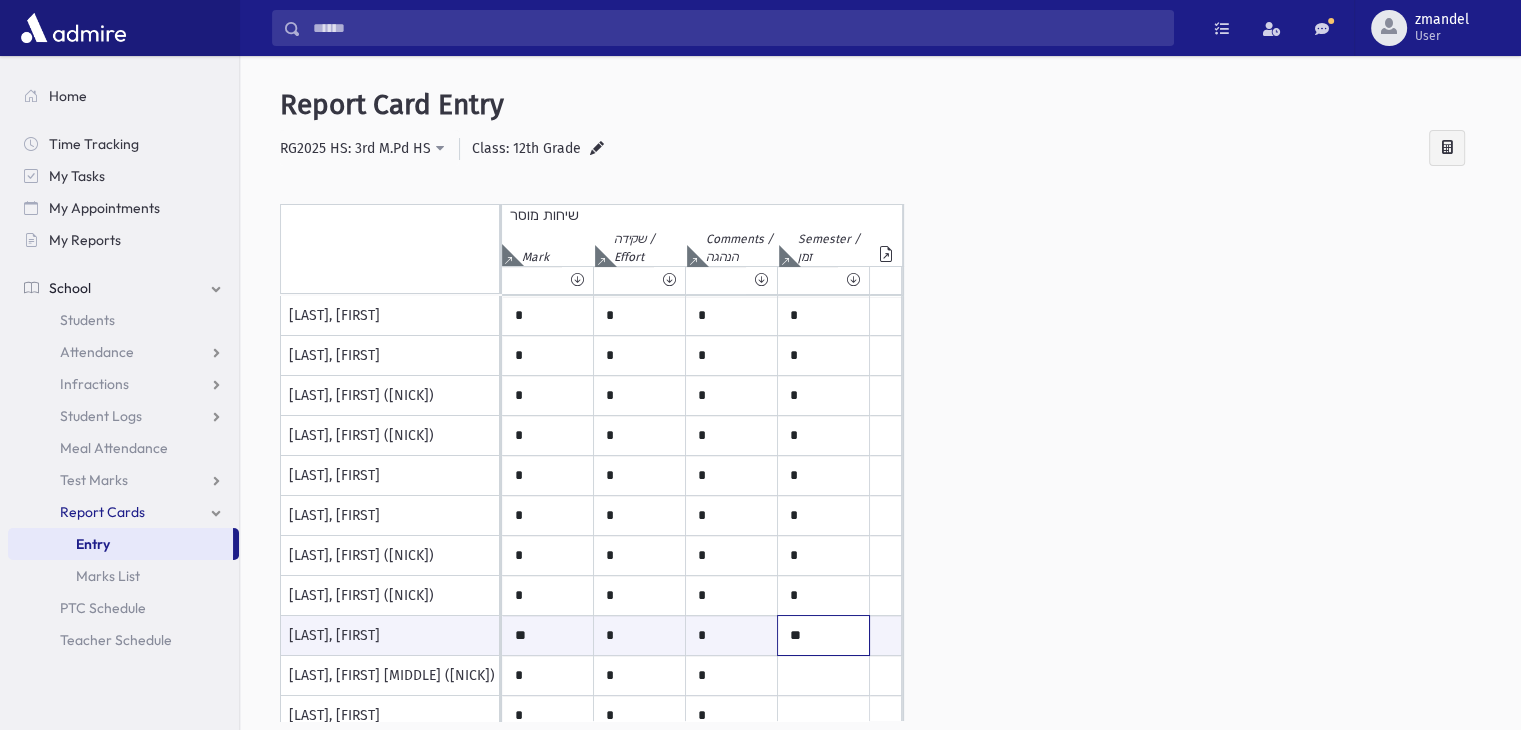 type on "**" 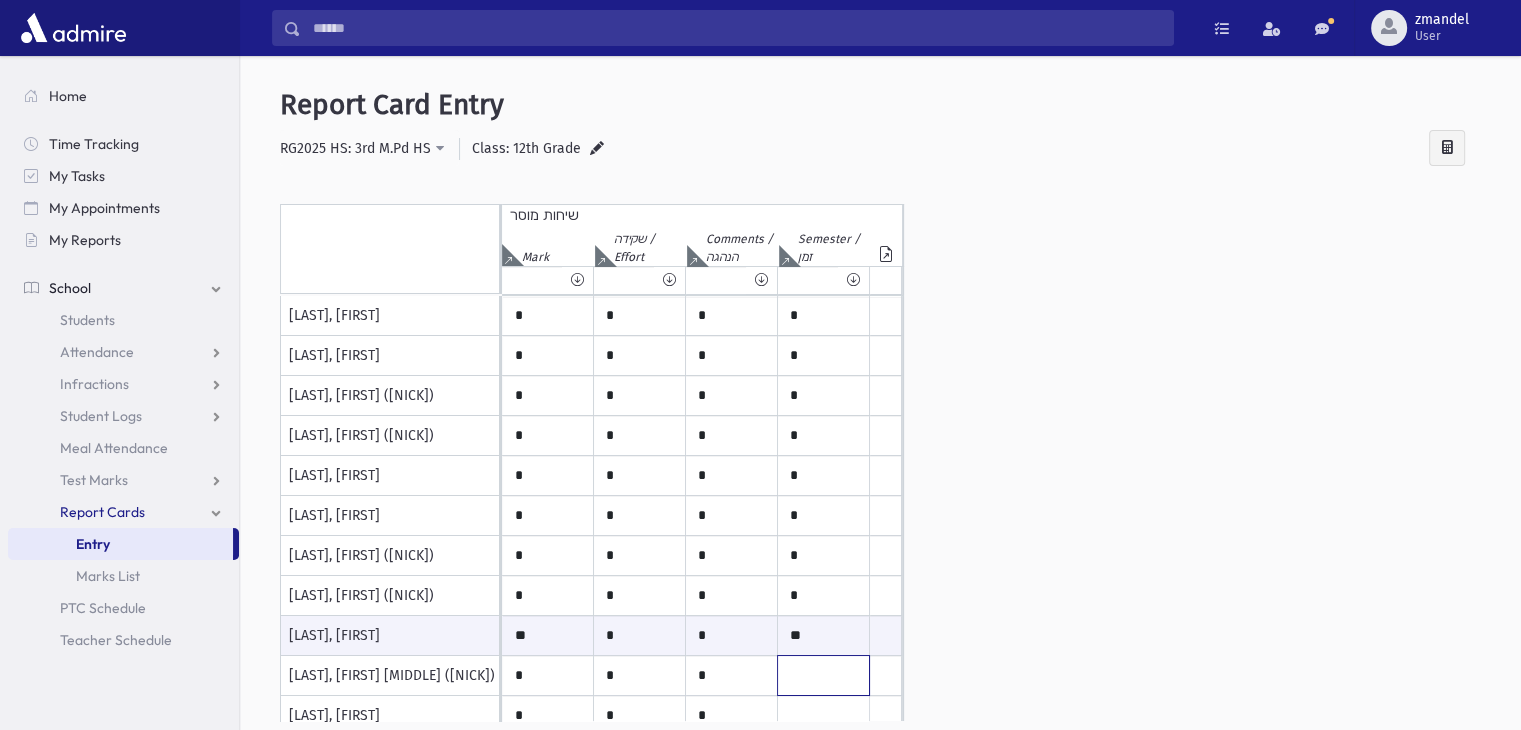 click at bounding box center (823, 316) 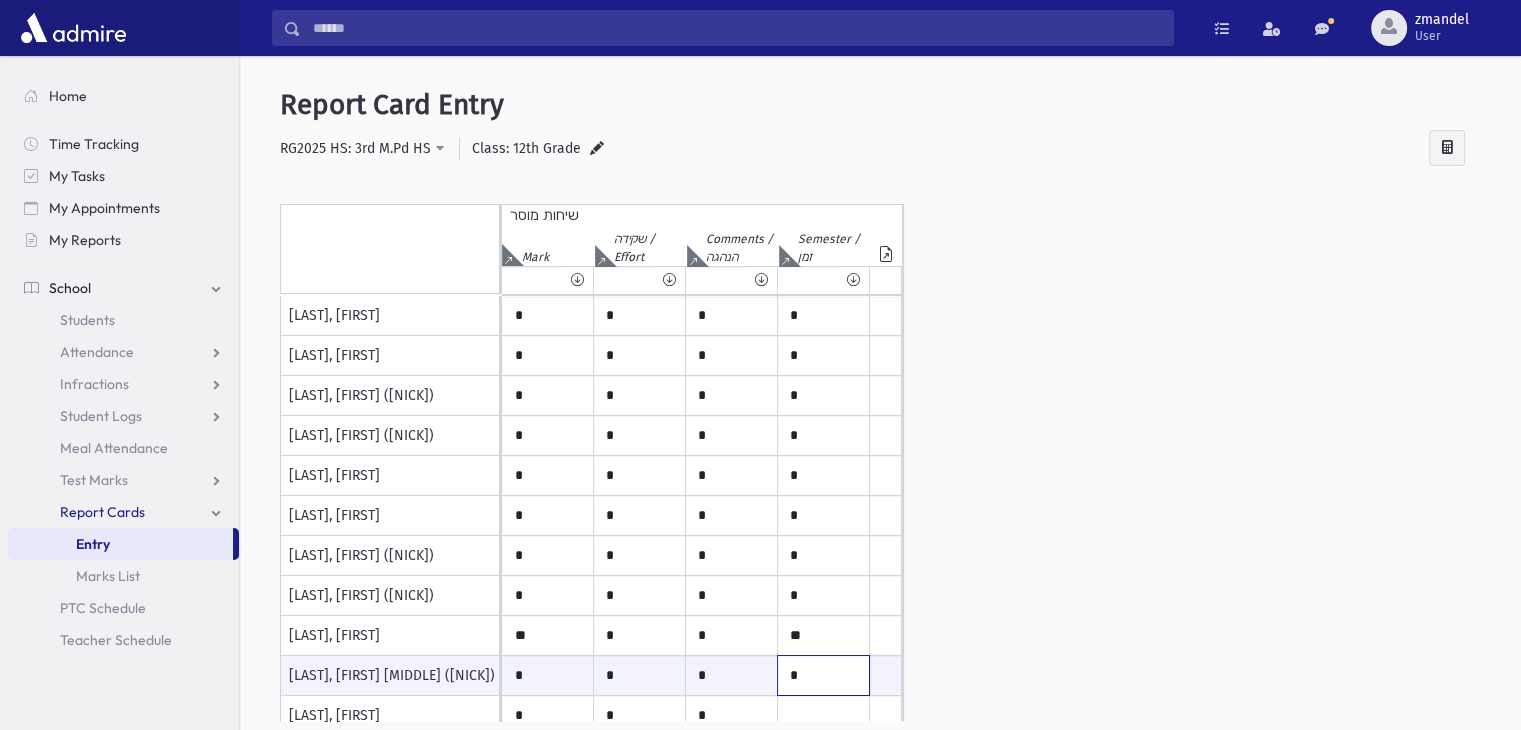 type on "*" 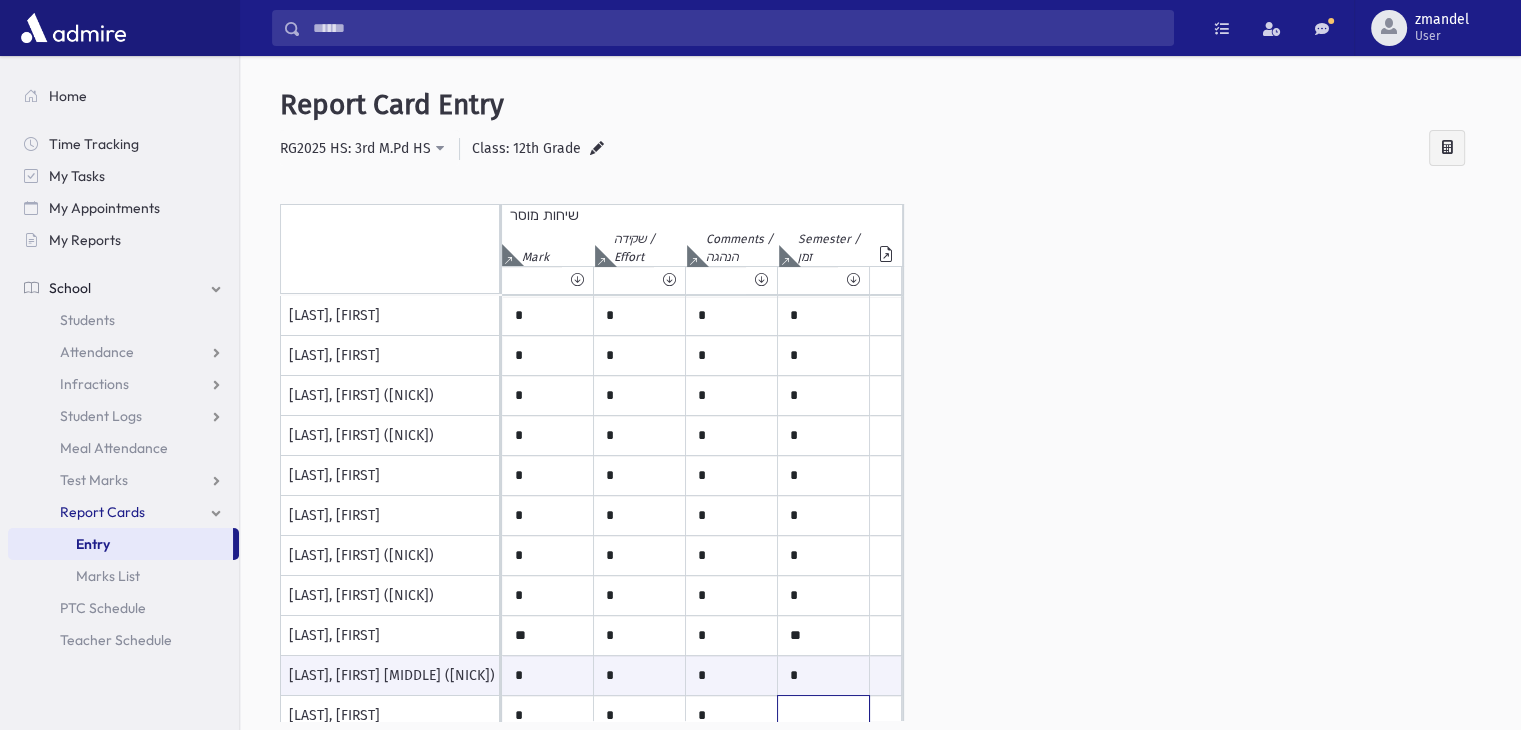 click at bounding box center [823, 316] 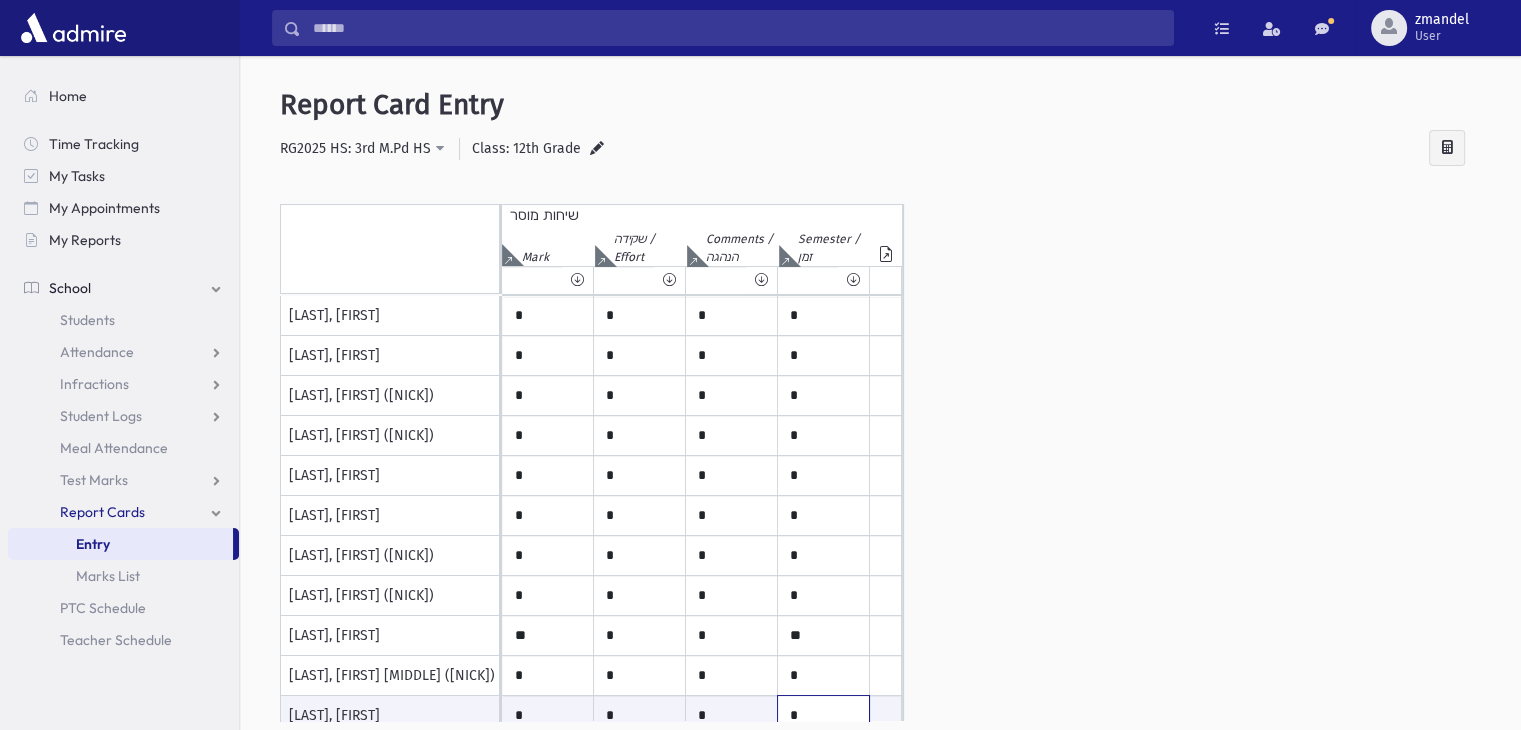 scroll, scrollTop: 3, scrollLeft: 0, axis: vertical 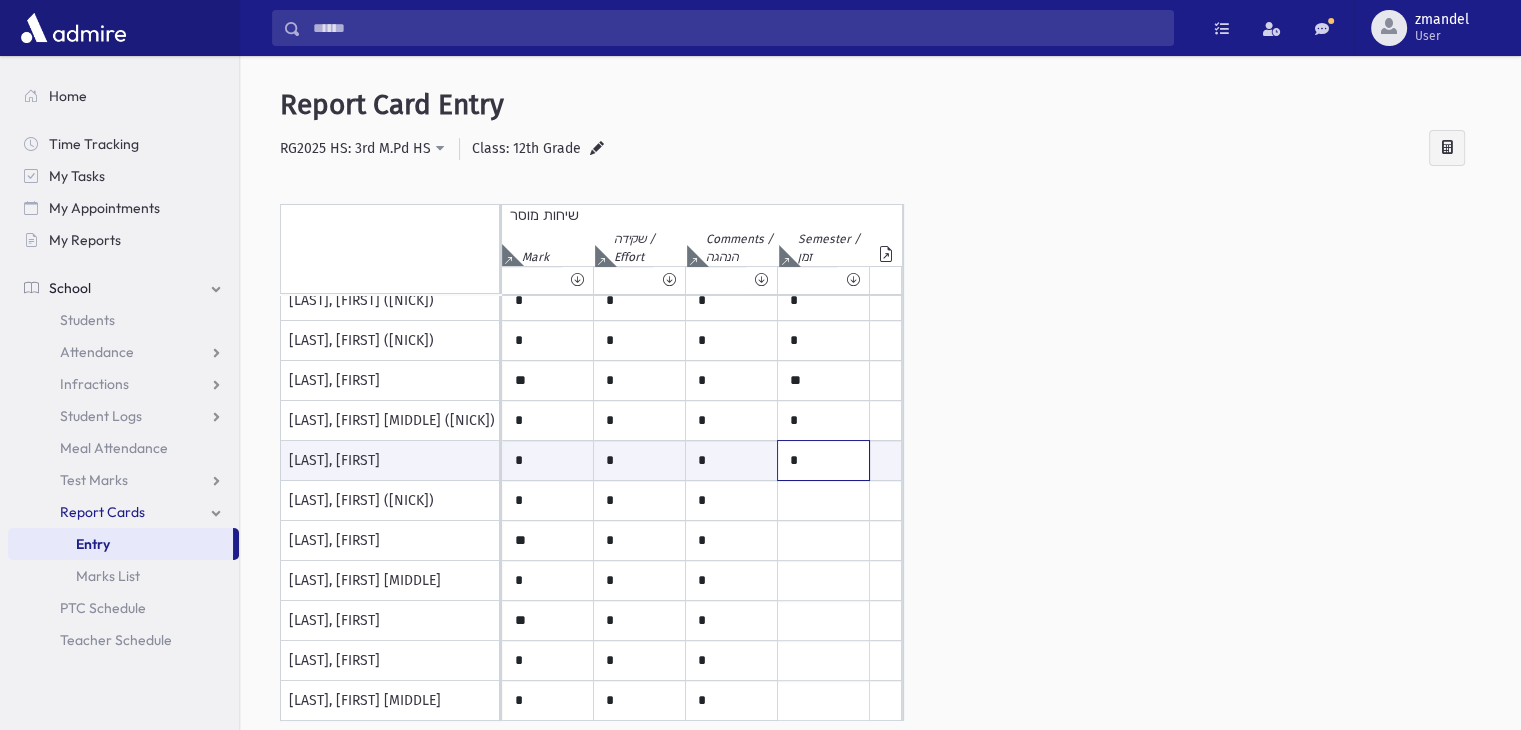 type on "*" 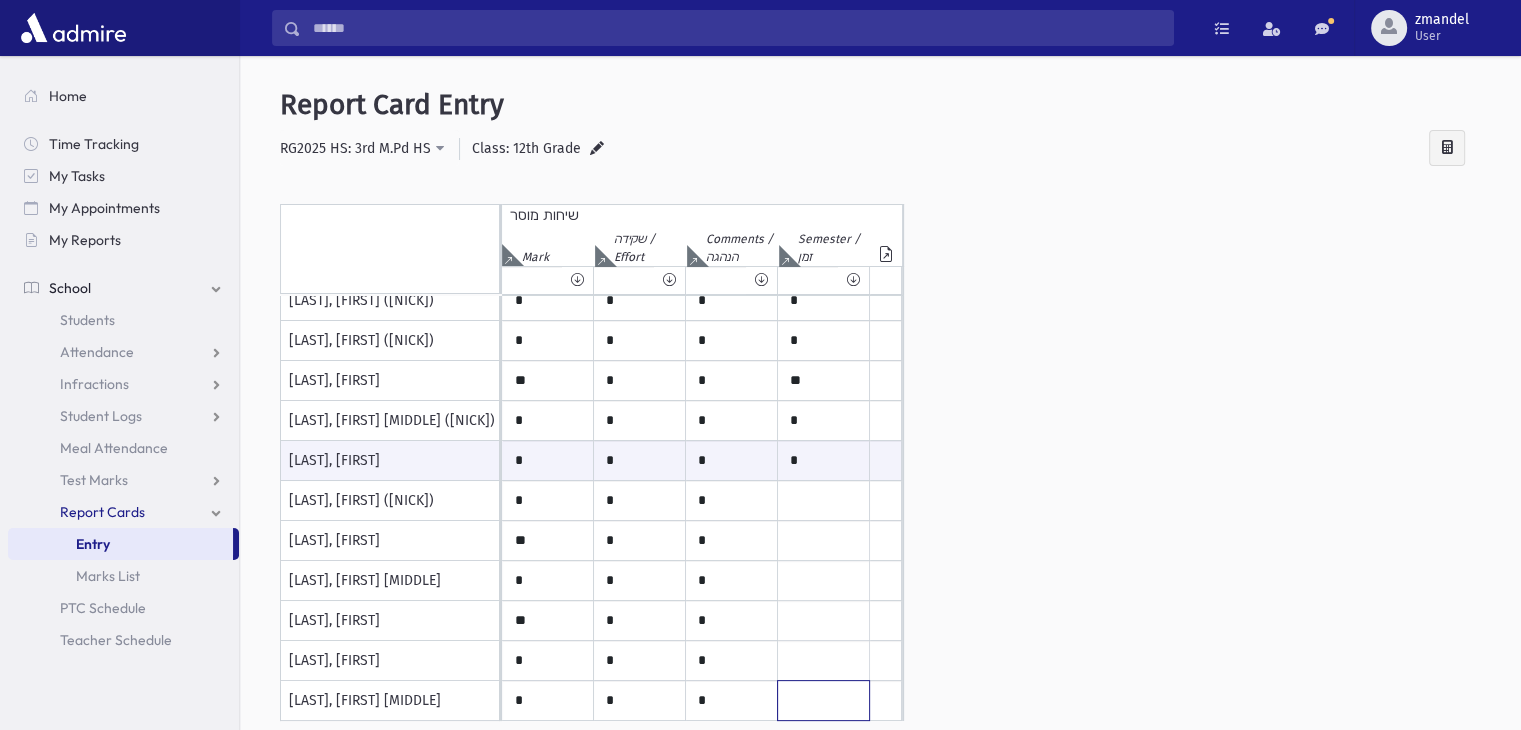 click at bounding box center [823, 61] 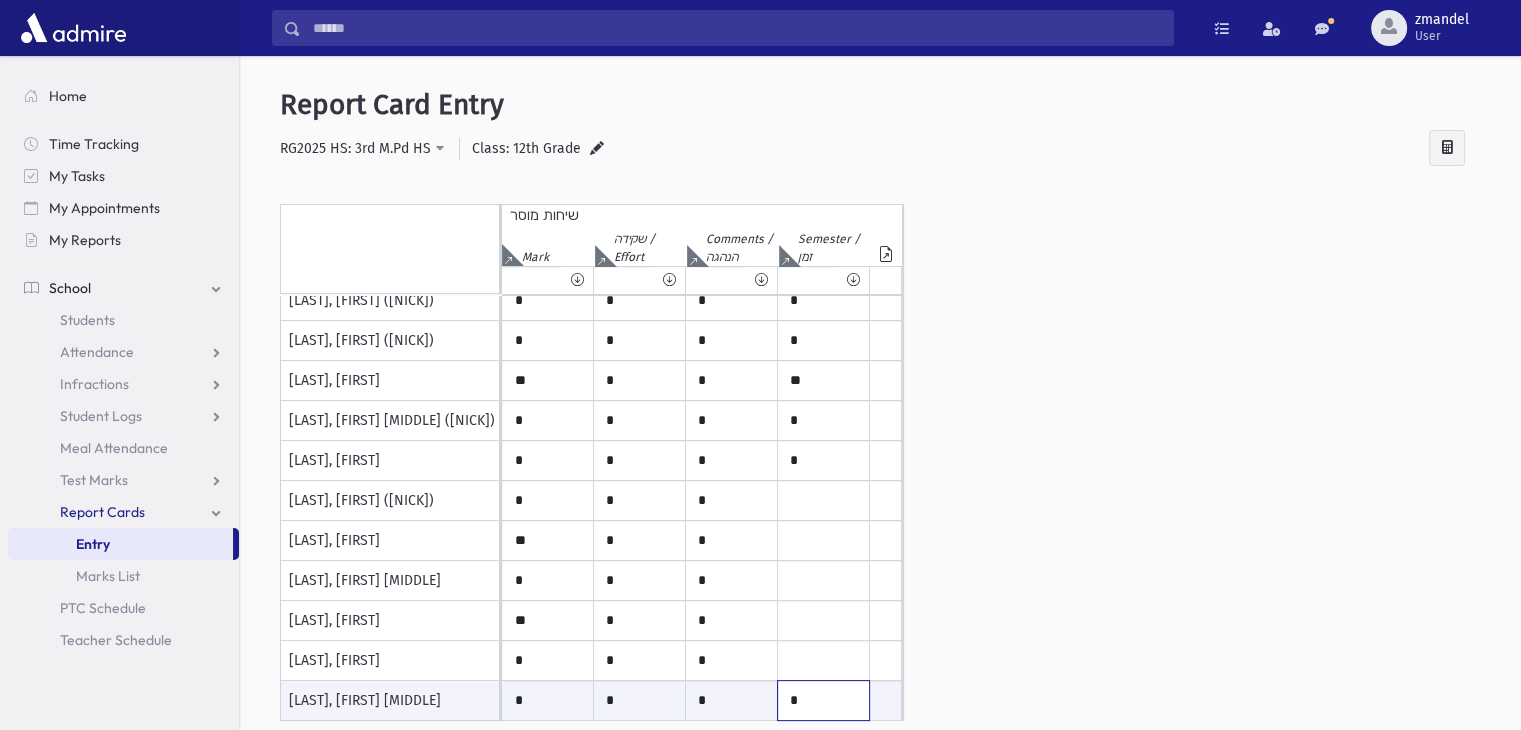 type on "*" 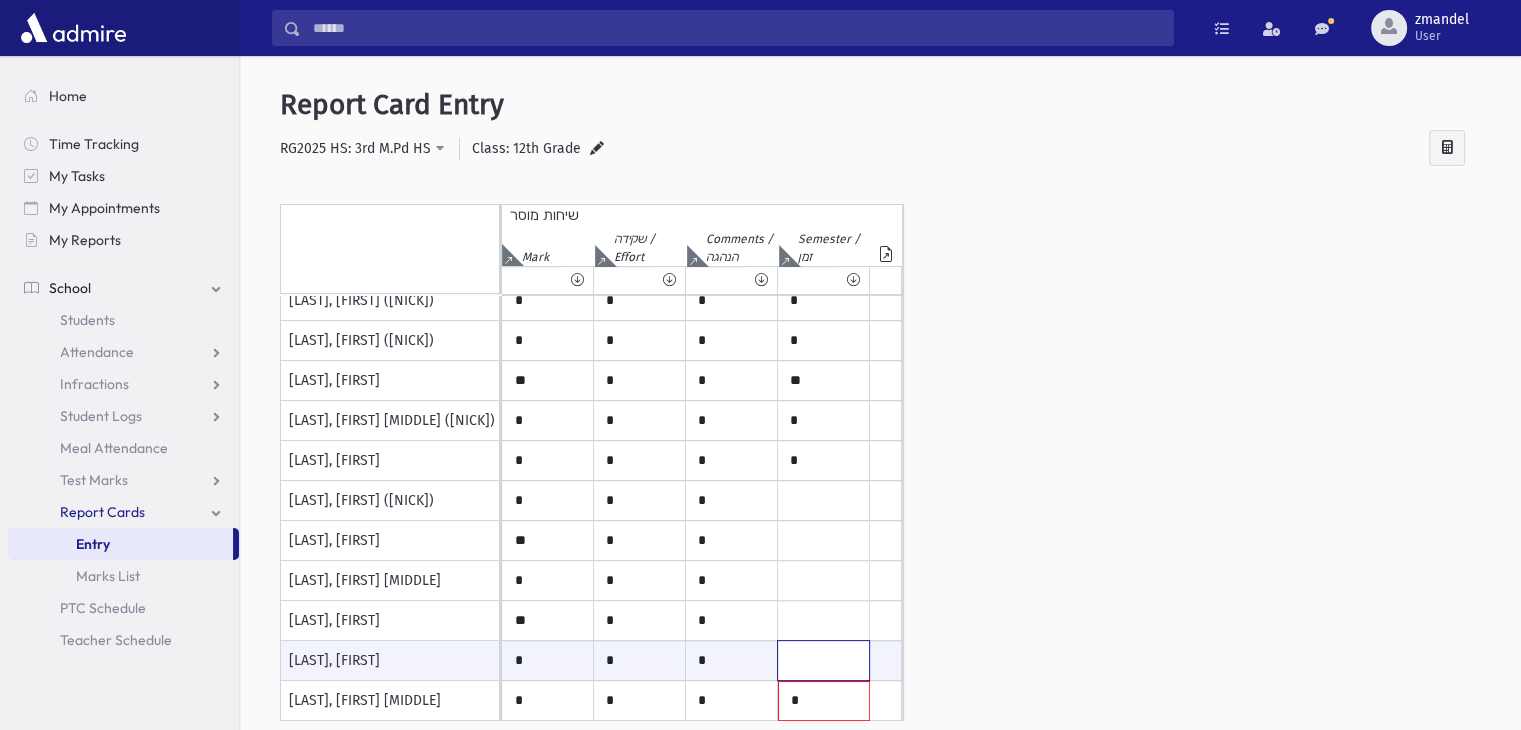 click at bounding box center [823, 660] 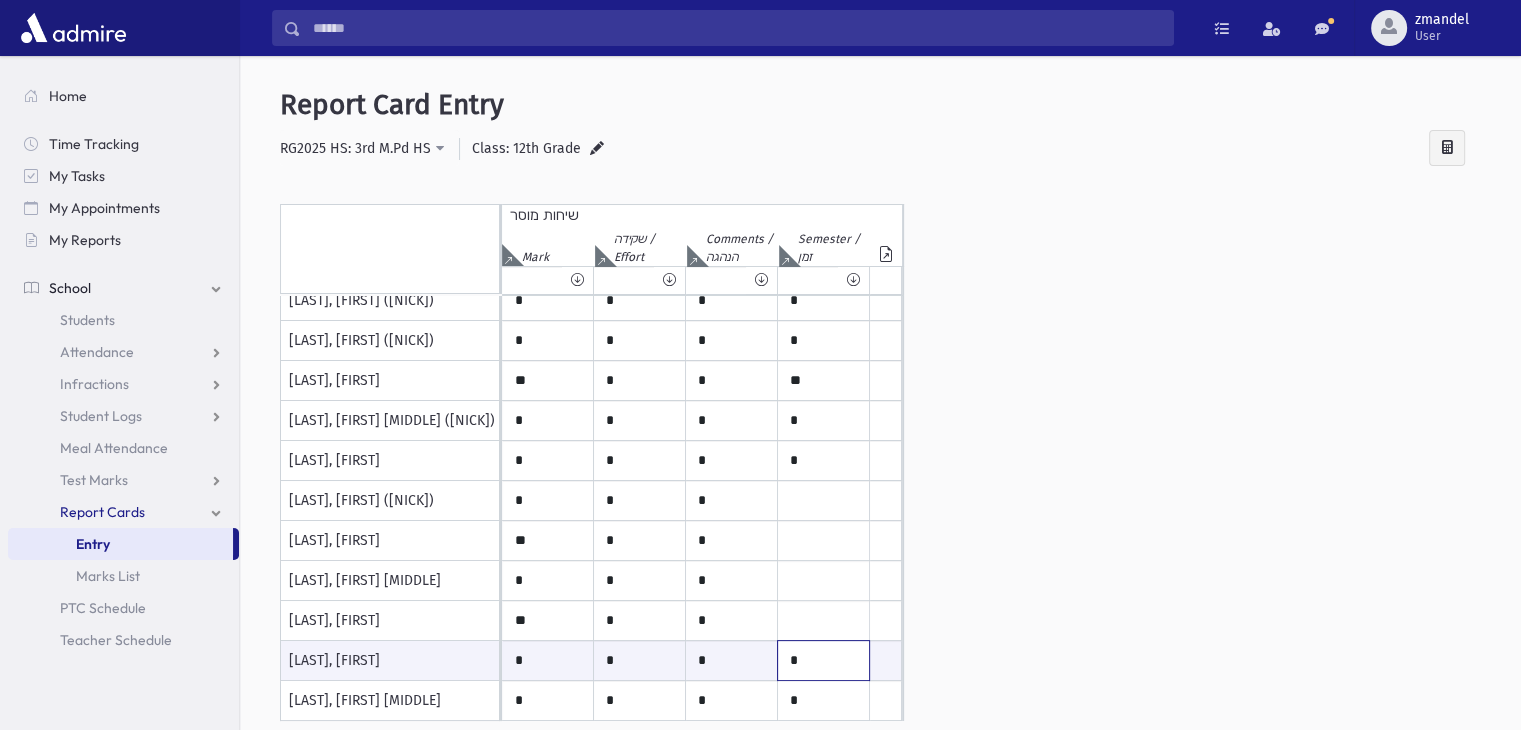 type on "*" 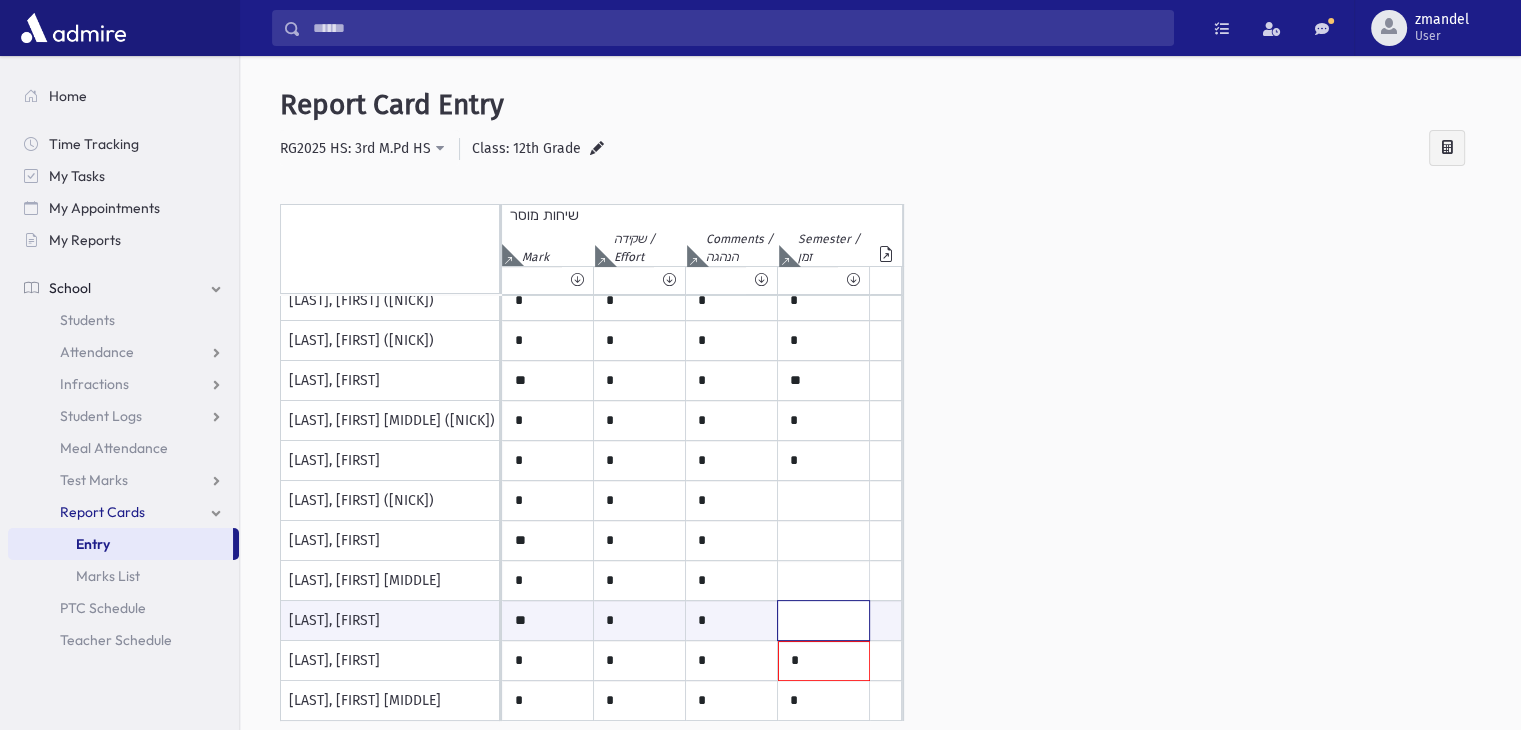 click at bounding box center [823, 620] 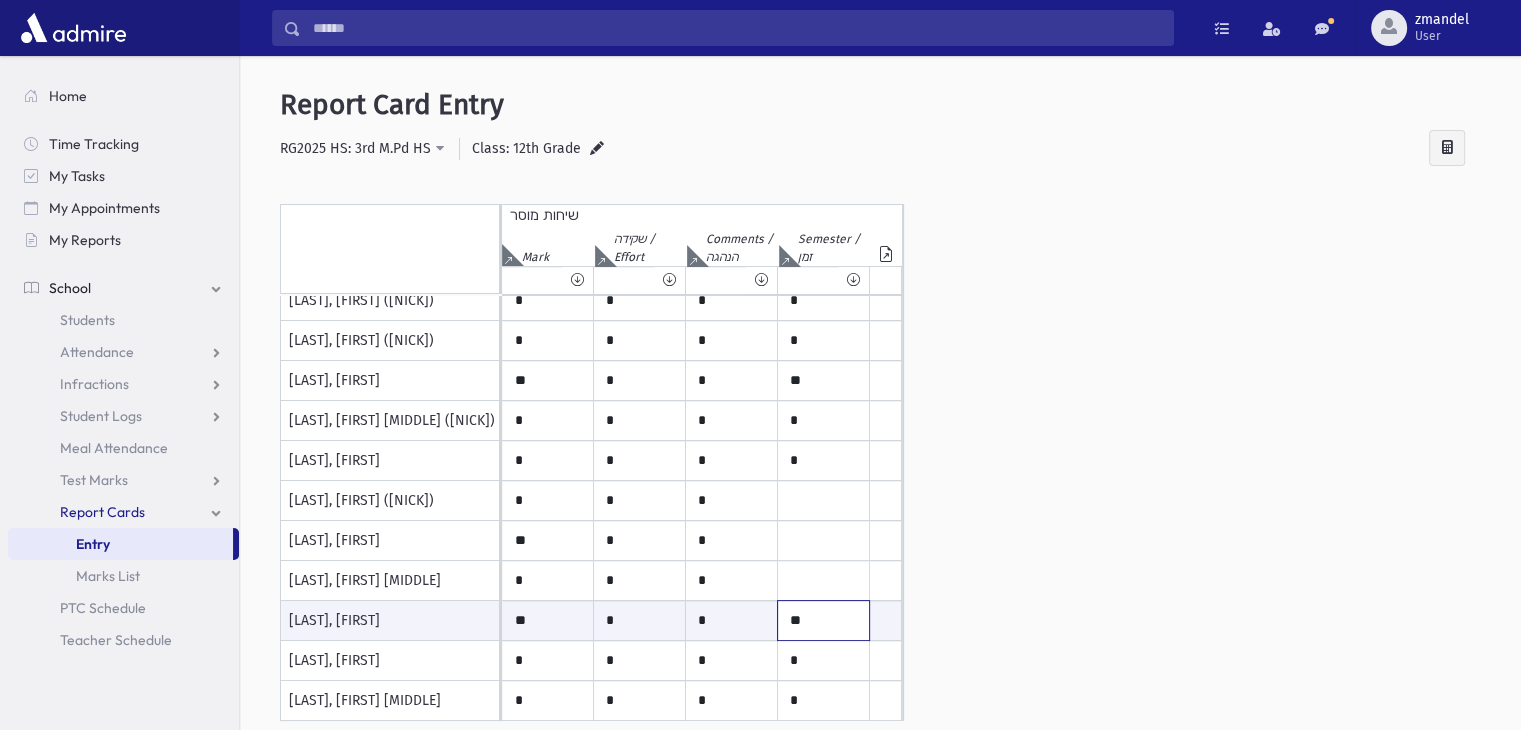 type on "**" 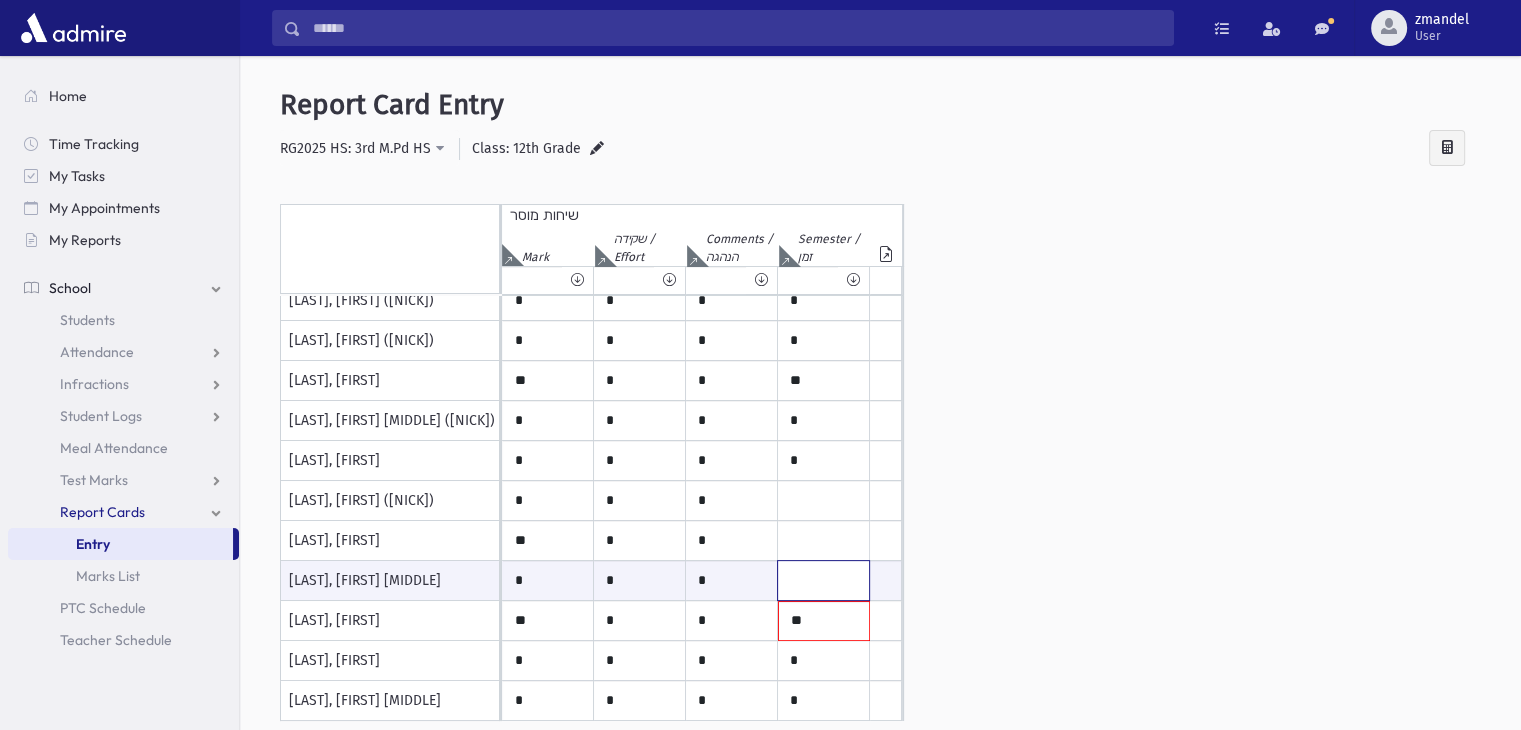 click at bounding box center [823, 580] 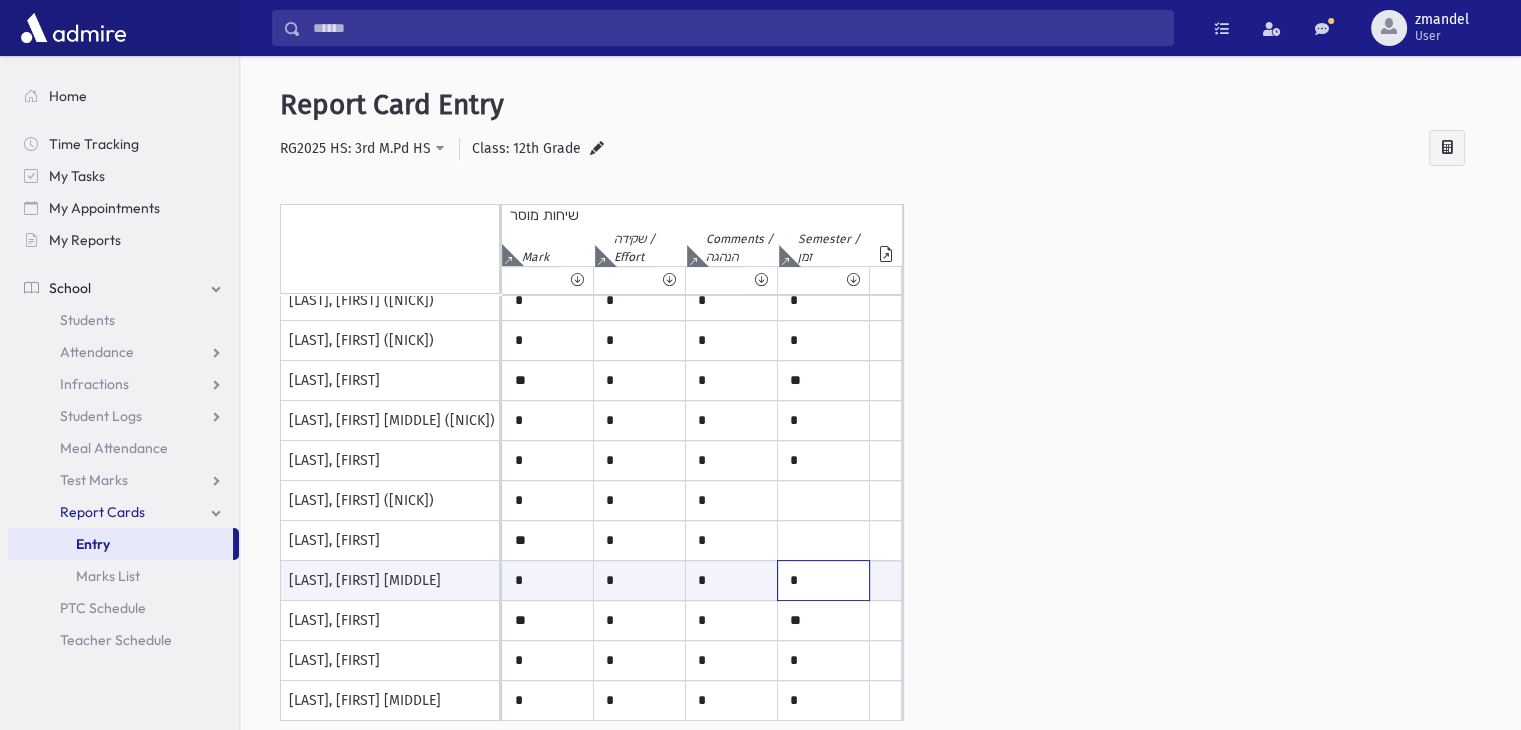 type on "*" 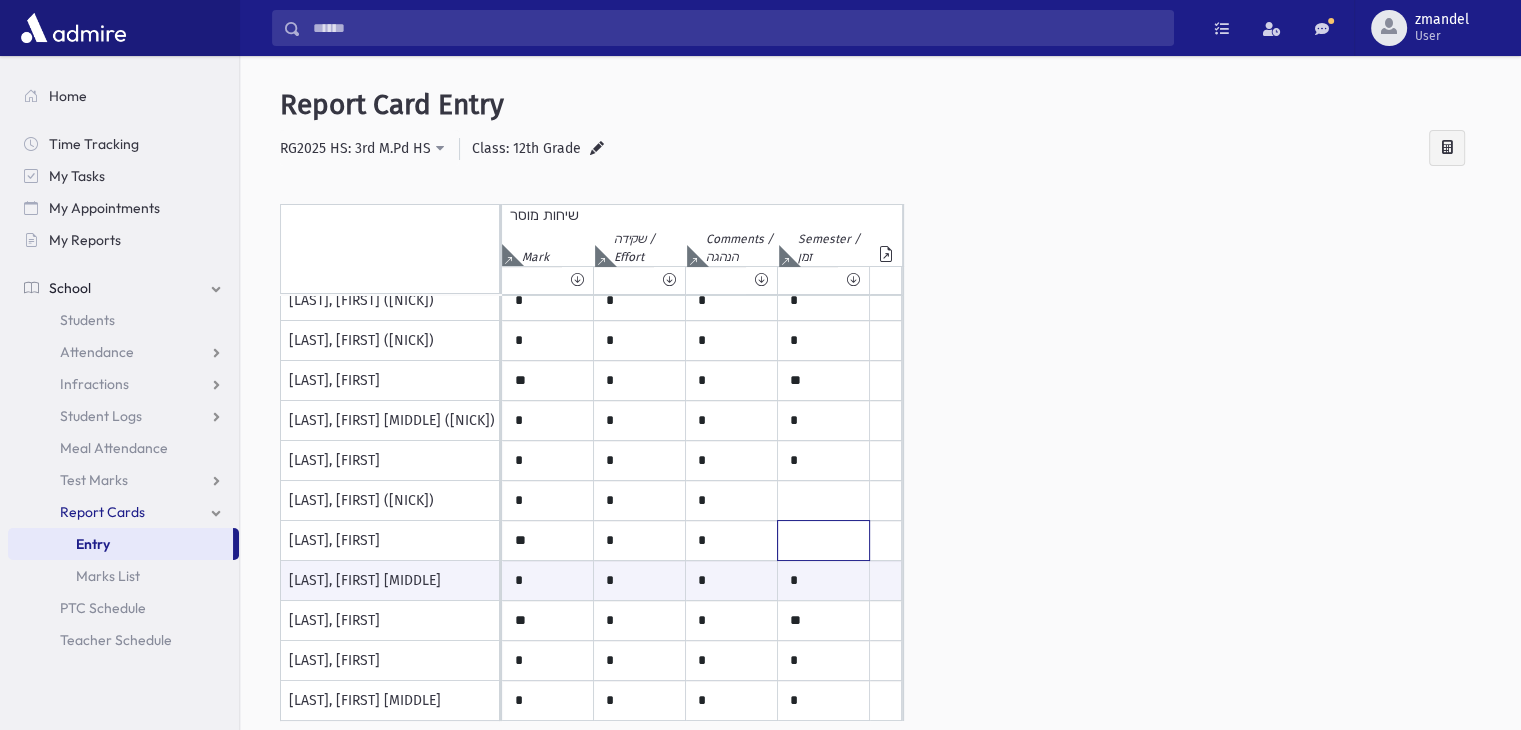 click at bounding box center [823, 61] 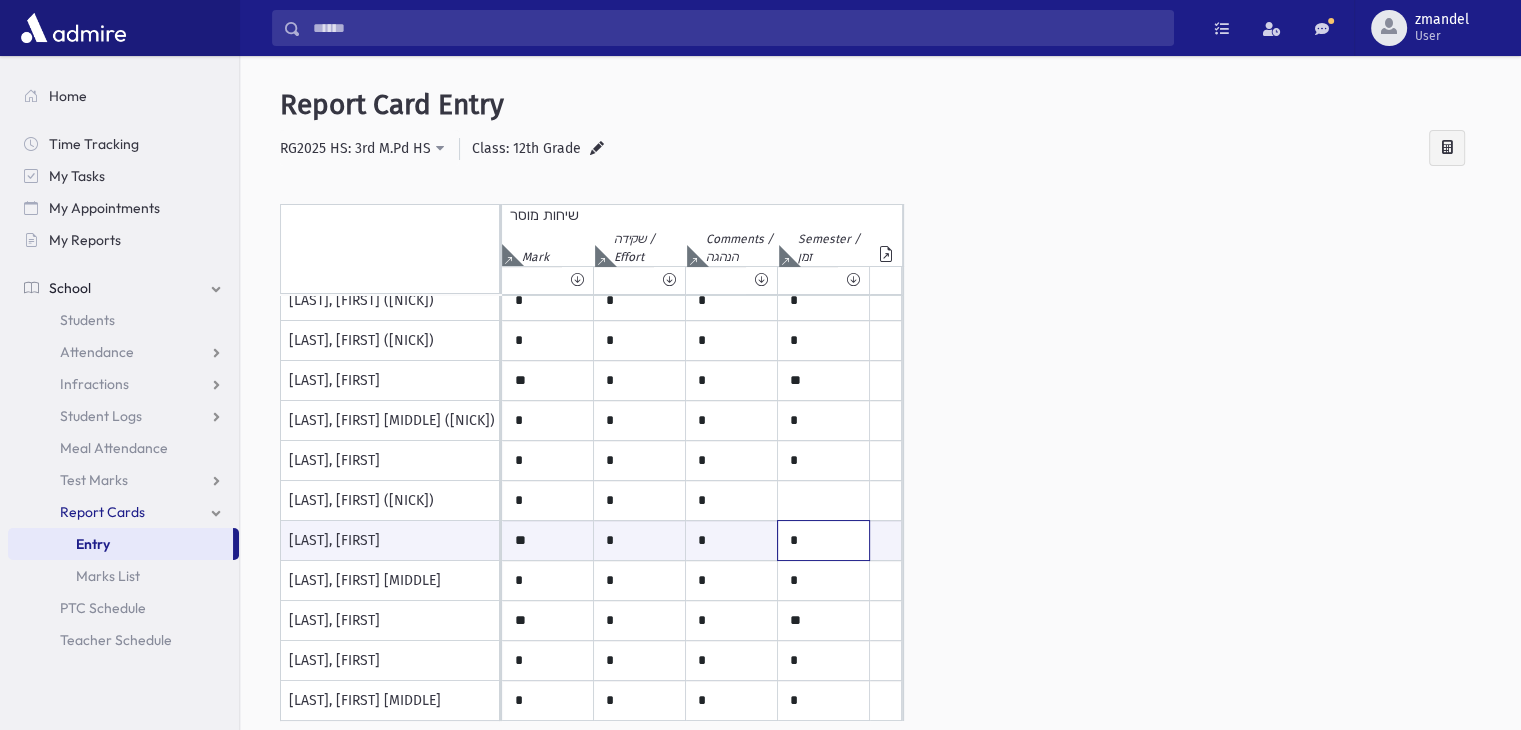 click on "*" at bounding box center (823, 540) 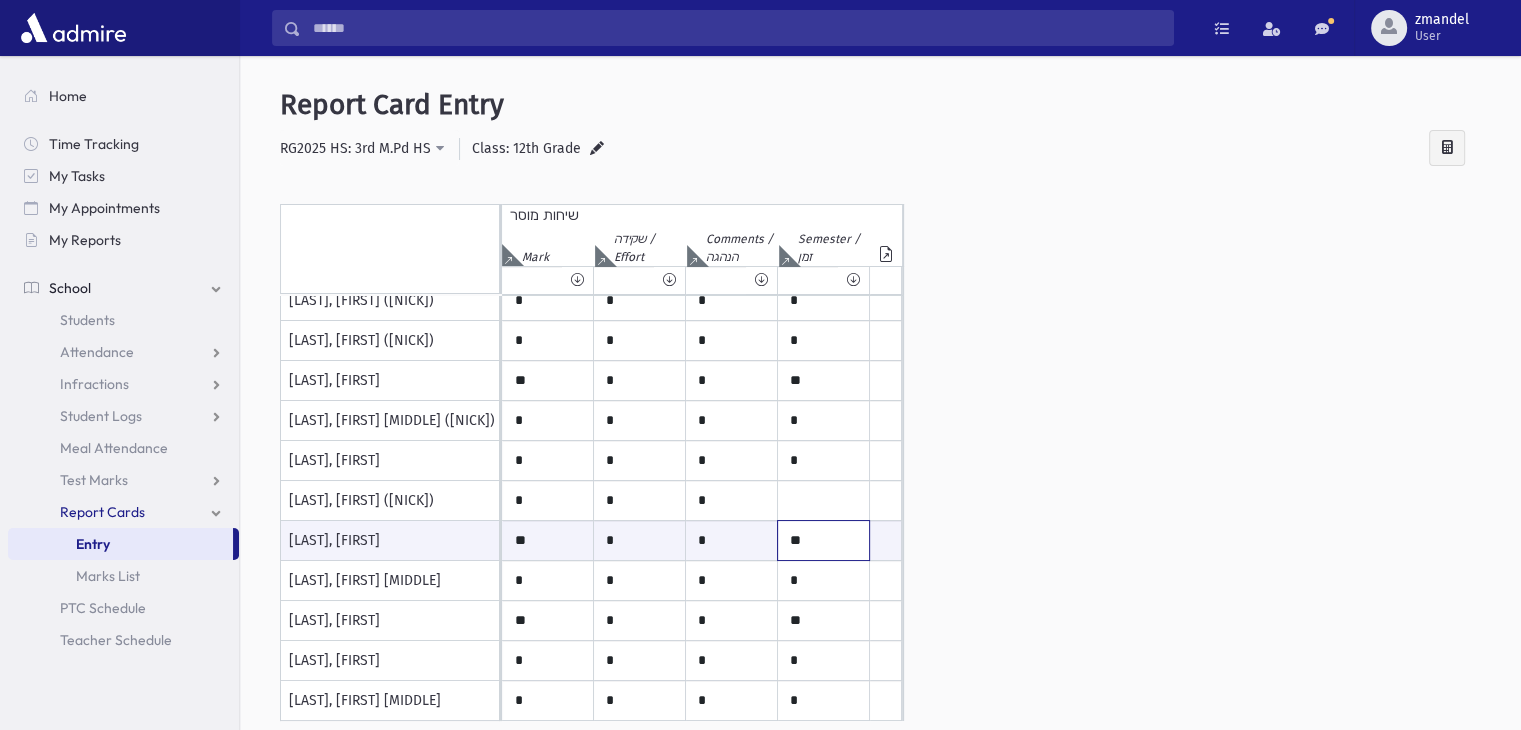 type on "**" 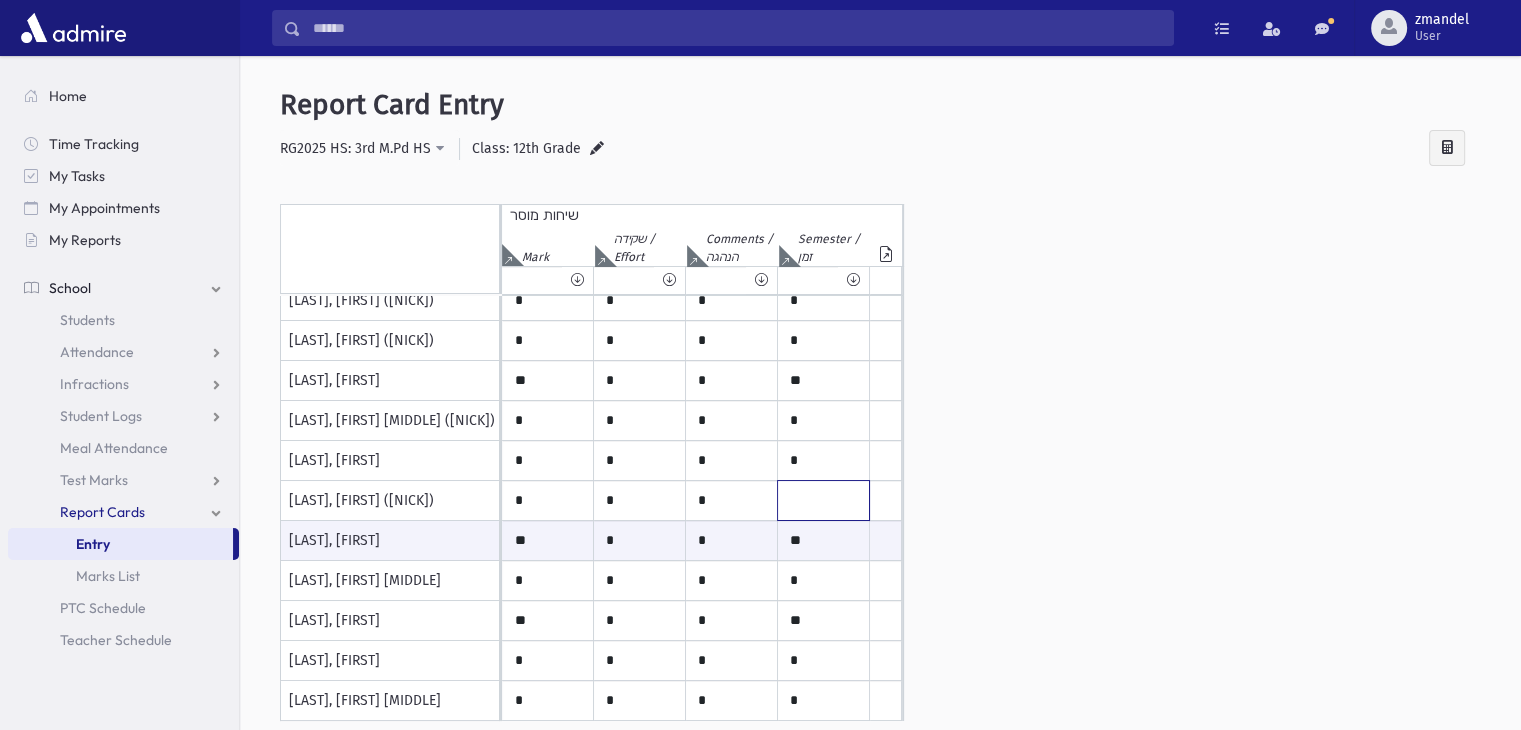 click at bounding box center [823, 61] 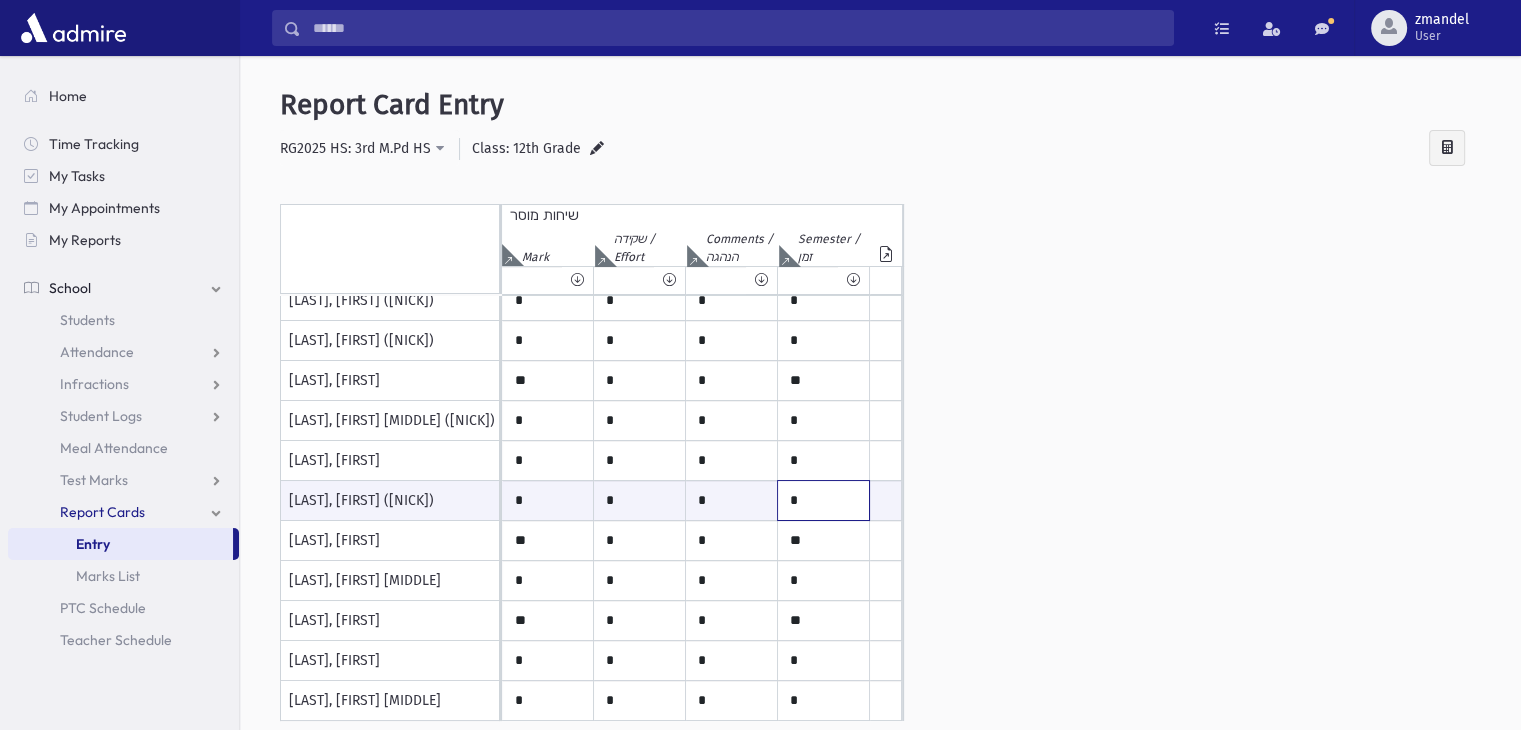 type on "*" 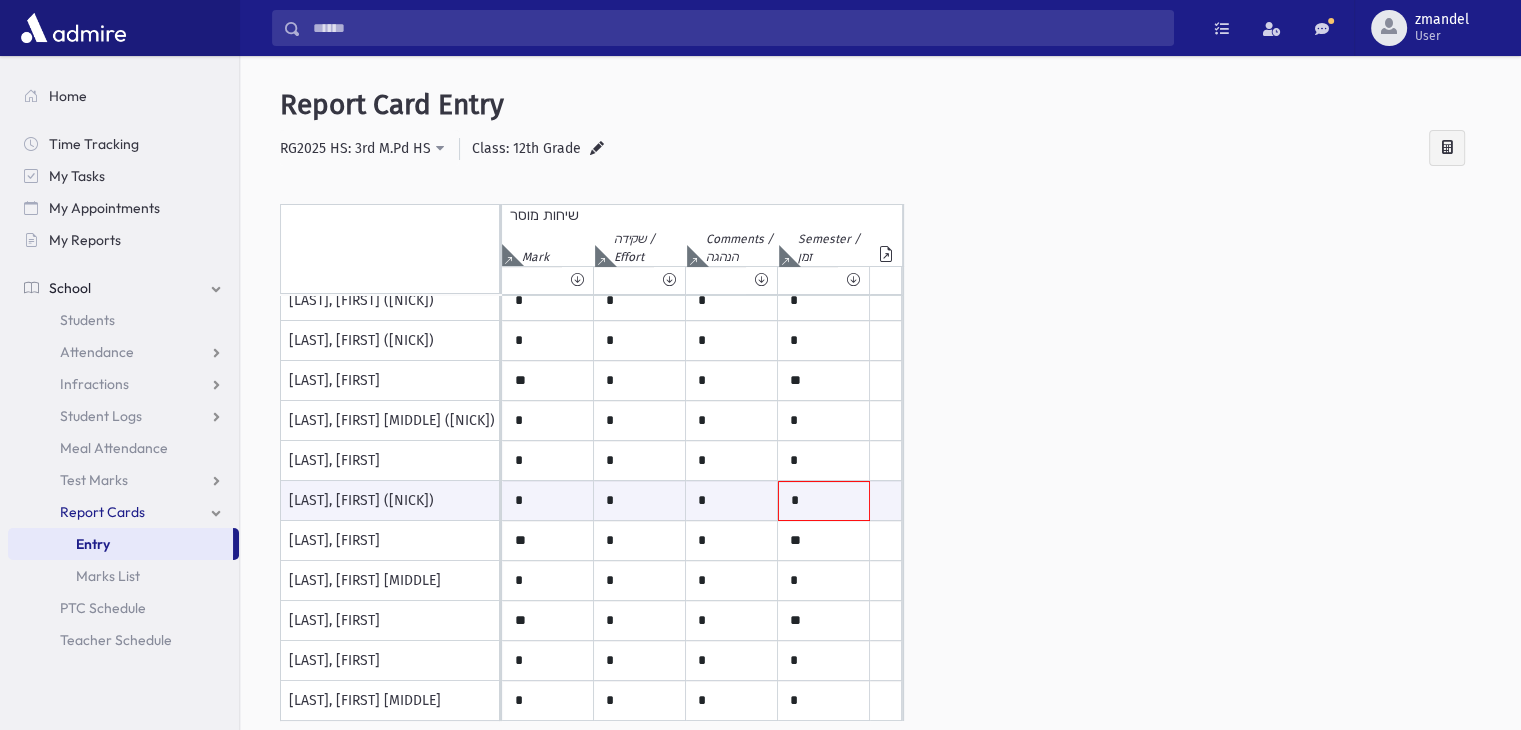 click on "שיחות מוסר
Isolate" at bounding box center (880, 240) 